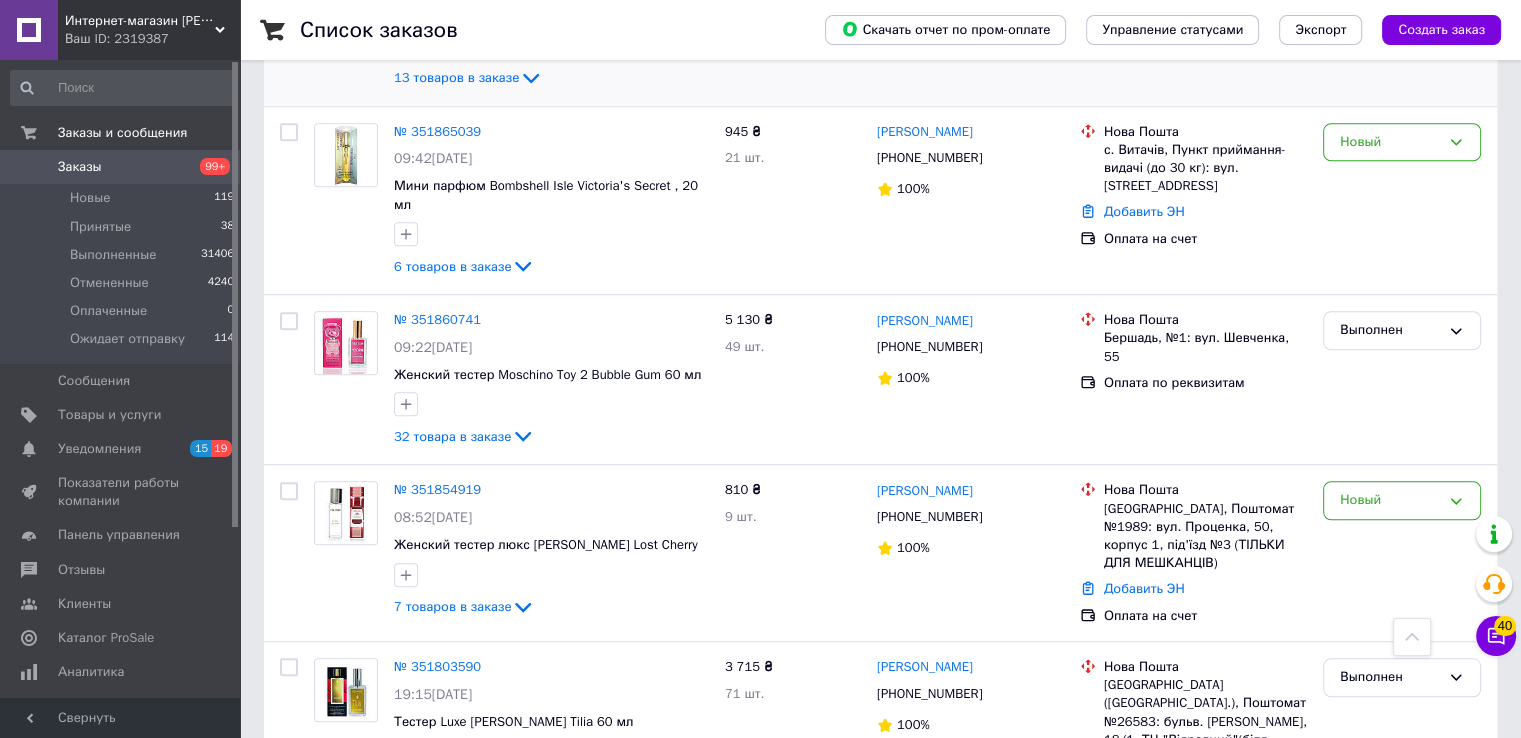 scroll, scrollTop: 1700, scrollLeft: 0, axis: vertical 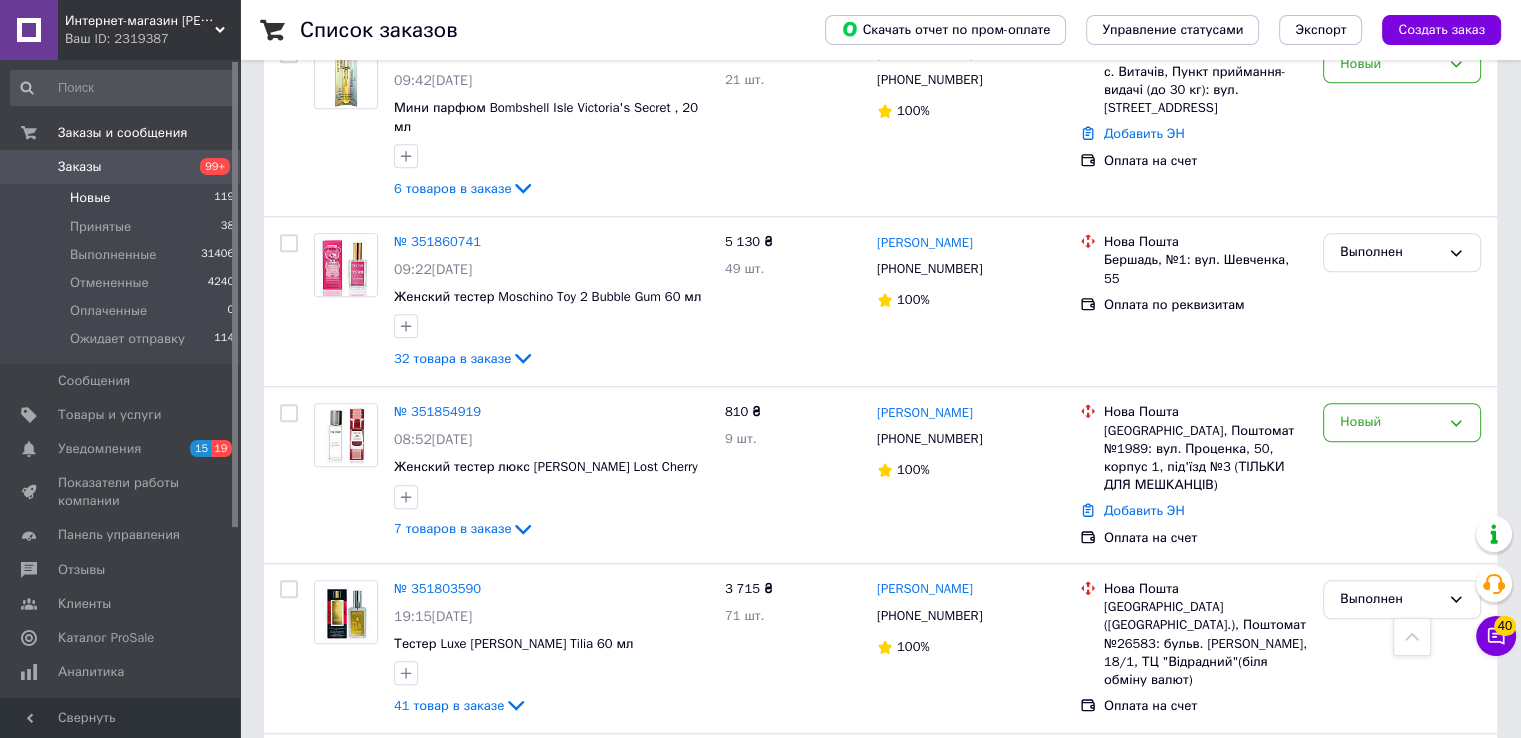 click on "Новые" at bounding box center [90, 198] 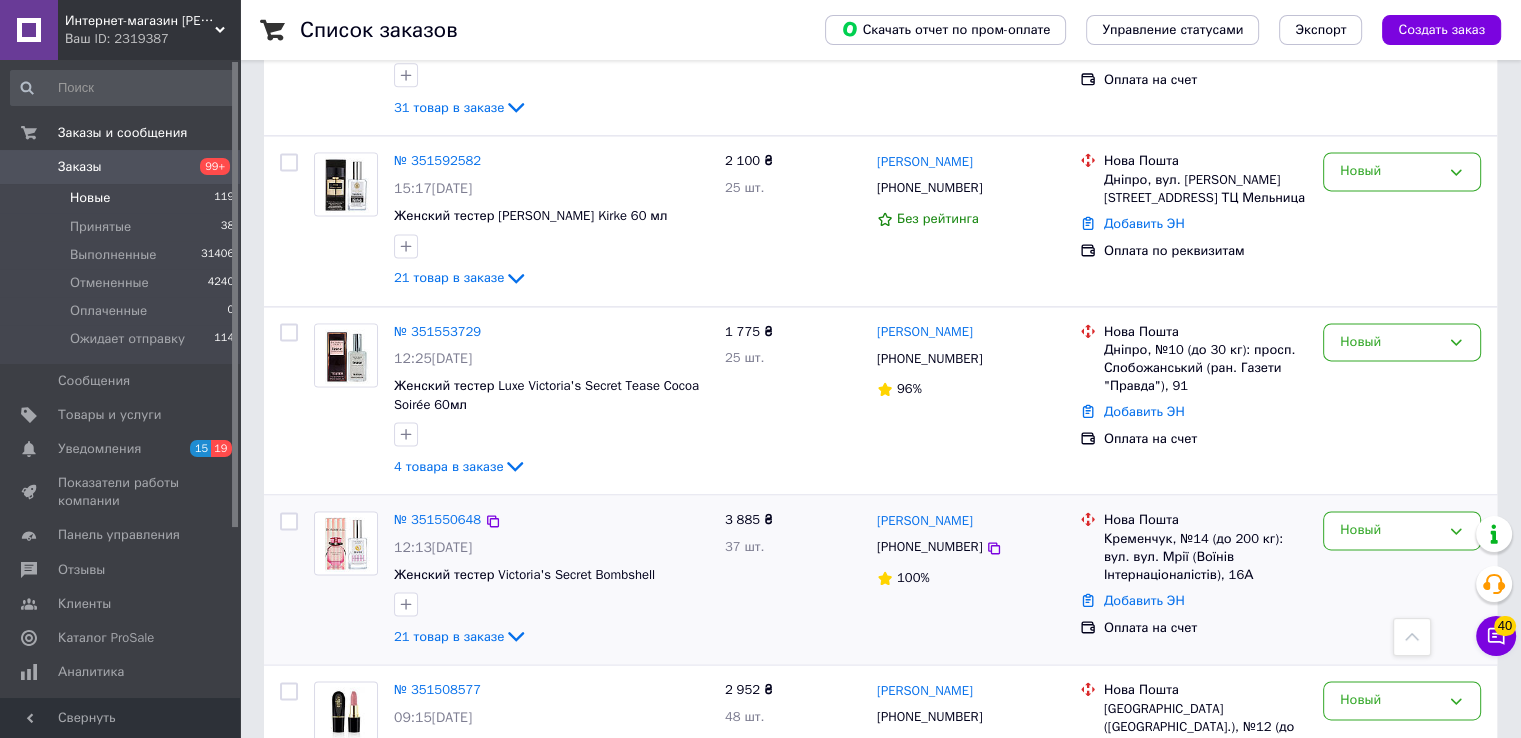 scroll, scrollTop: 2800, scrollLeft: 0, axis: vertical 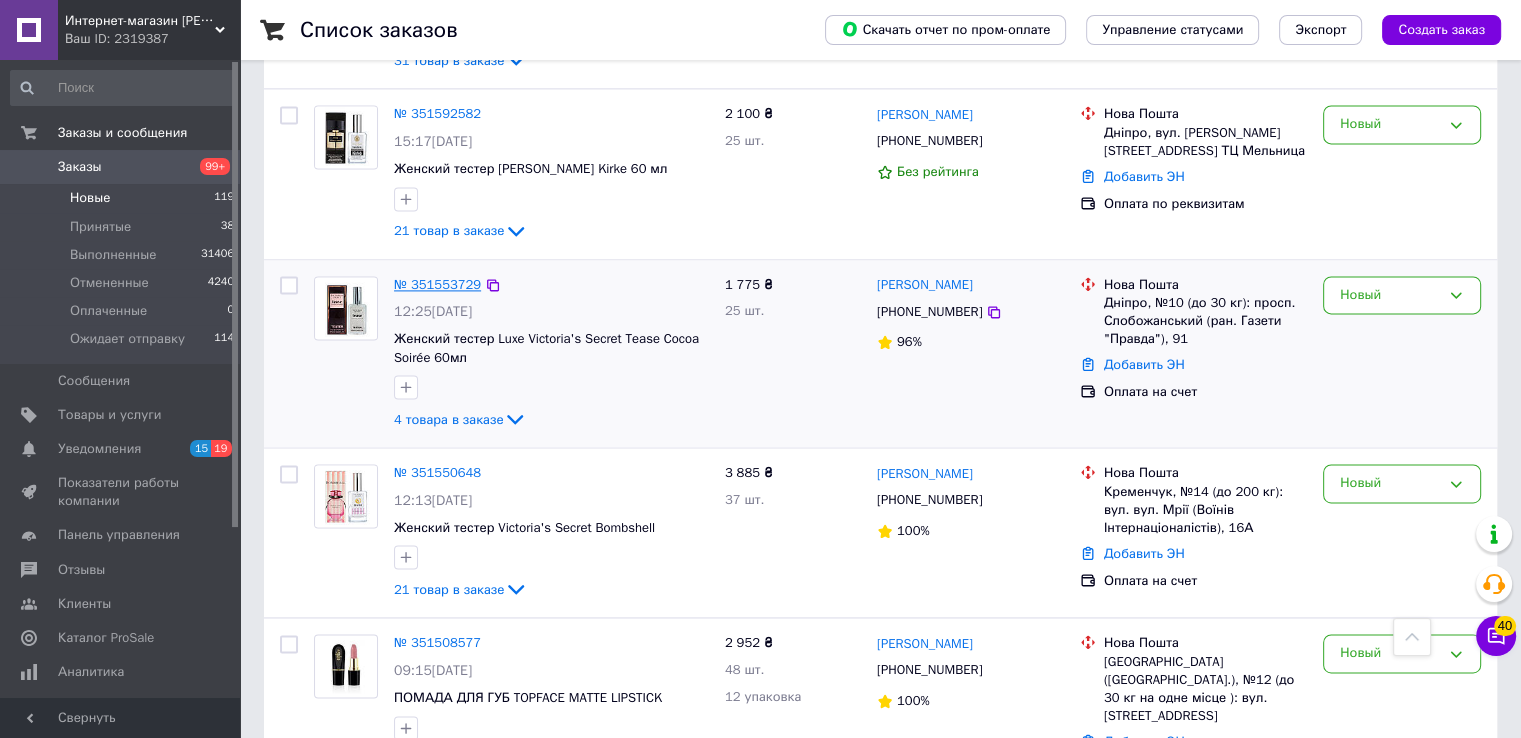 click on "№ 351553729" at bounding box center (437, 284) 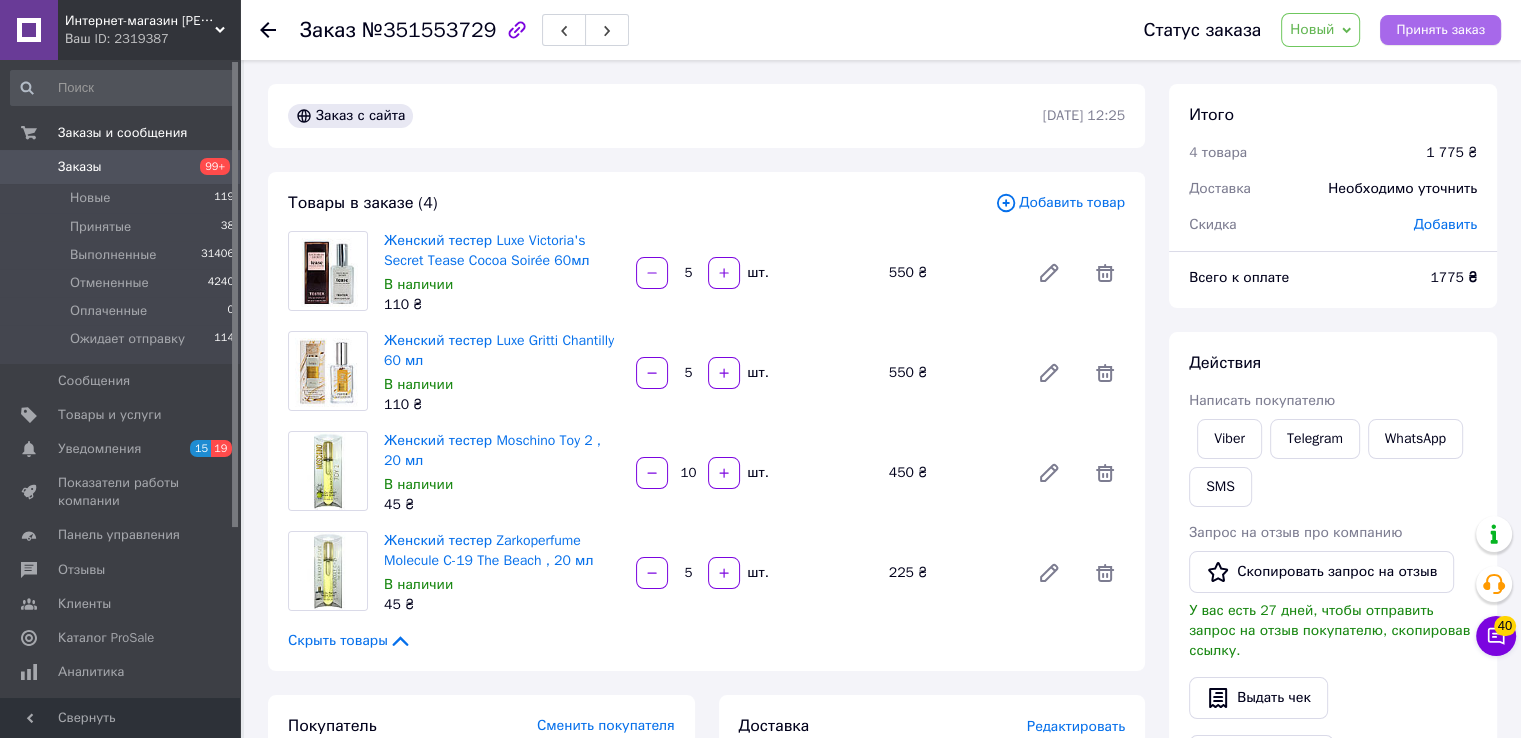 click on "Принять заказ" at bounding box center (1440, 30) 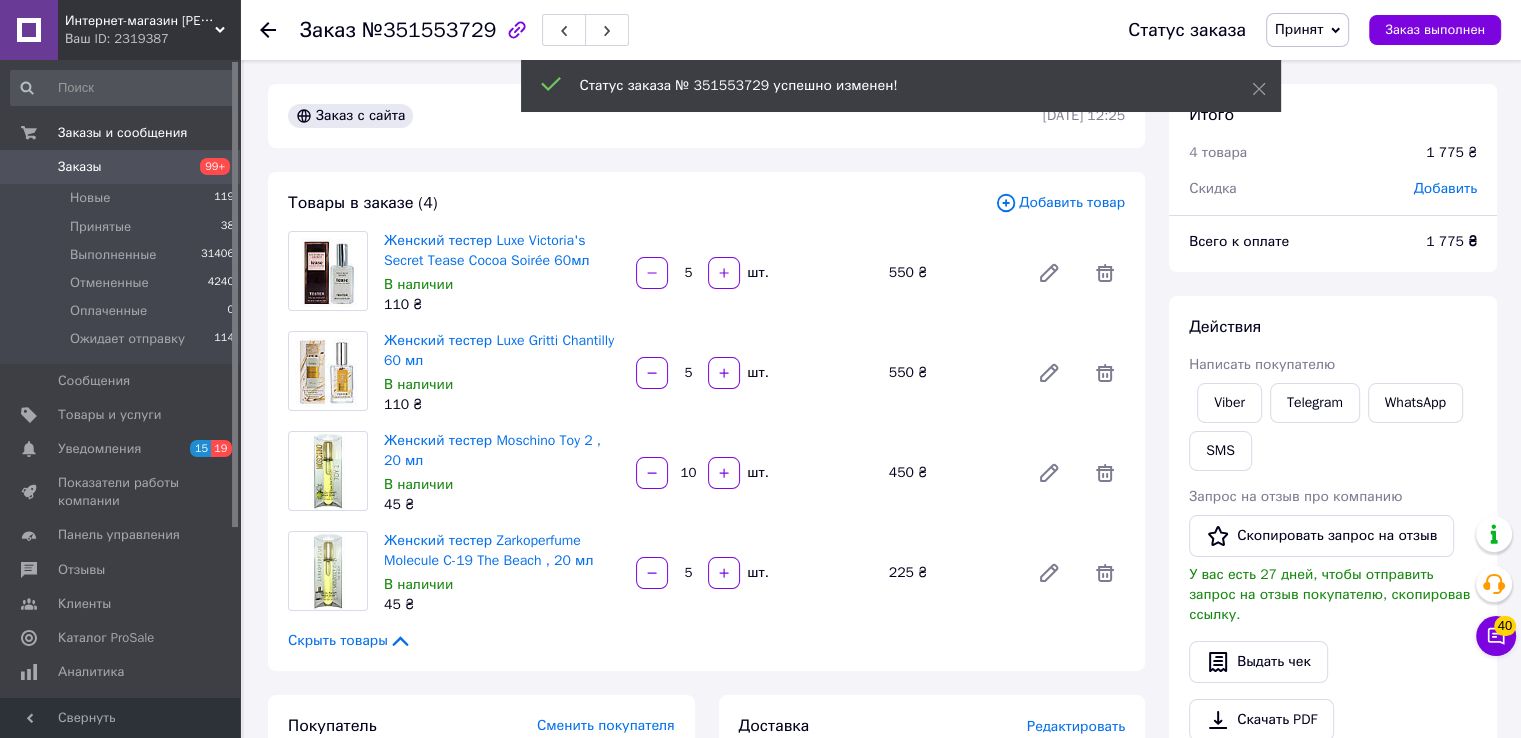 click on "Заказ выполнен" at bounding box center [1435, 30] 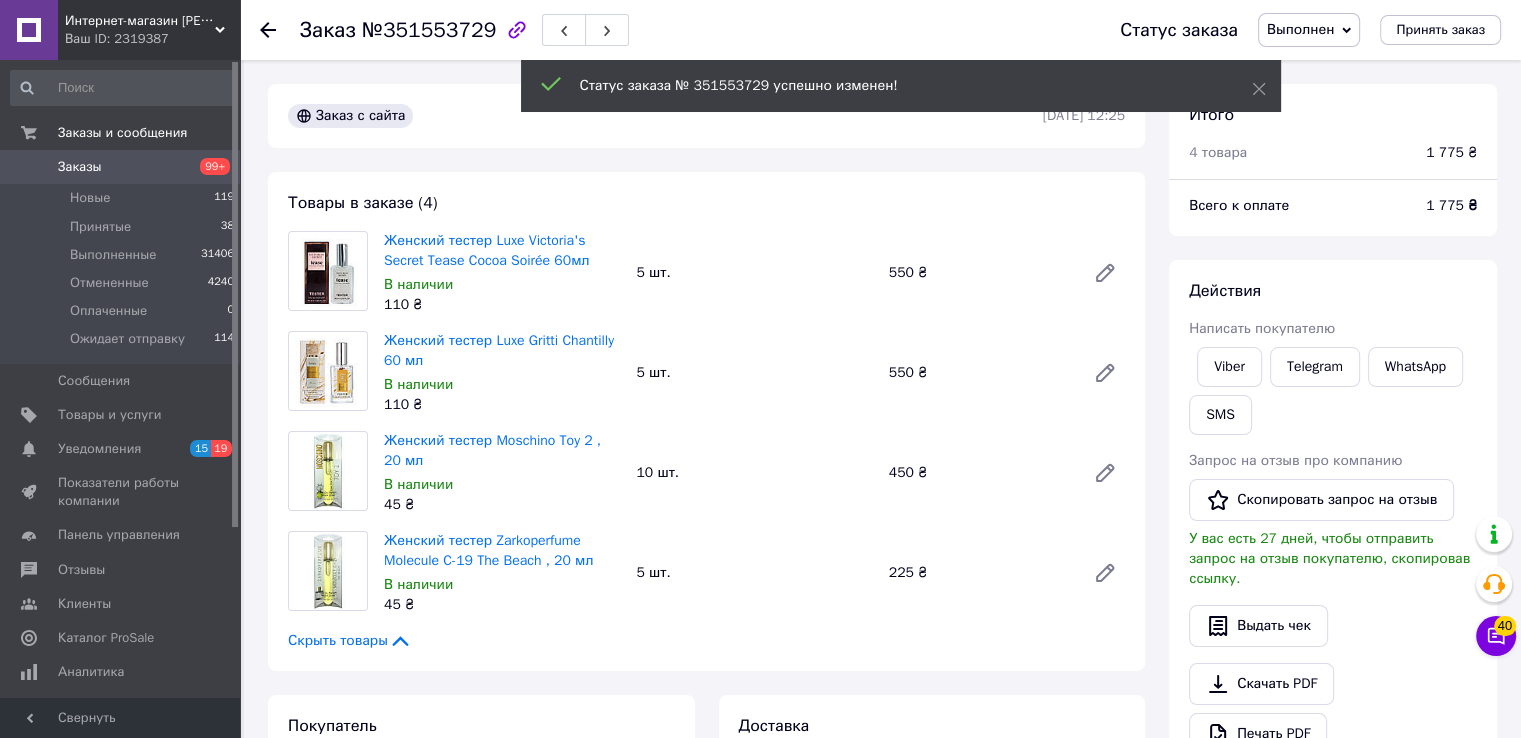 click 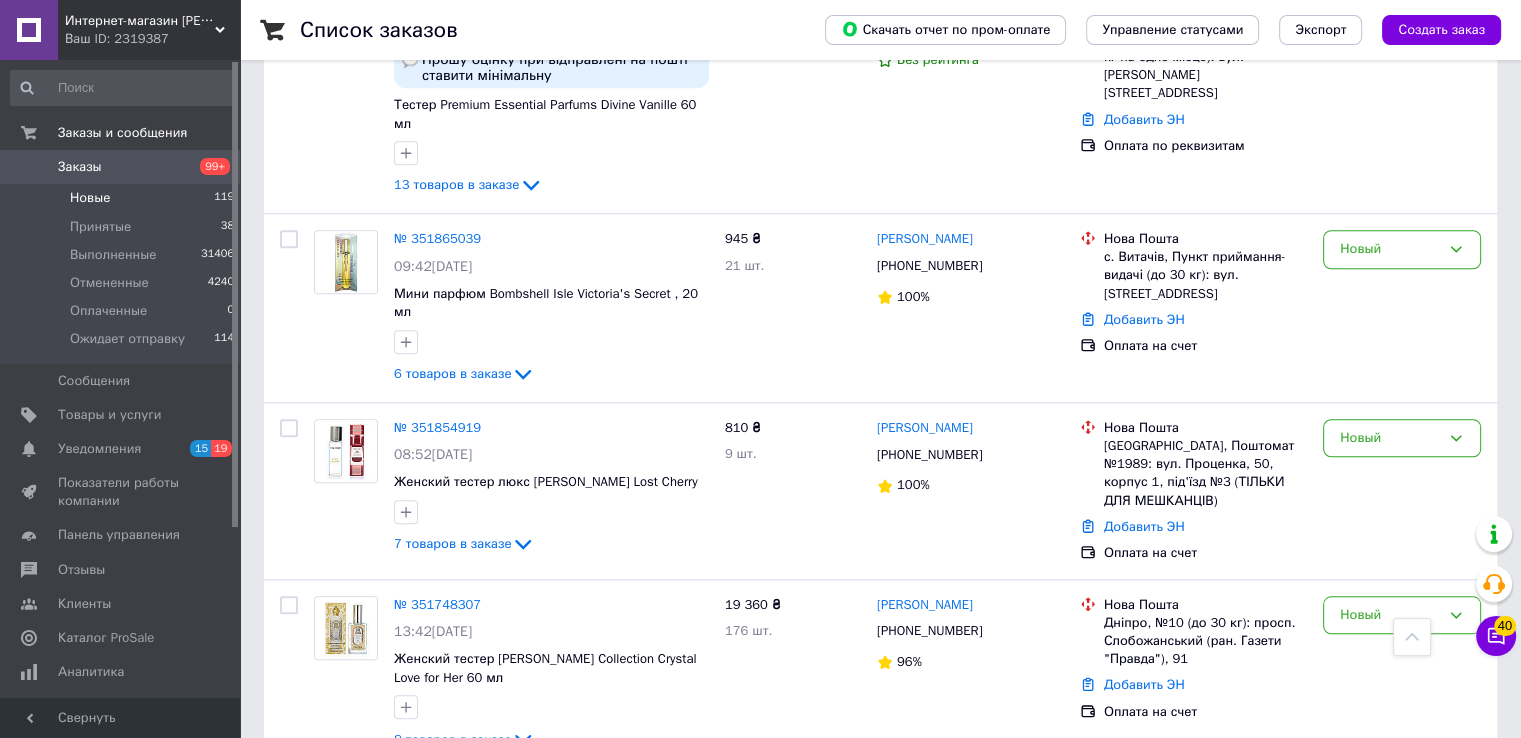 scroll, scrollTop: 1800, scrollLeft: 0, axis: vertical 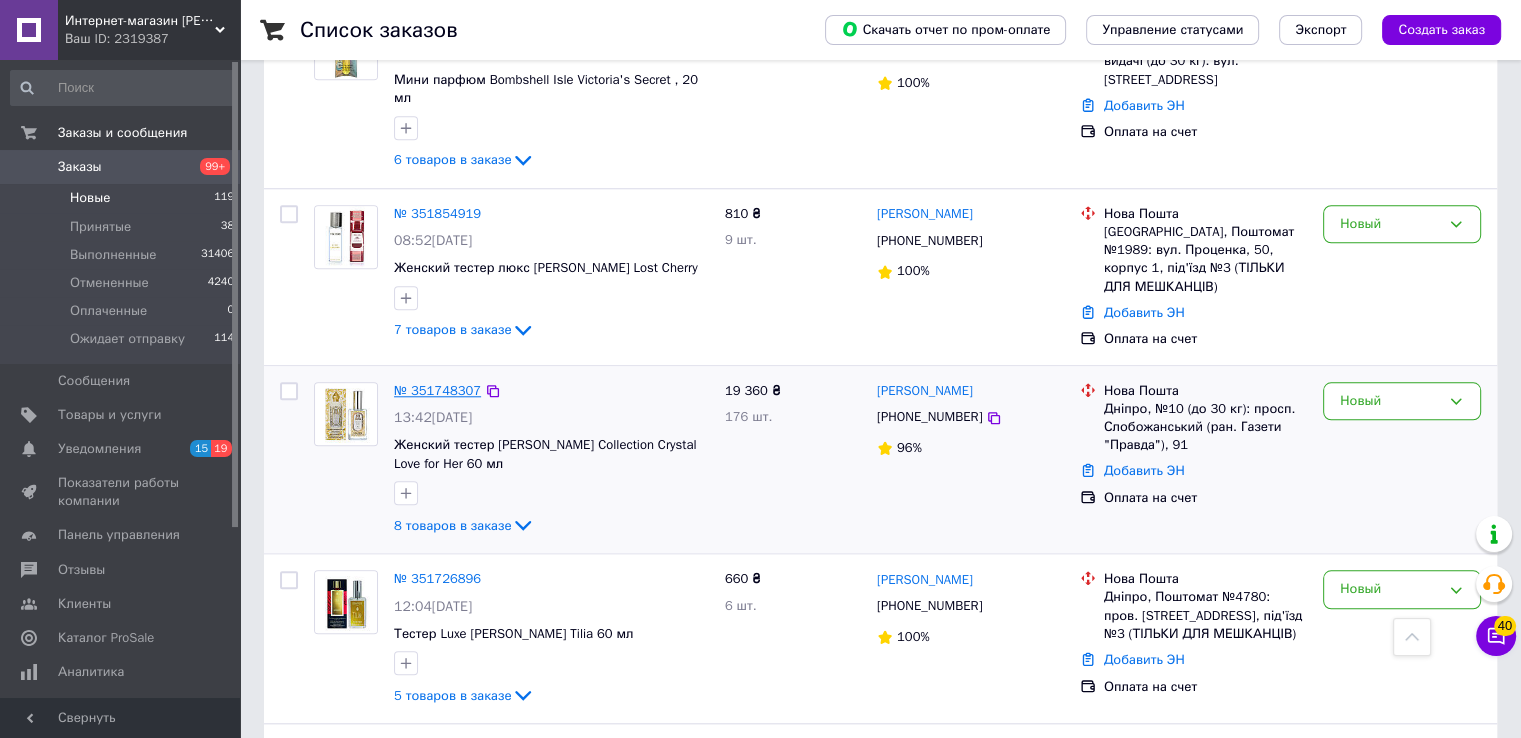 click on "№ 351748307" at bounding box center [437, 390] 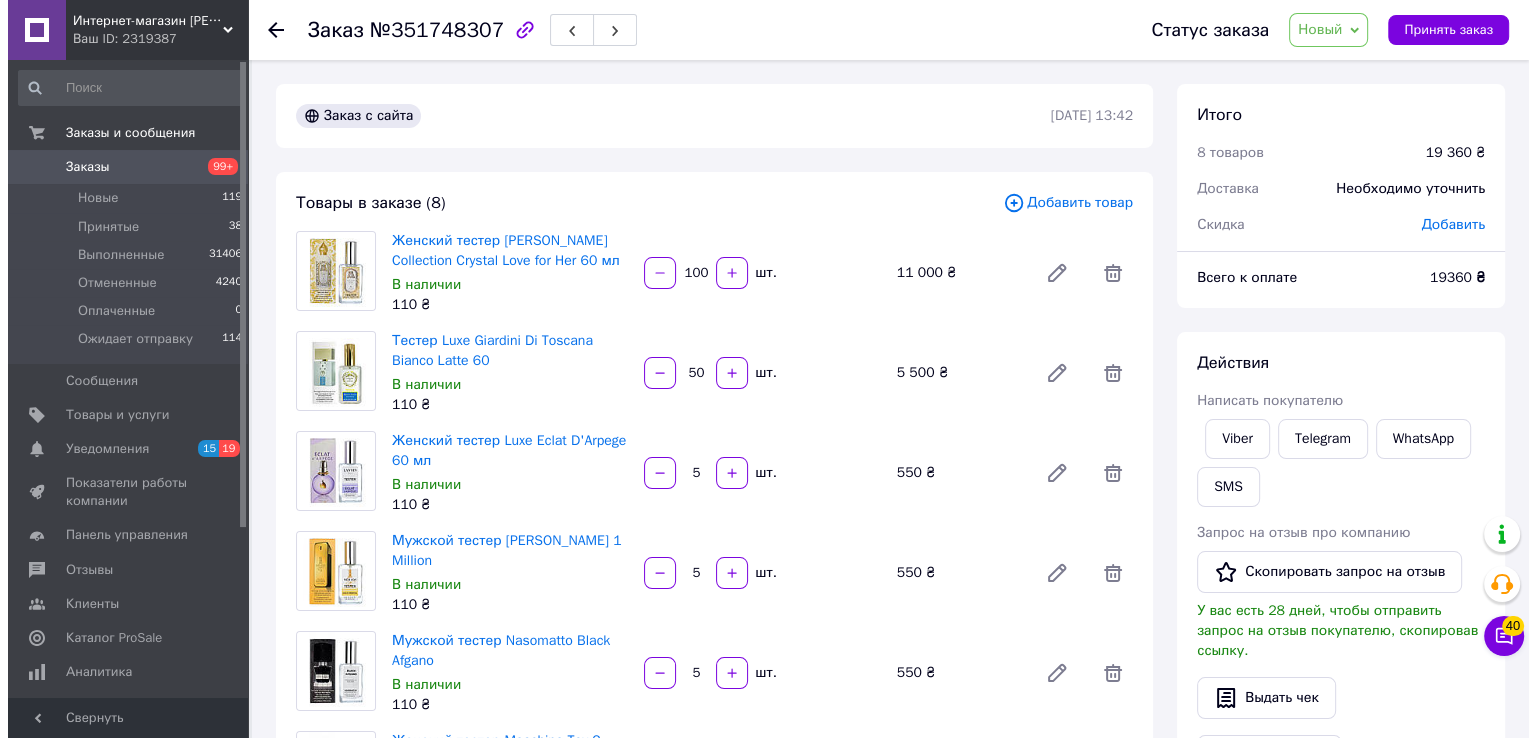 scroll, scrollTop: 0, scrollLeft: 0, axis: both 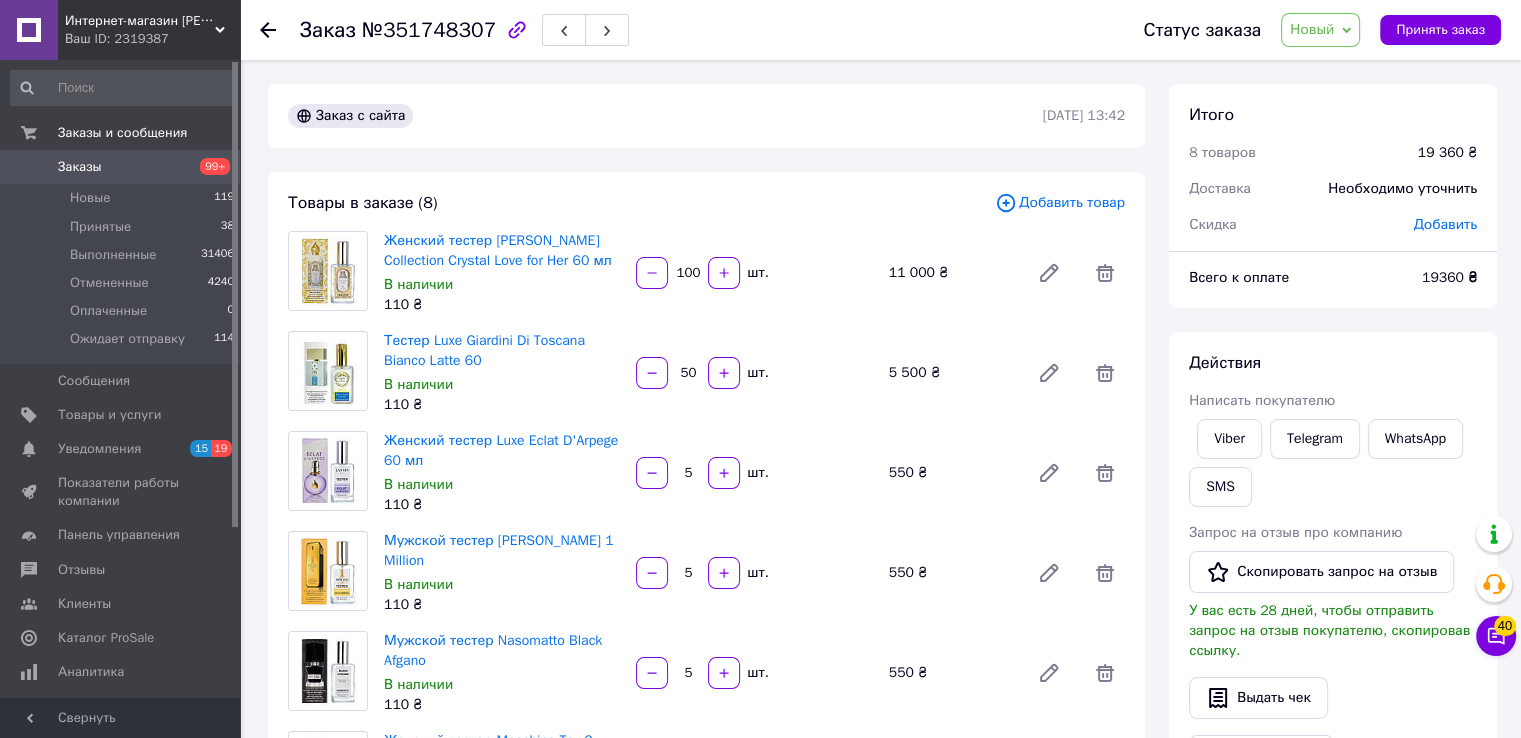 click on "Добавить товар" at bounding box center [1060, 203] 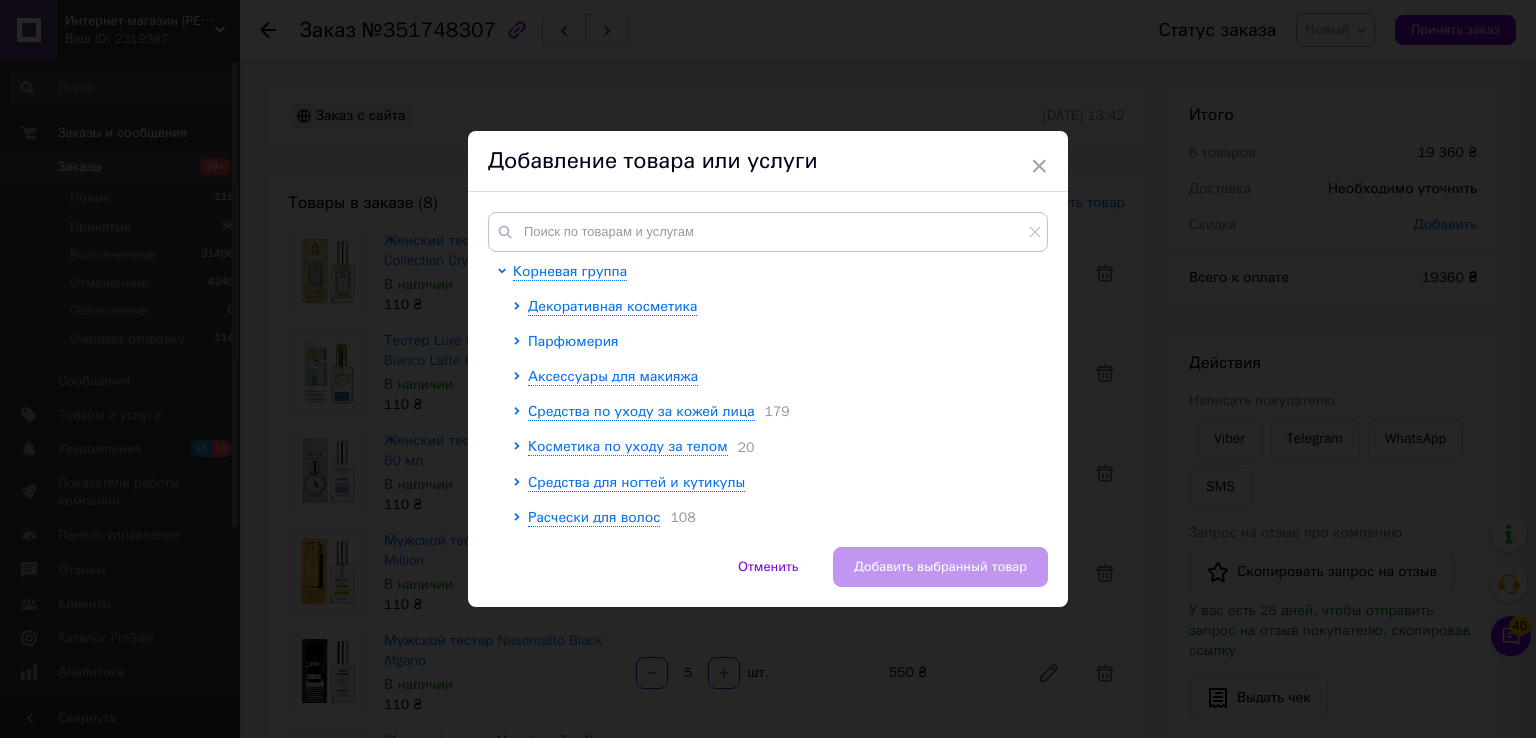 click on "Парфюмерия" at bounding box center [573, 341] 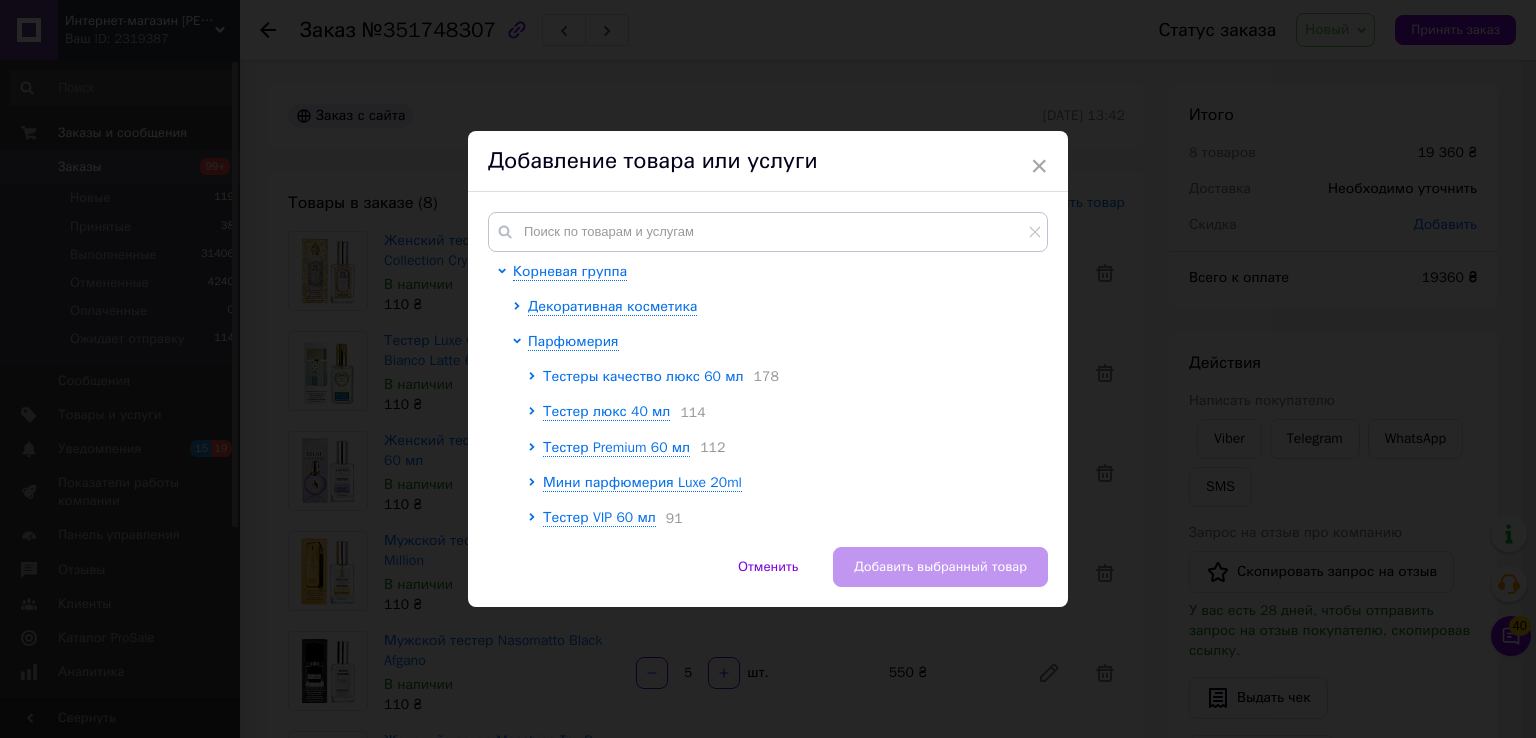click on "Тестеры качество люкс 60 мл" at bounding box center (643, 376) 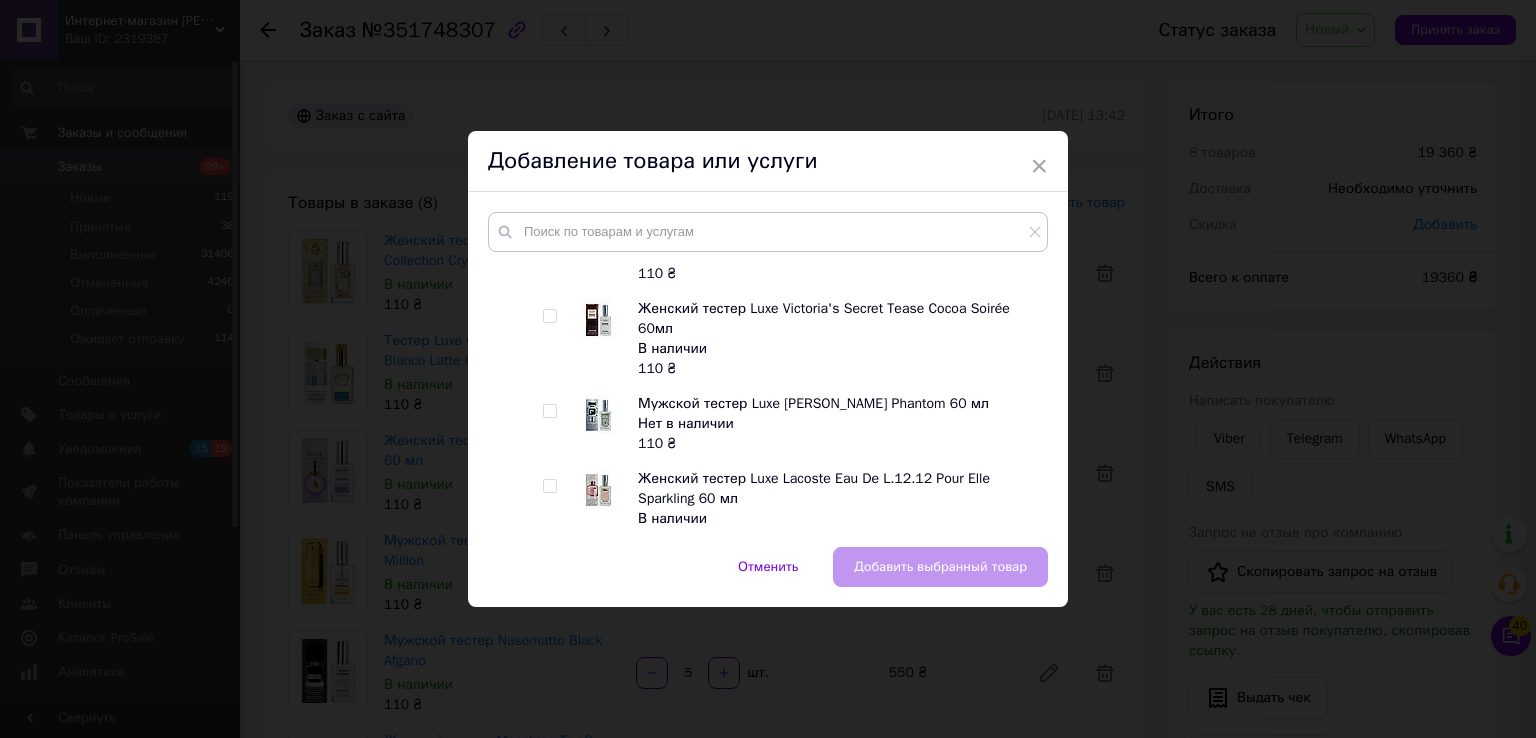scroll, scrollTop: 900, scrollLeft: 0, axis: vertical 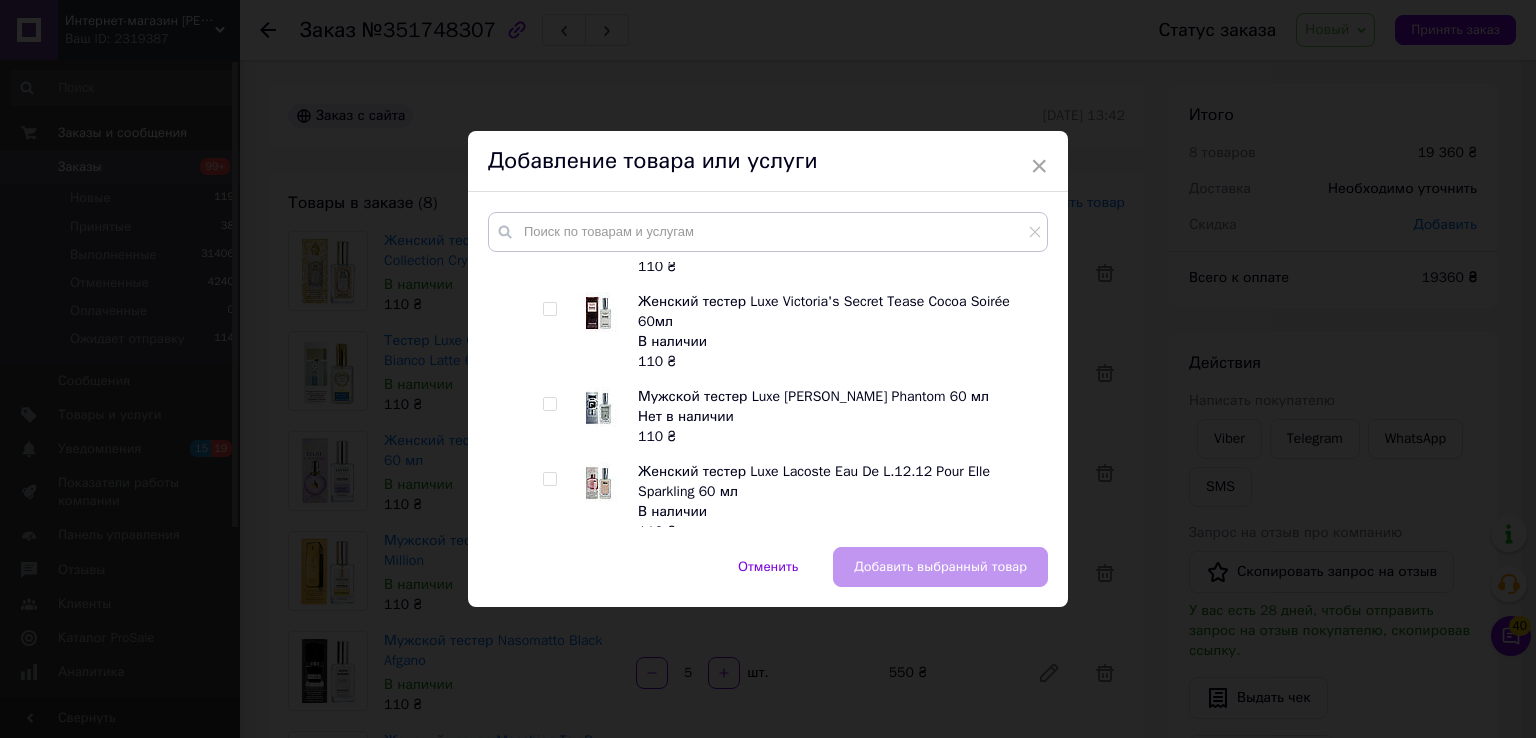 click at bounding box center [550, 309] 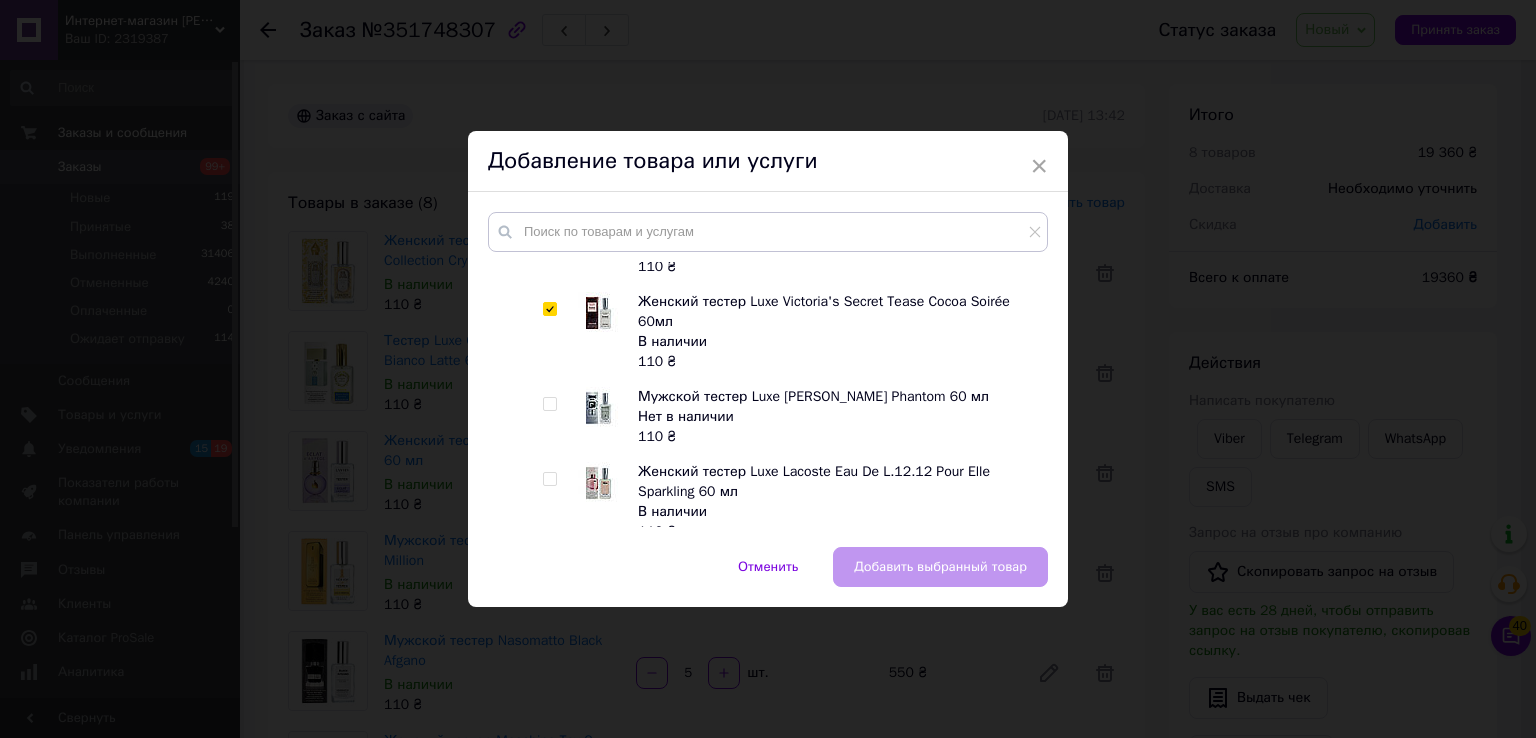 checkbox on "true" 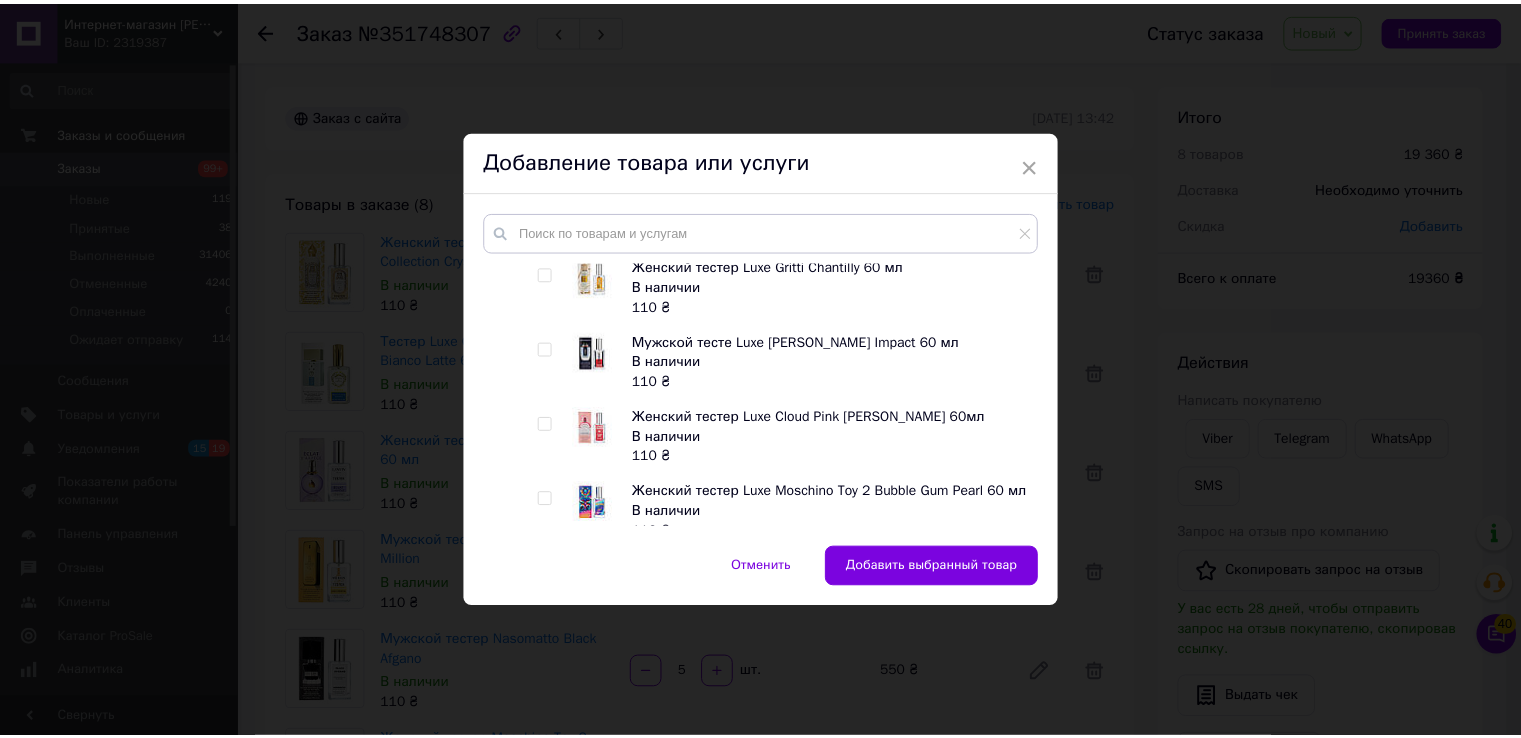 scroll, scrollTop: 1700, scrollLeft: 0, axis: vertical 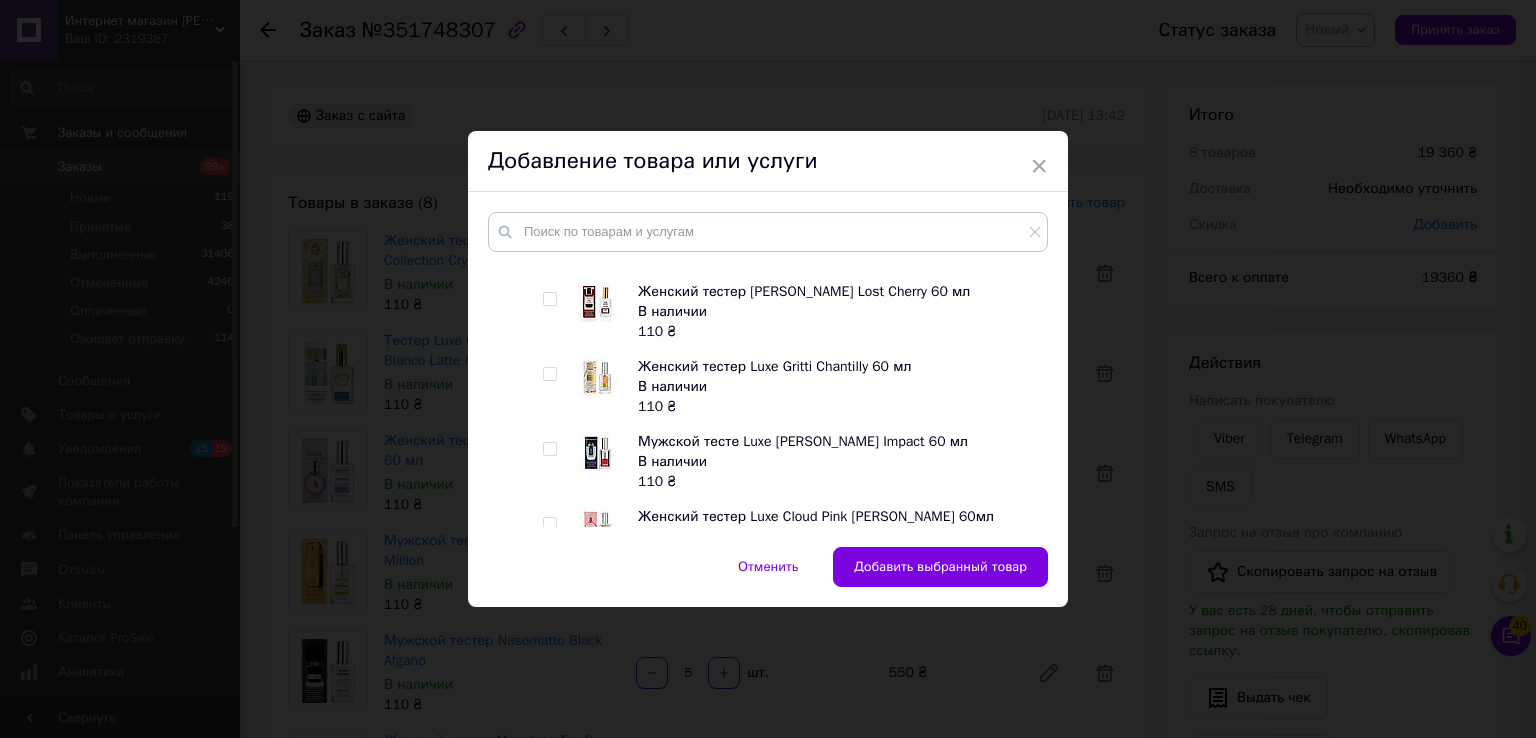 click at bounding box center [549, 374] 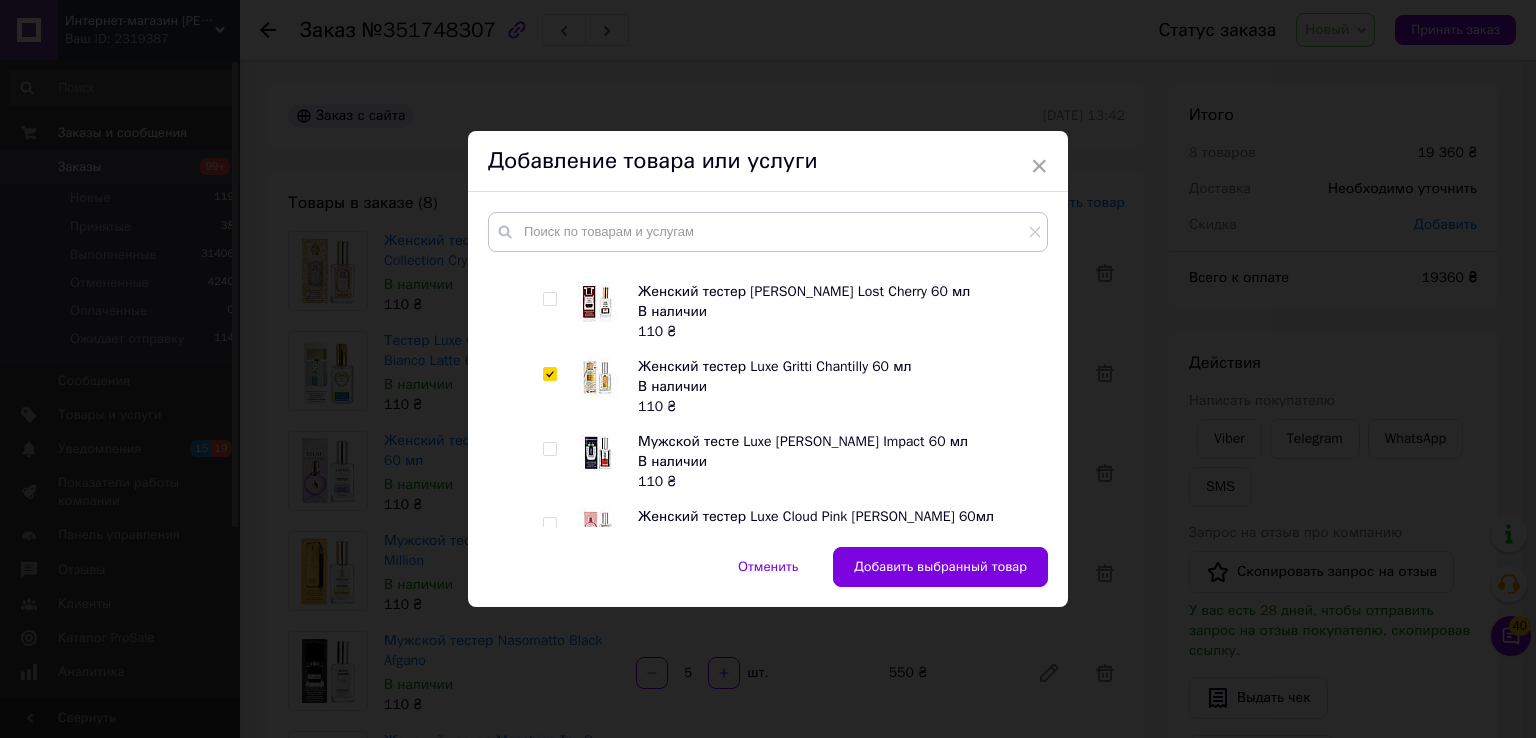 checkbox on "true" 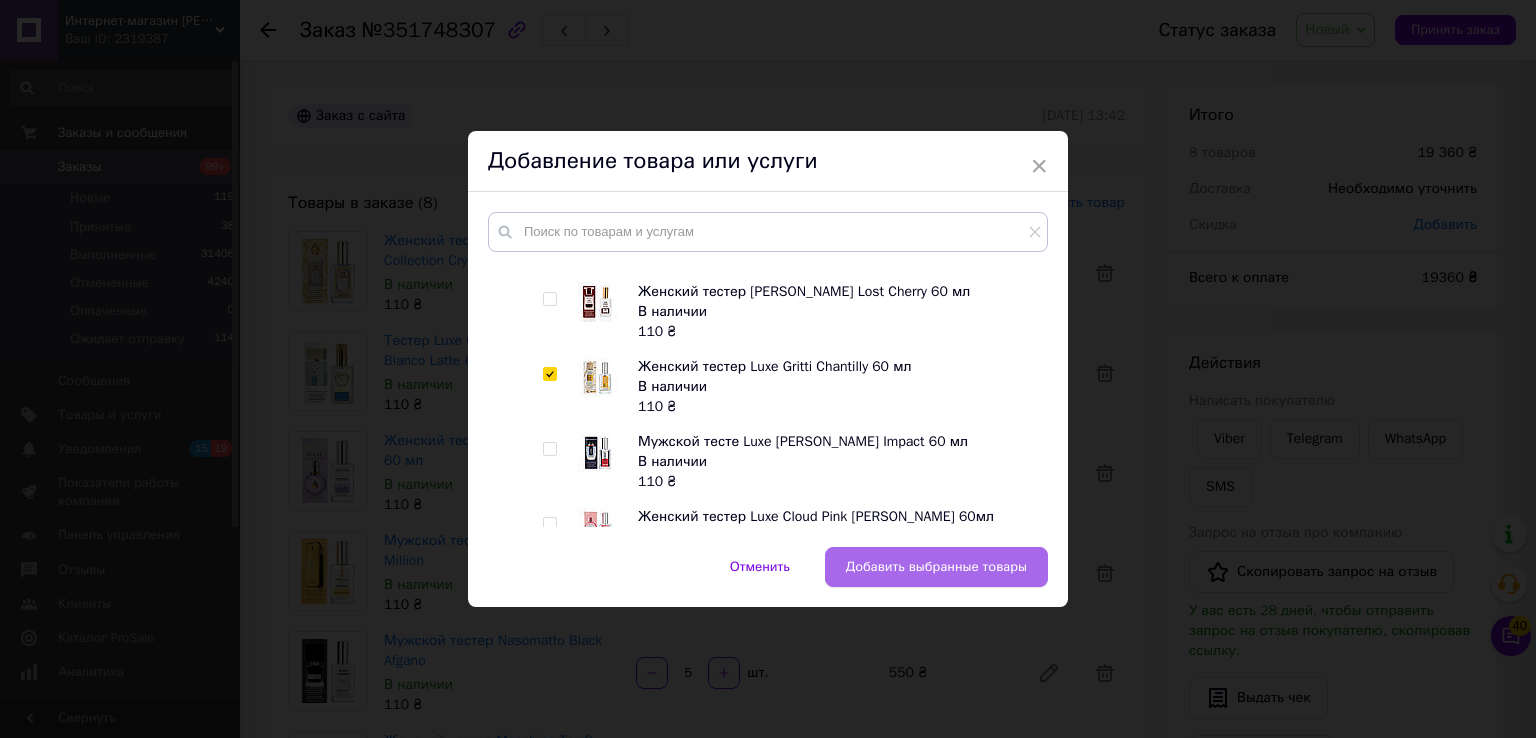 click on "Добавить выбранные товары" at bounding box center (936, 567) 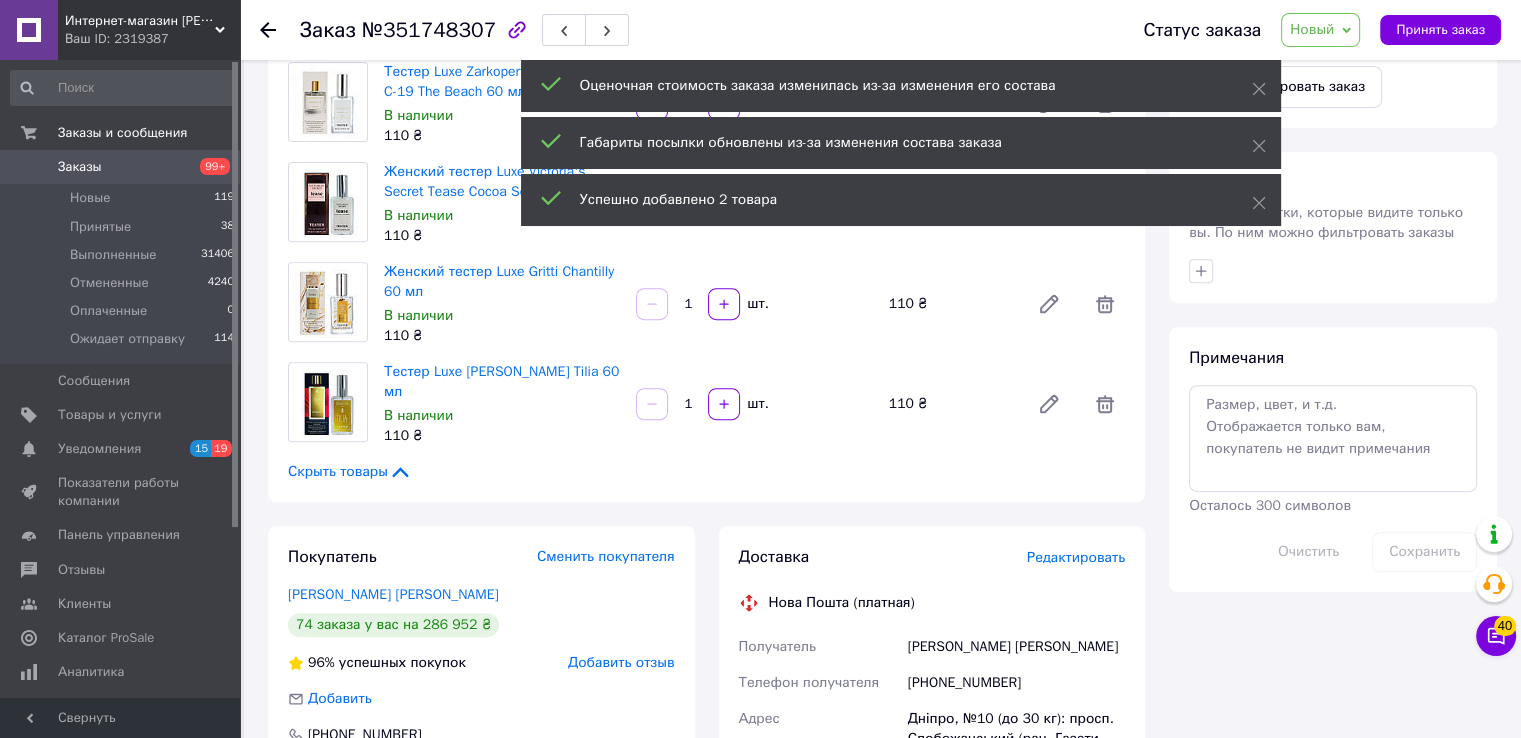scroll, scrollTop: 800, scrollLeft: 0, axis: vertical 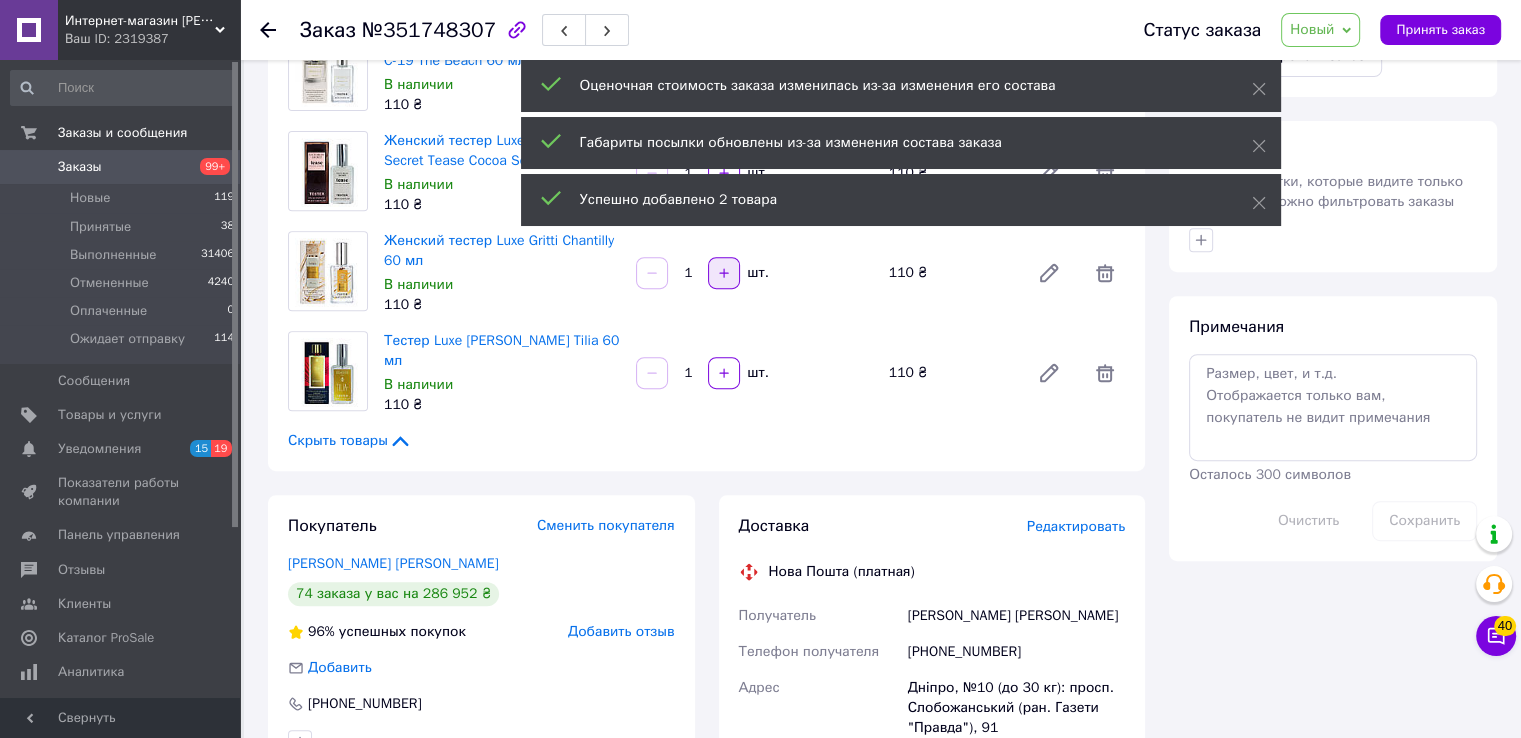 click at bounding box center [724, 273] 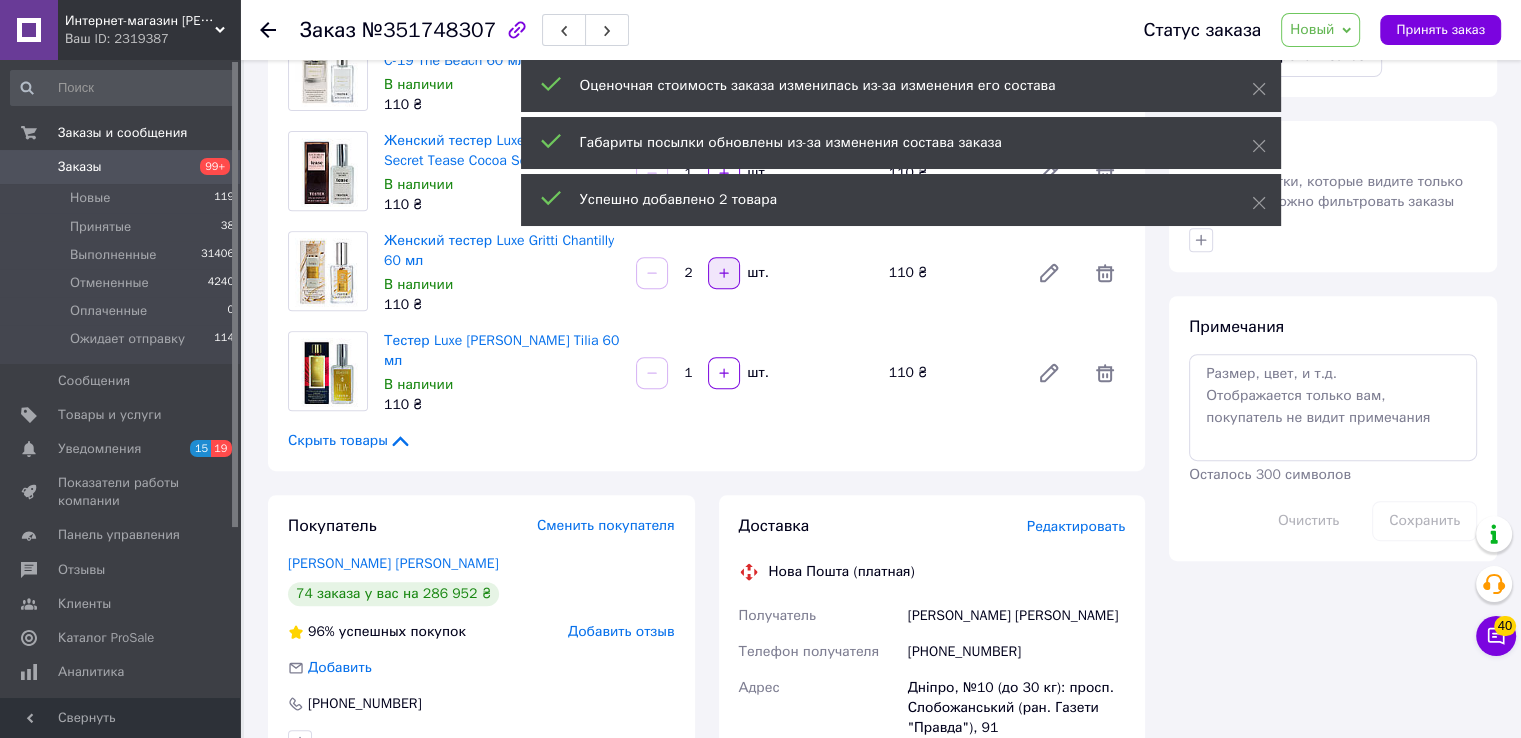 click at bounding box center (724, 273) 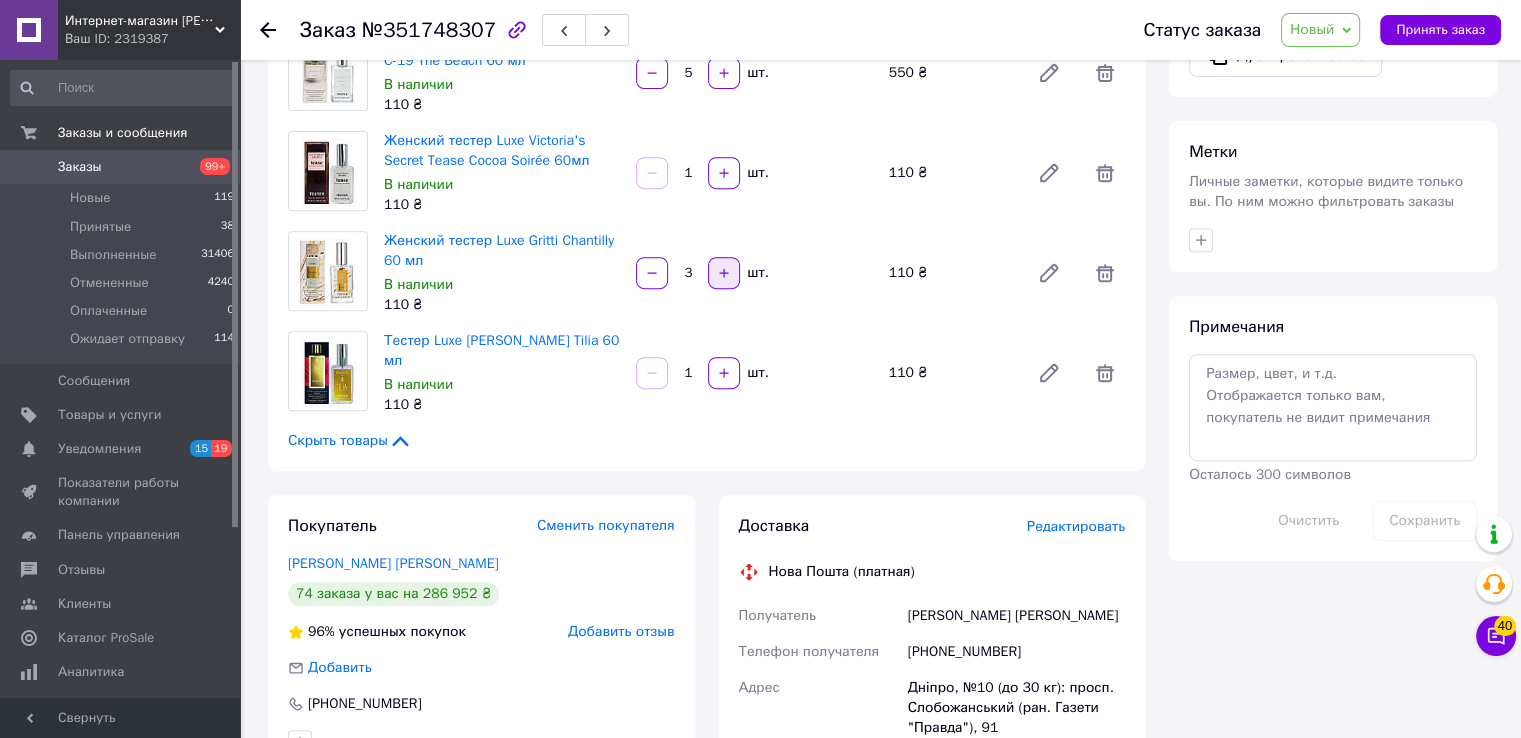 click at bounding box center [724, 273] 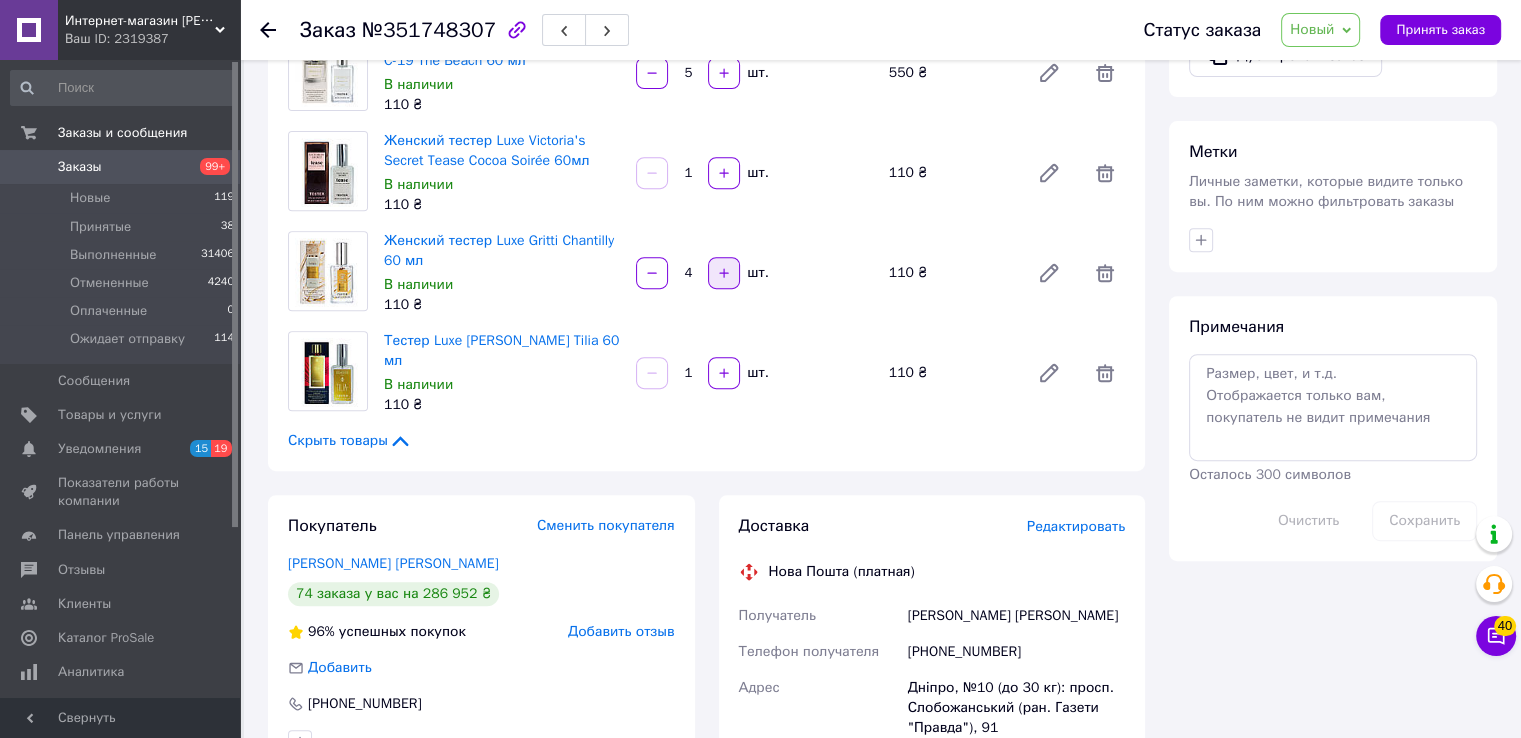 click at bounding box center [724, 273] 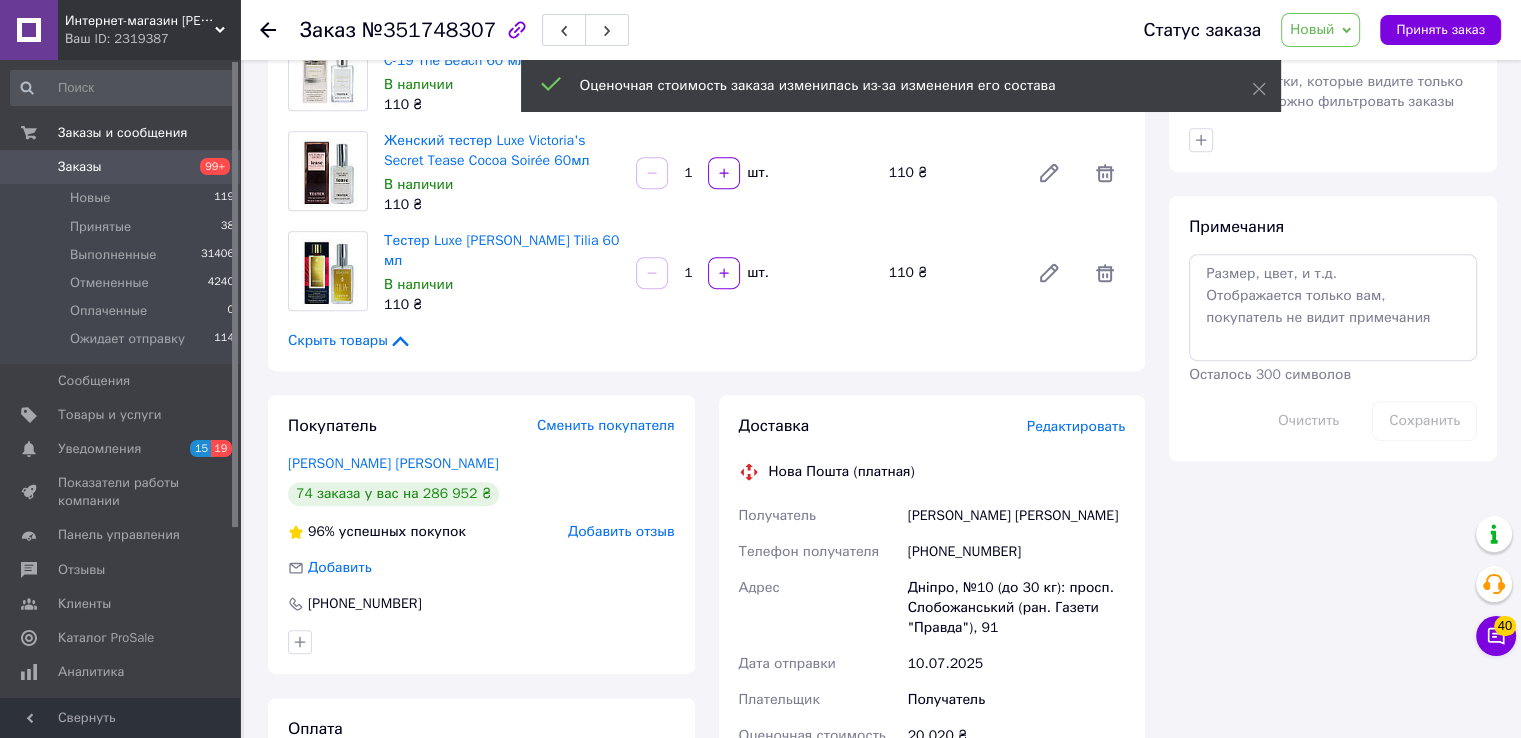 scroll, scrollTop: 800, scrollLeft: 0, axis: vertical 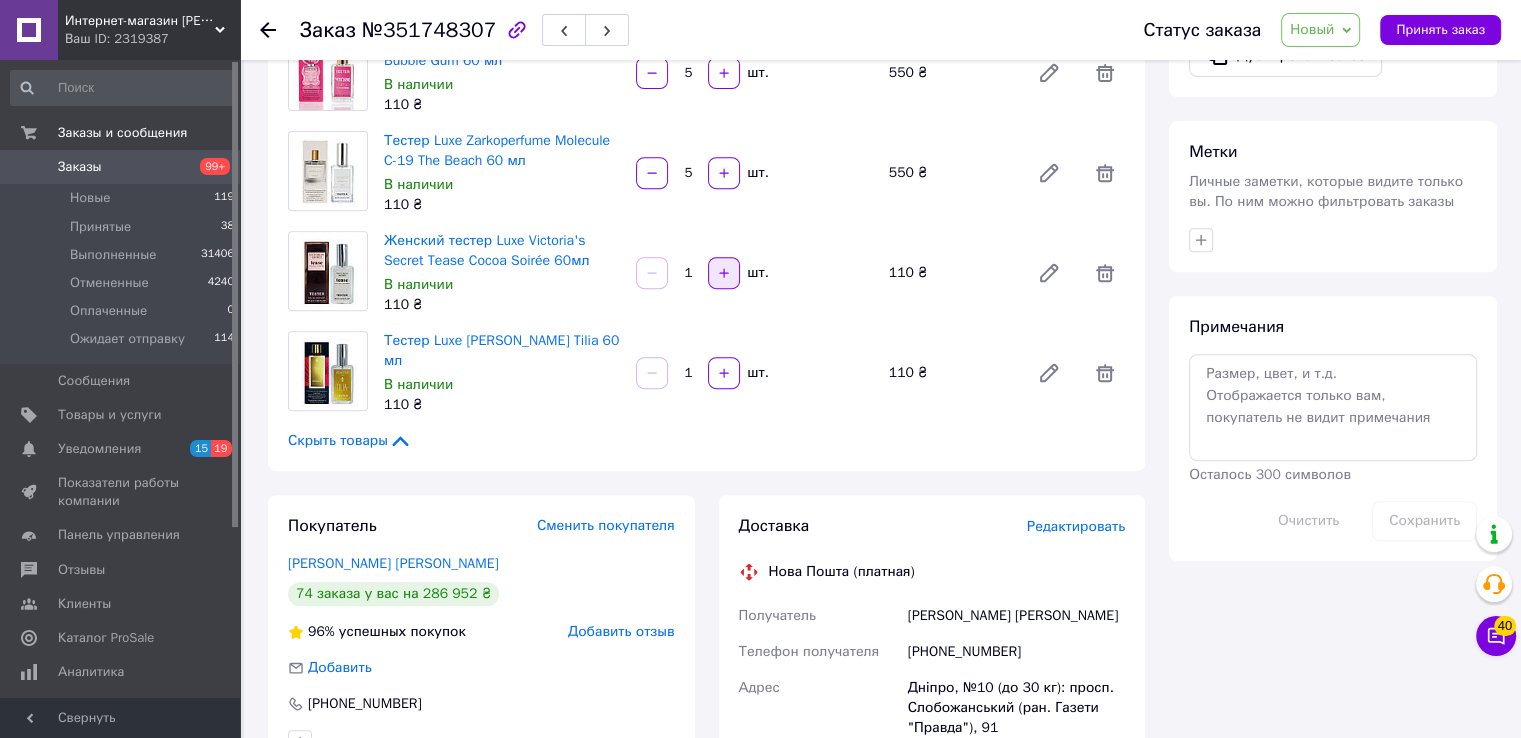 click 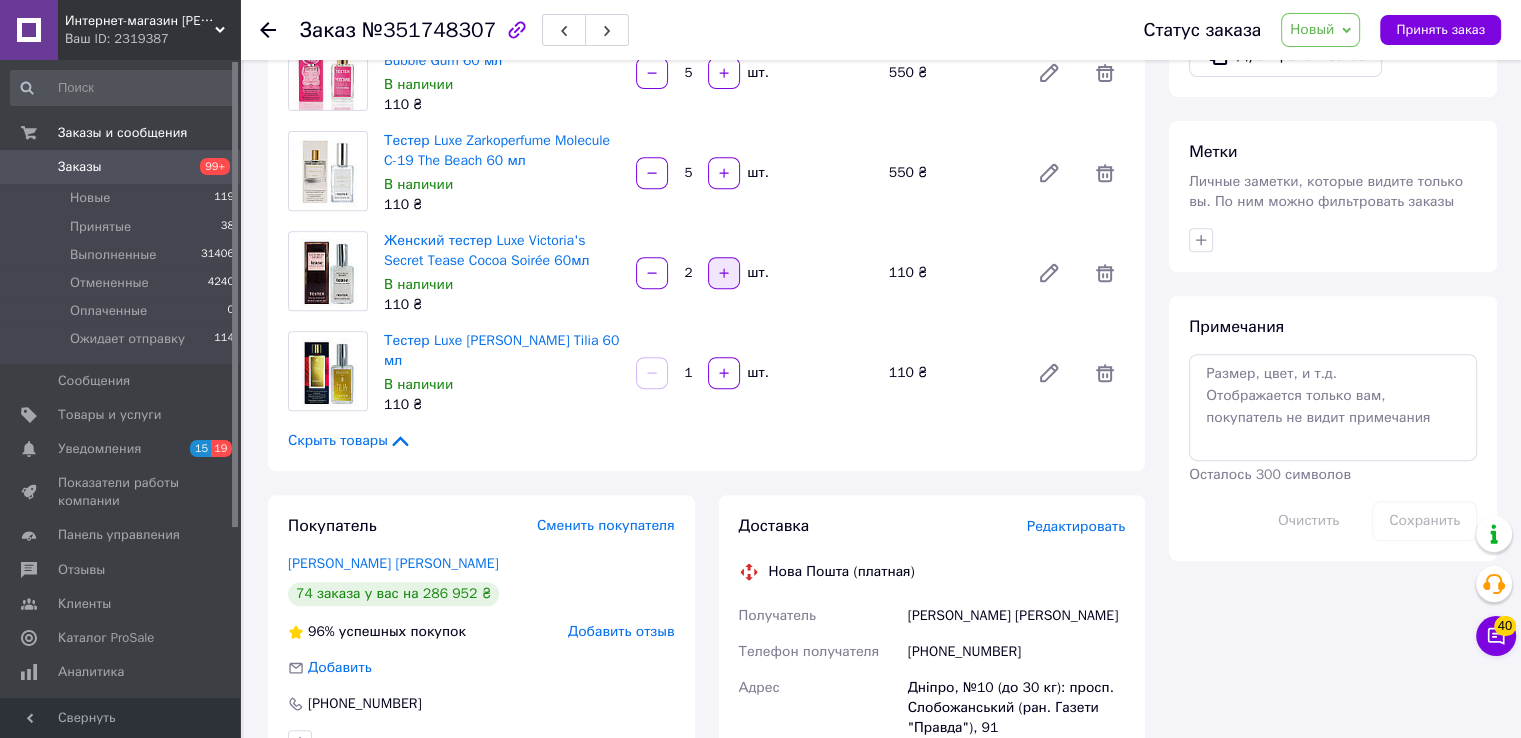 click 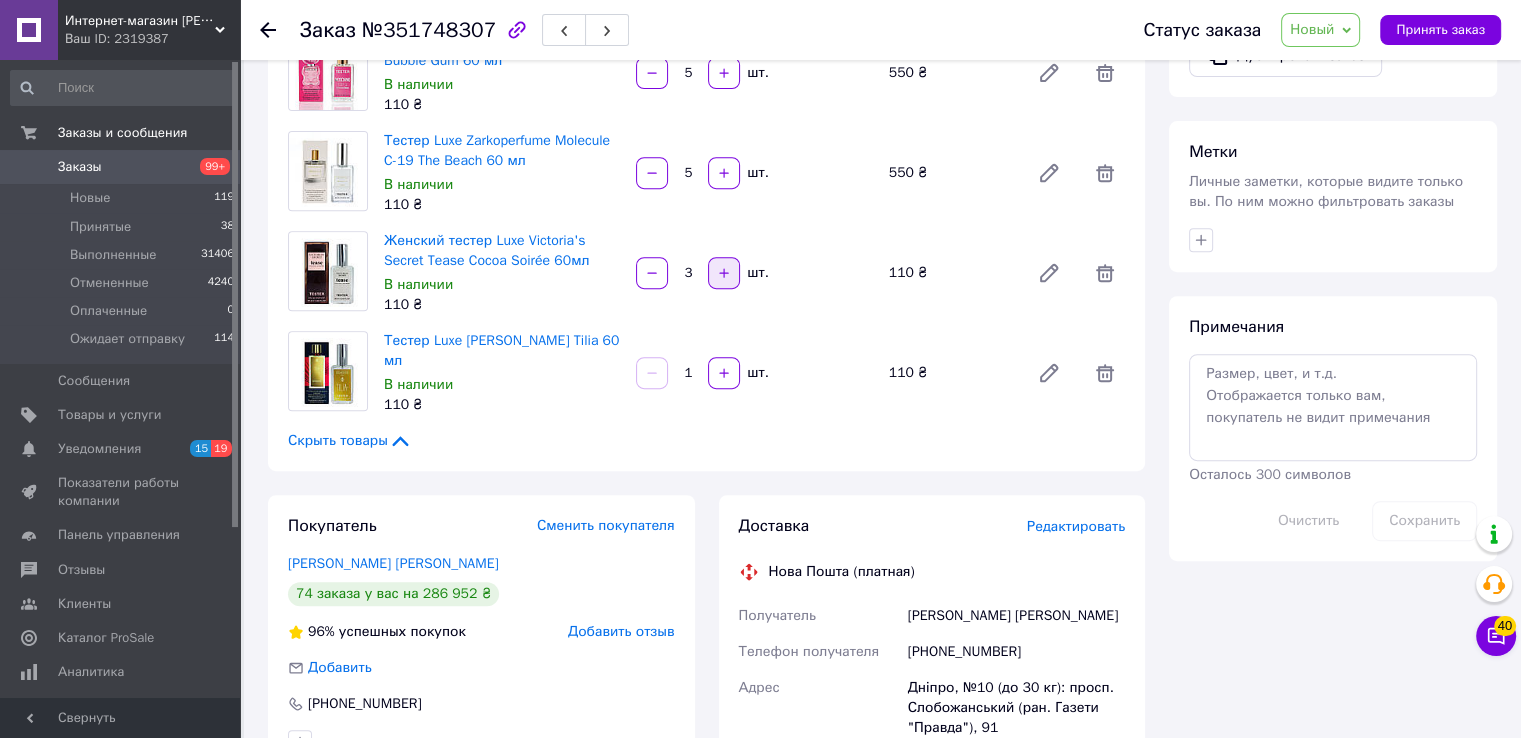 click 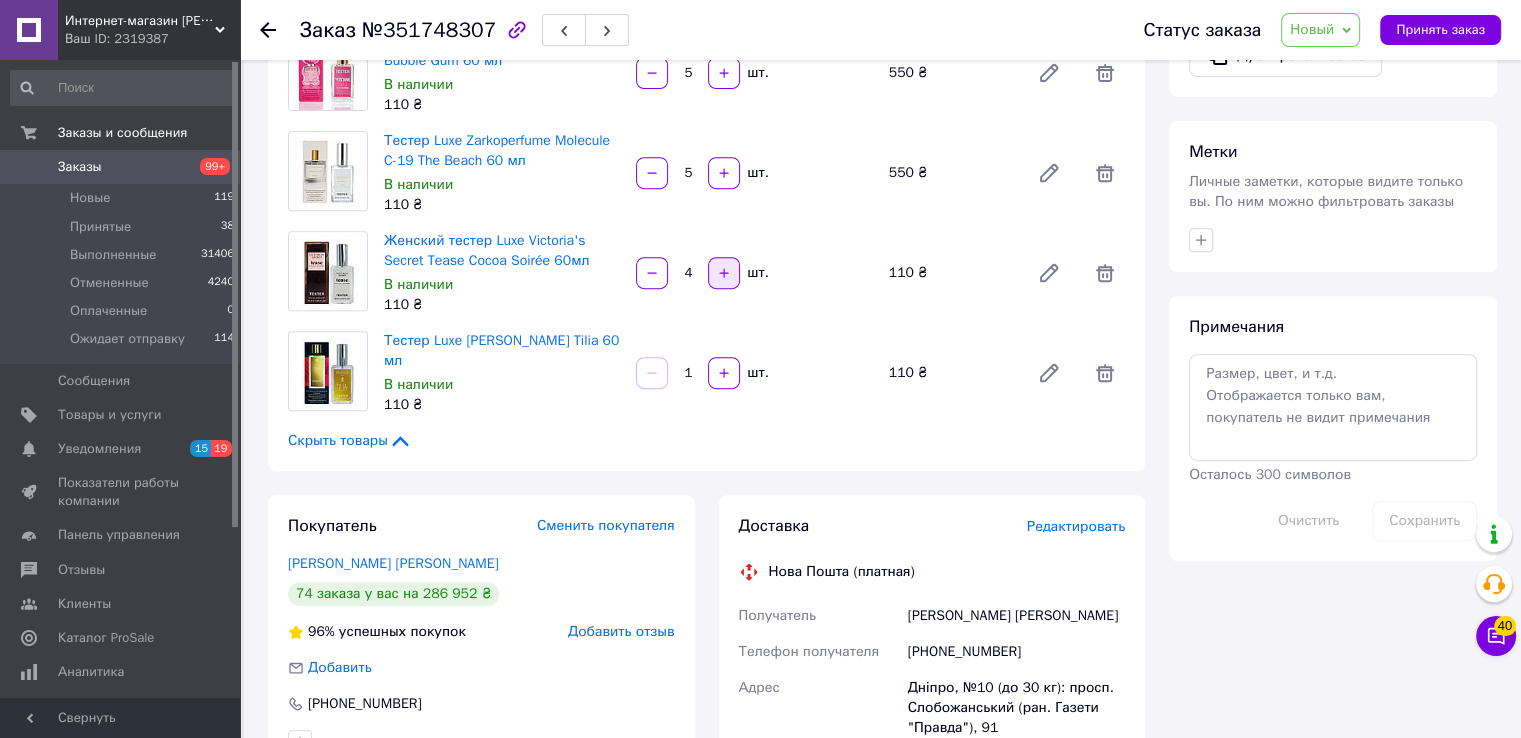 click 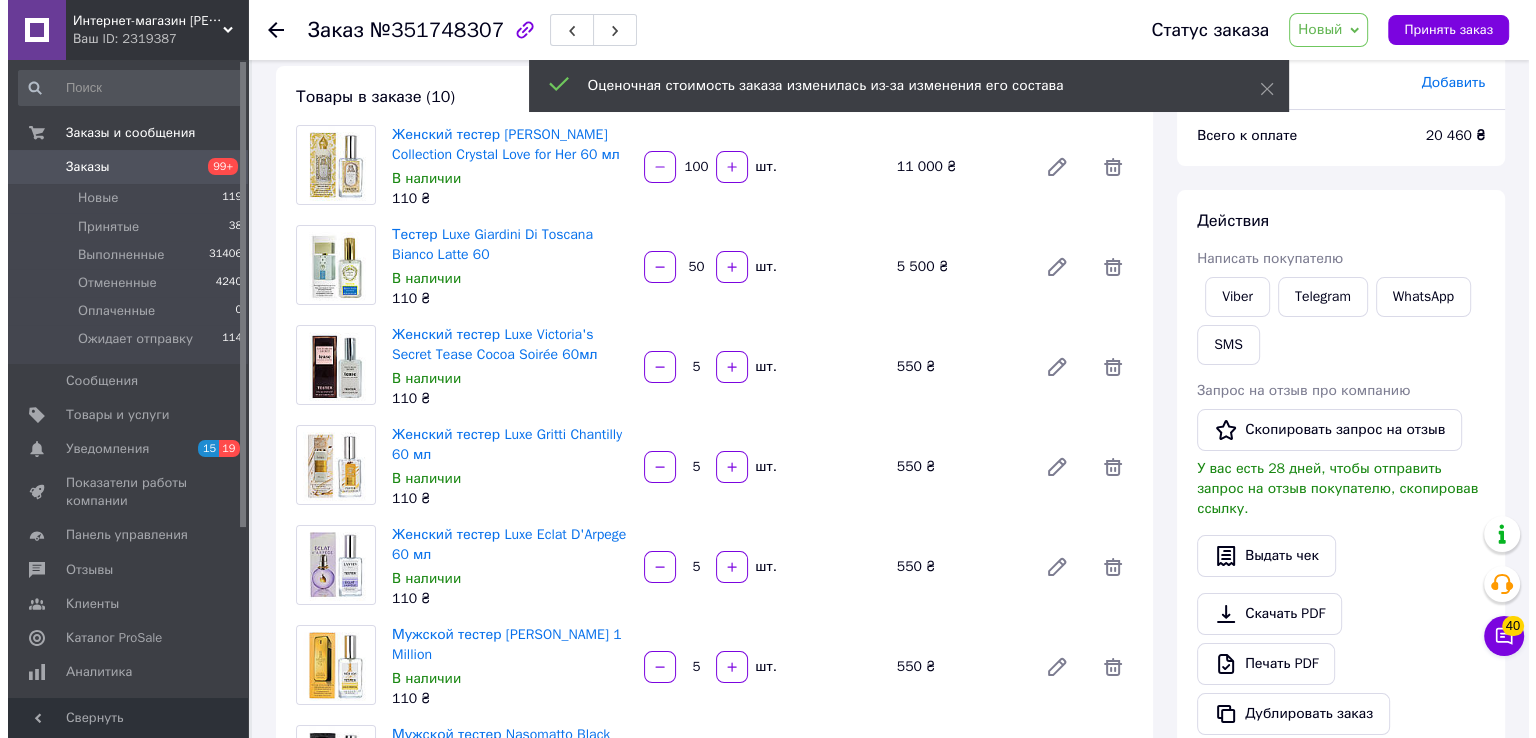 scroll, scrollTop: 0, scrollLeft: 0, axis: both 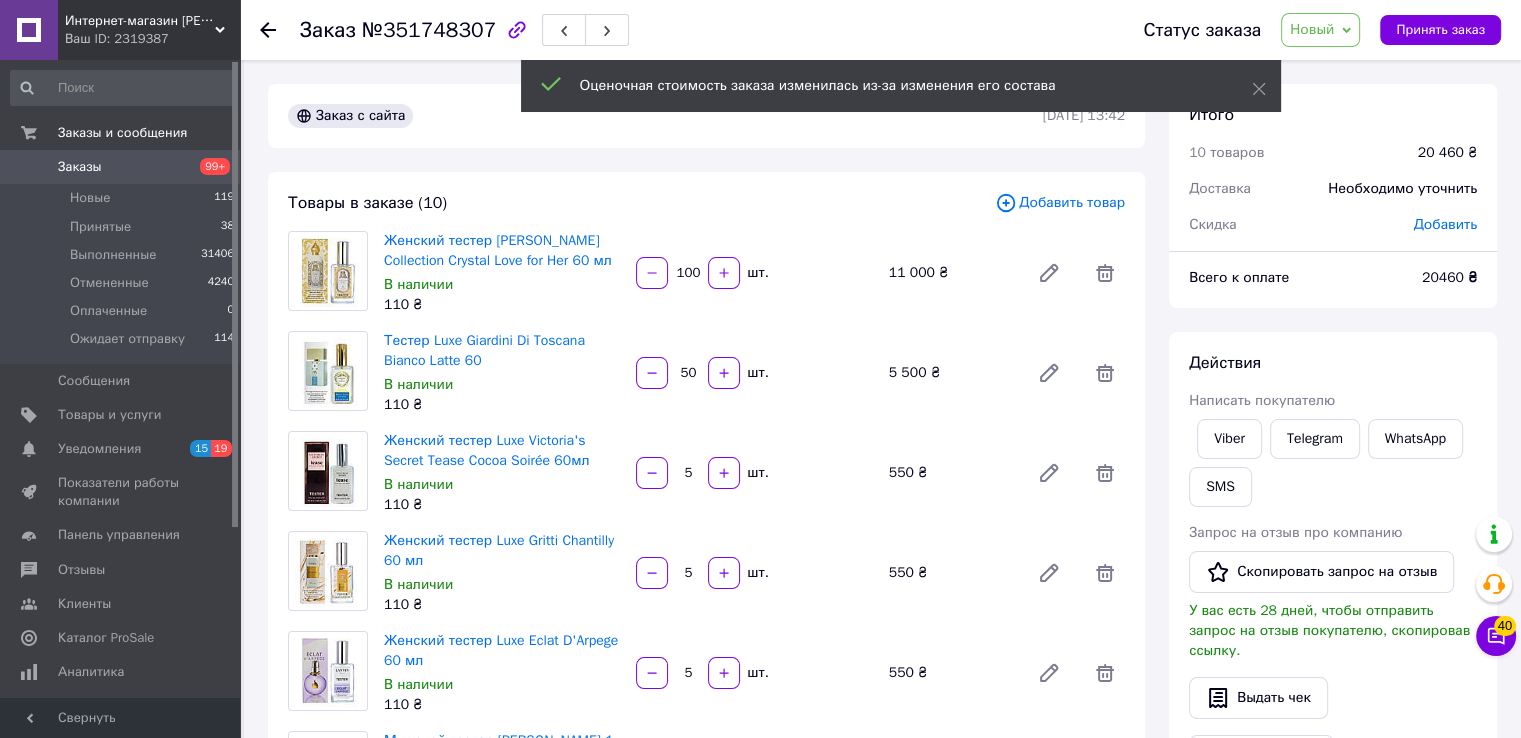 click on "Добавить товар" at bounding box center (1060, 203) 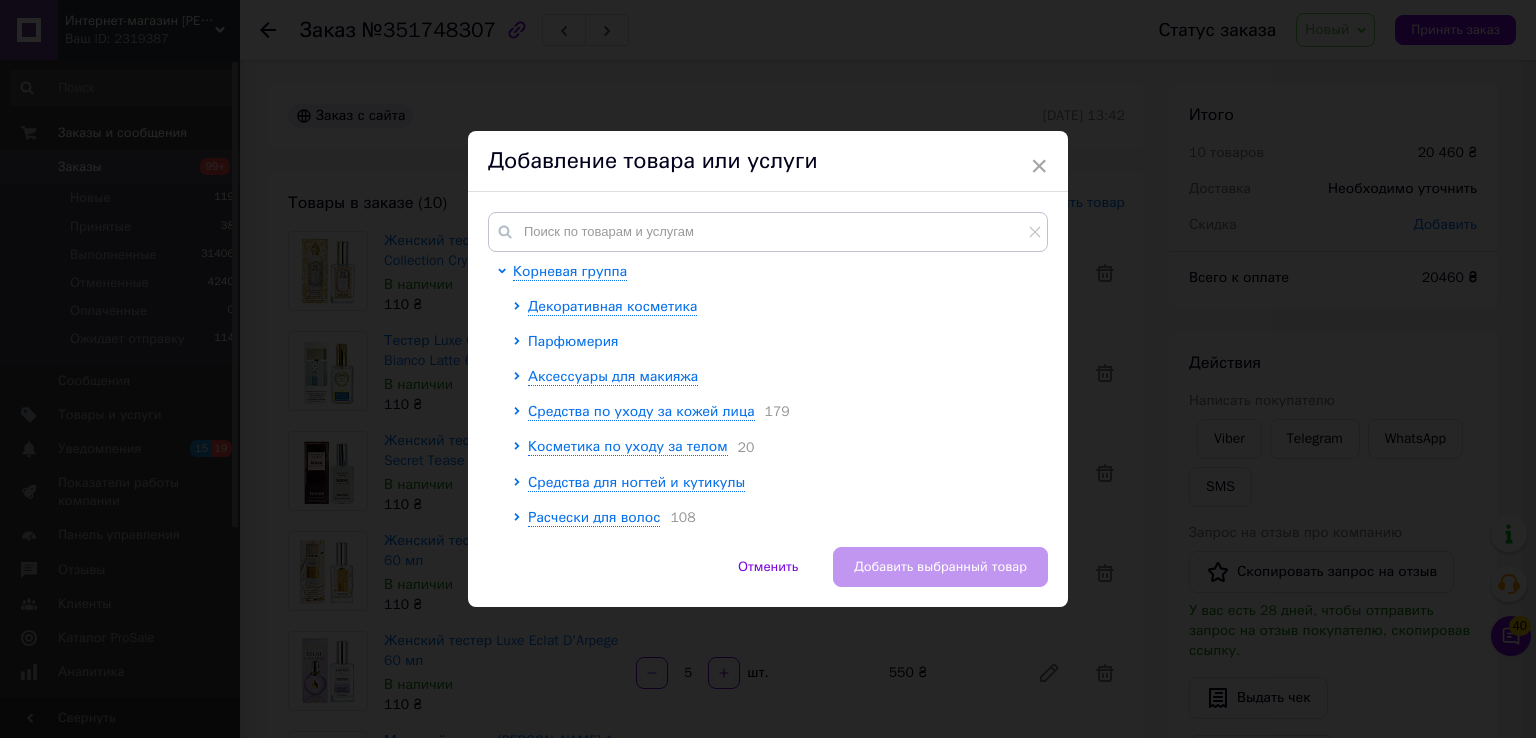 click on "Парфюмерия" at bounding box center [573, 341] 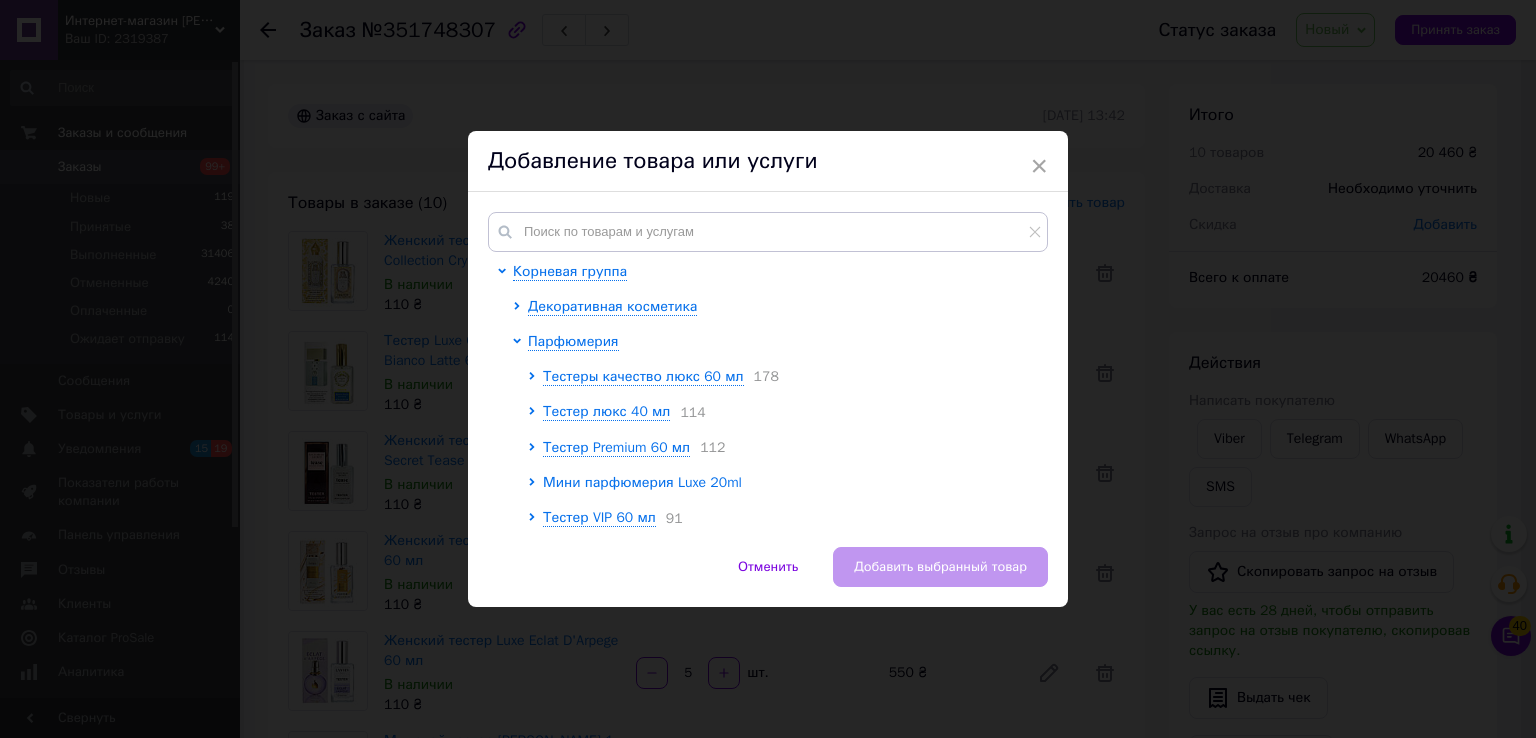 click on "Мини парфюмерия Luxe 20ml" at bounding box center (642, 482) 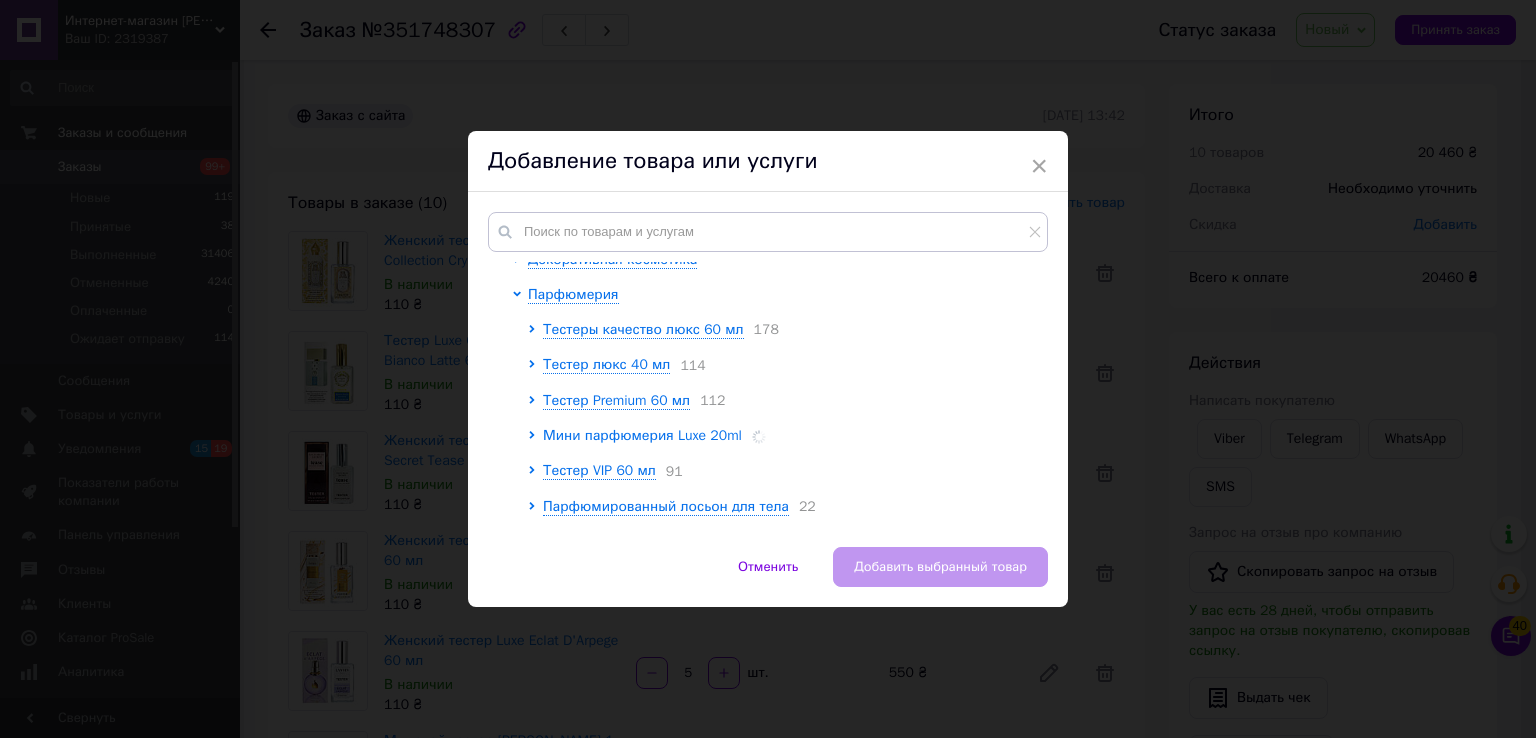 scroll, scrollTop: 100, scrollLeft: 0, axis: vertical 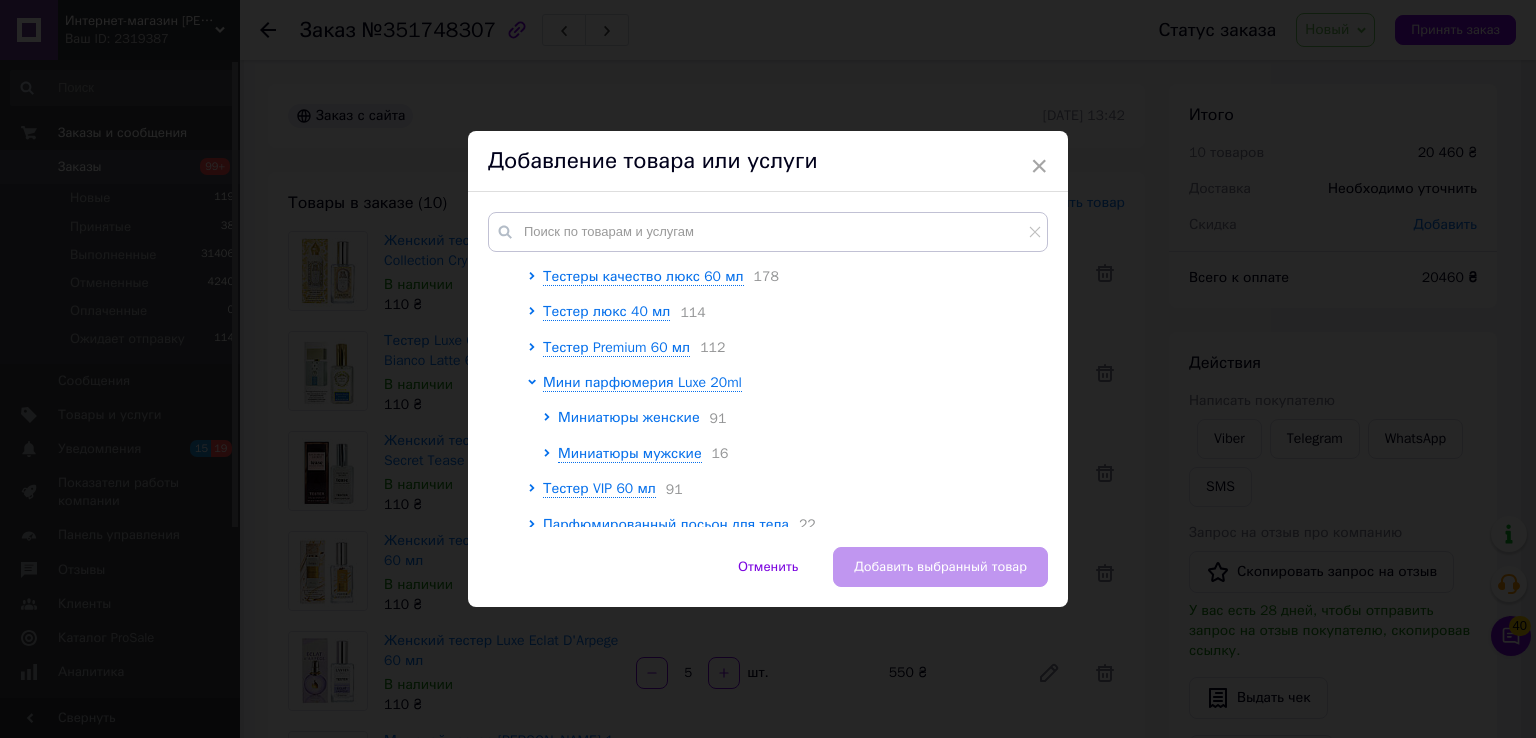 click on "Миниатюры женские" at bounding box center (629, 417) 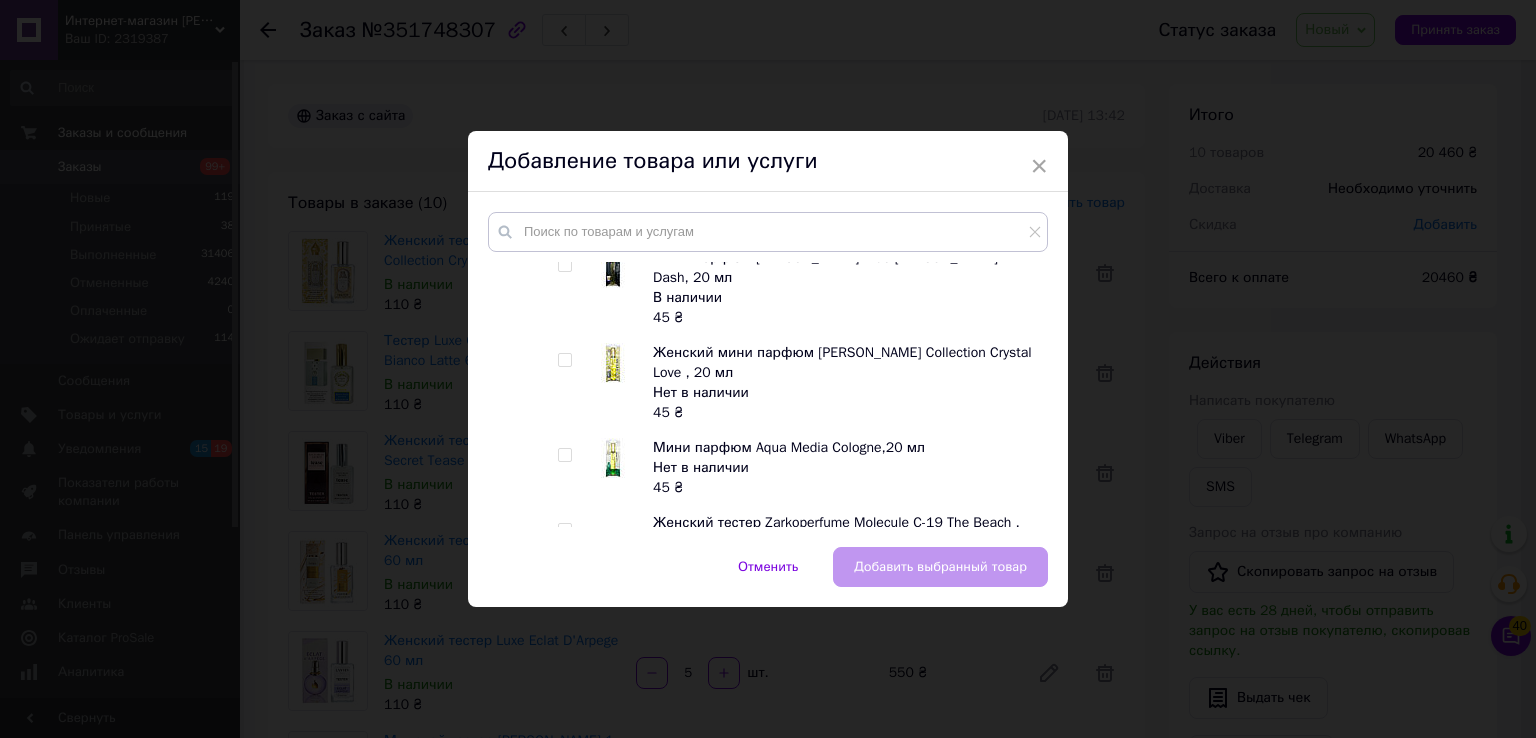 scroll, scrollTop: 700, scrollLeft: 0, axis: vertical 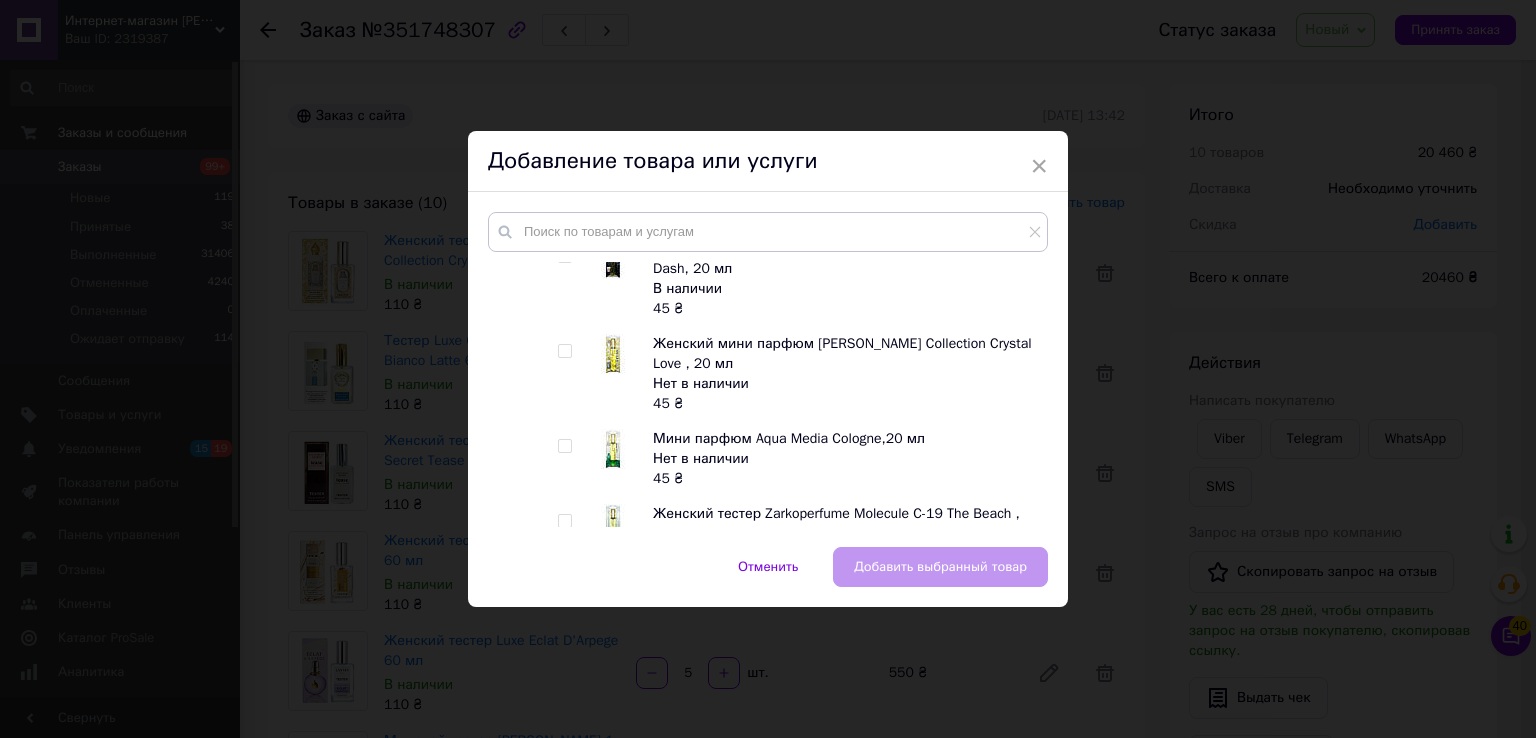 click at bounding box center [564, 521] 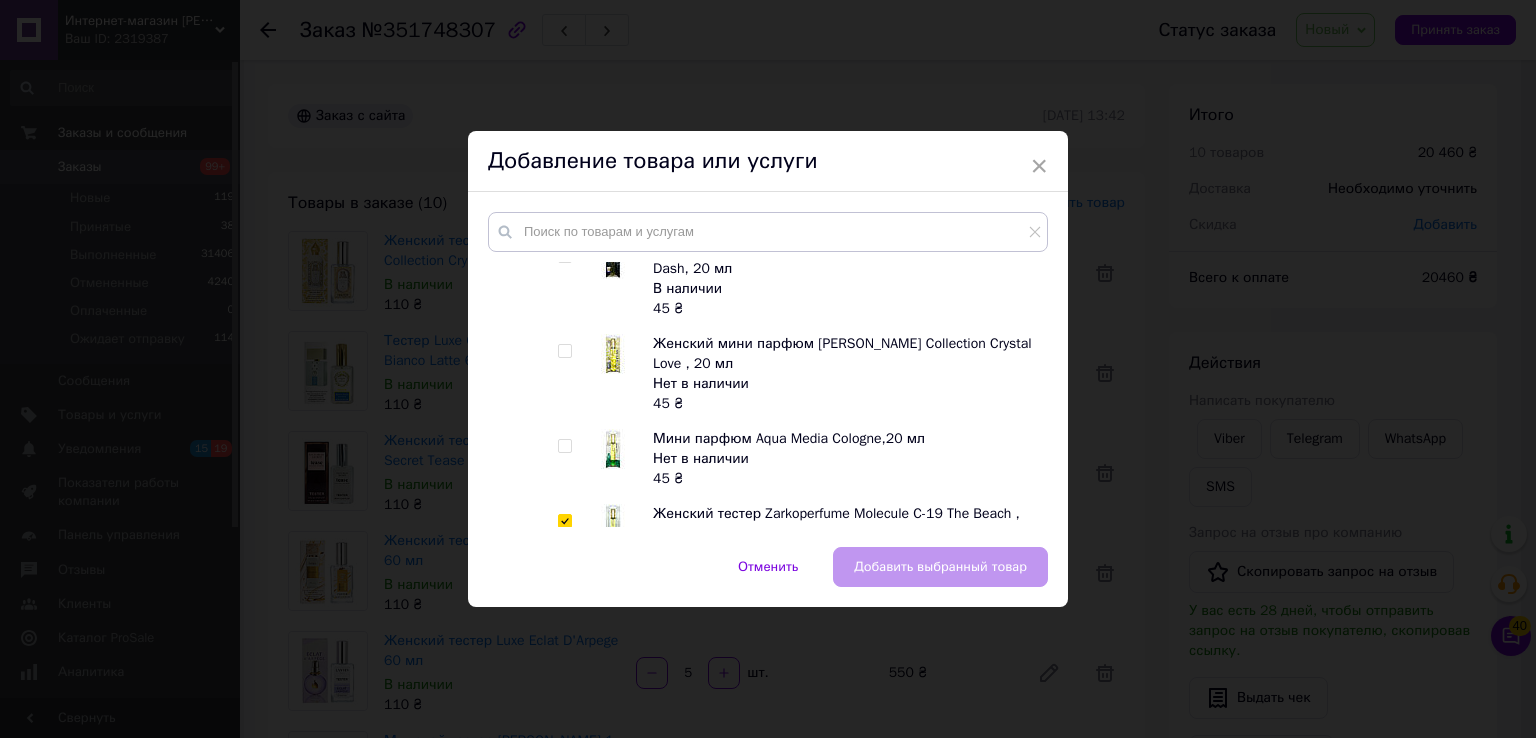 checkbox on "true" 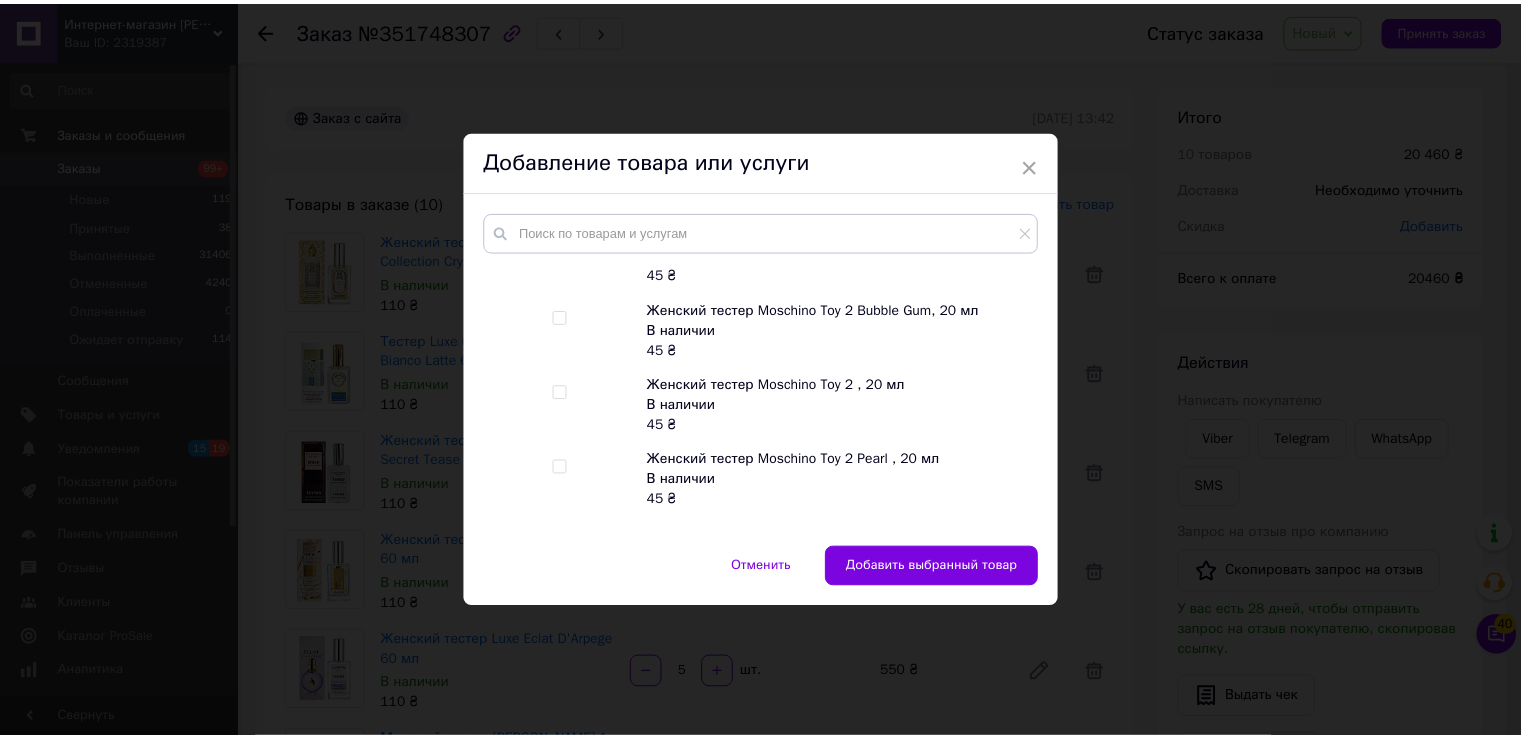 scroll, scrollTop: 1600, scrollLeft: 0, axis: vertical 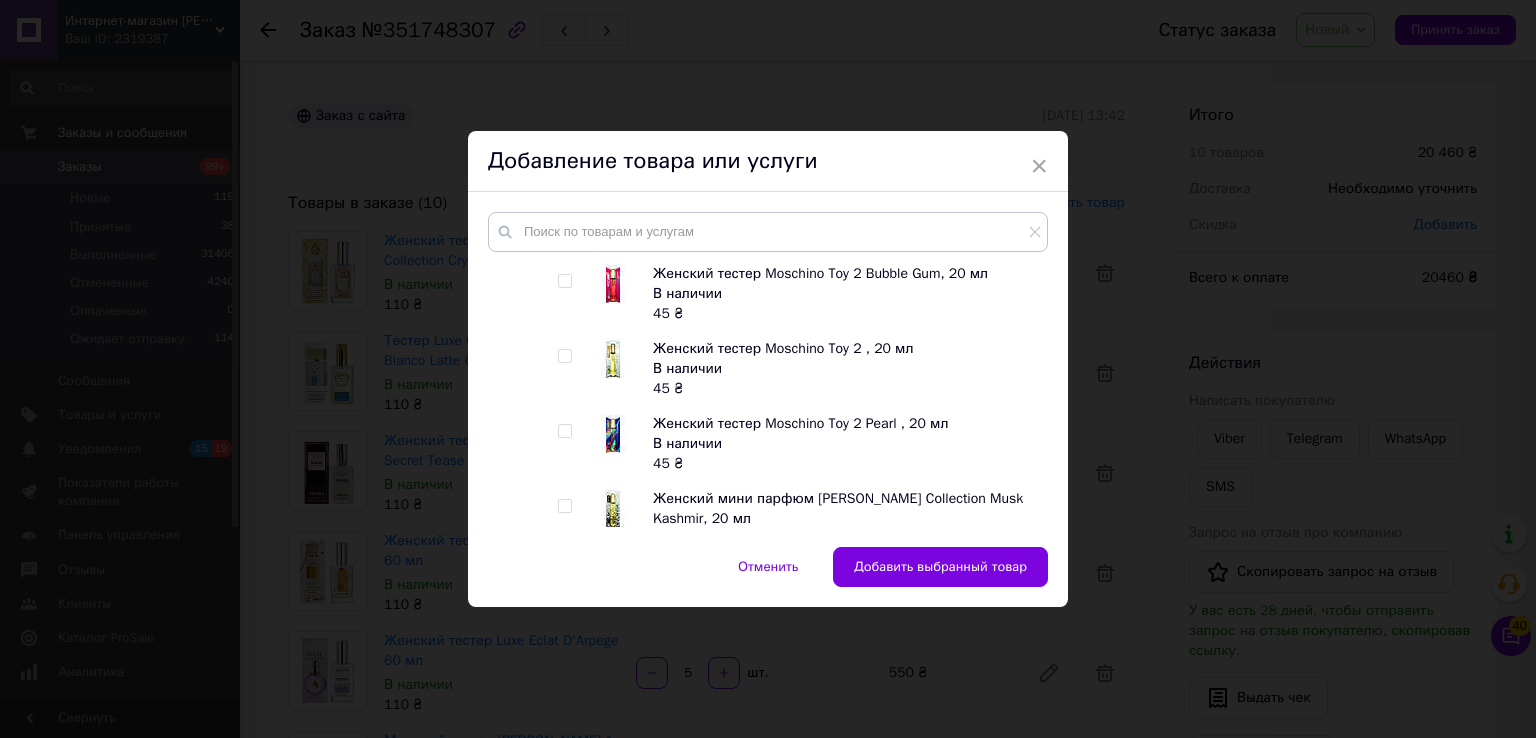 click at bounding box center (564, 356) 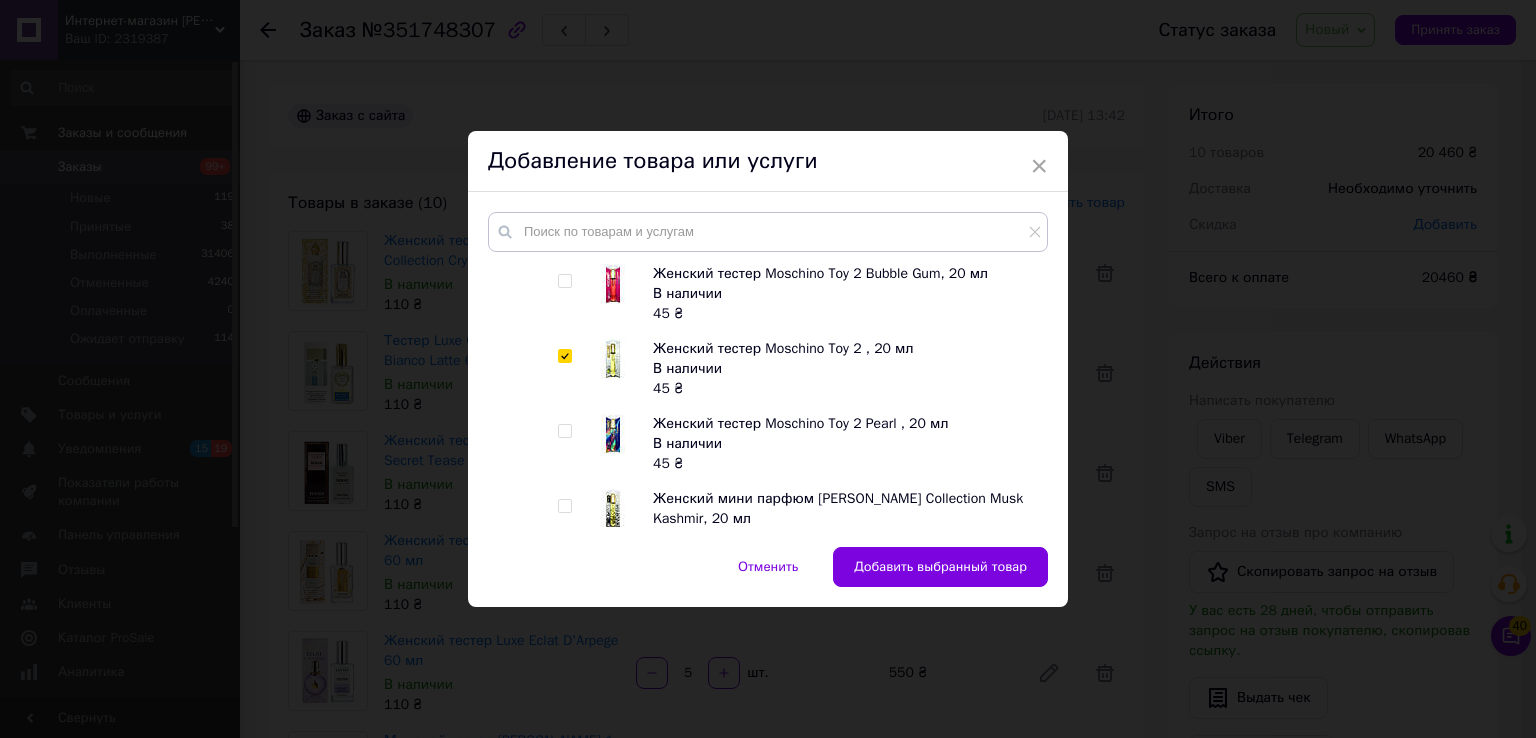 checkbox on "true" 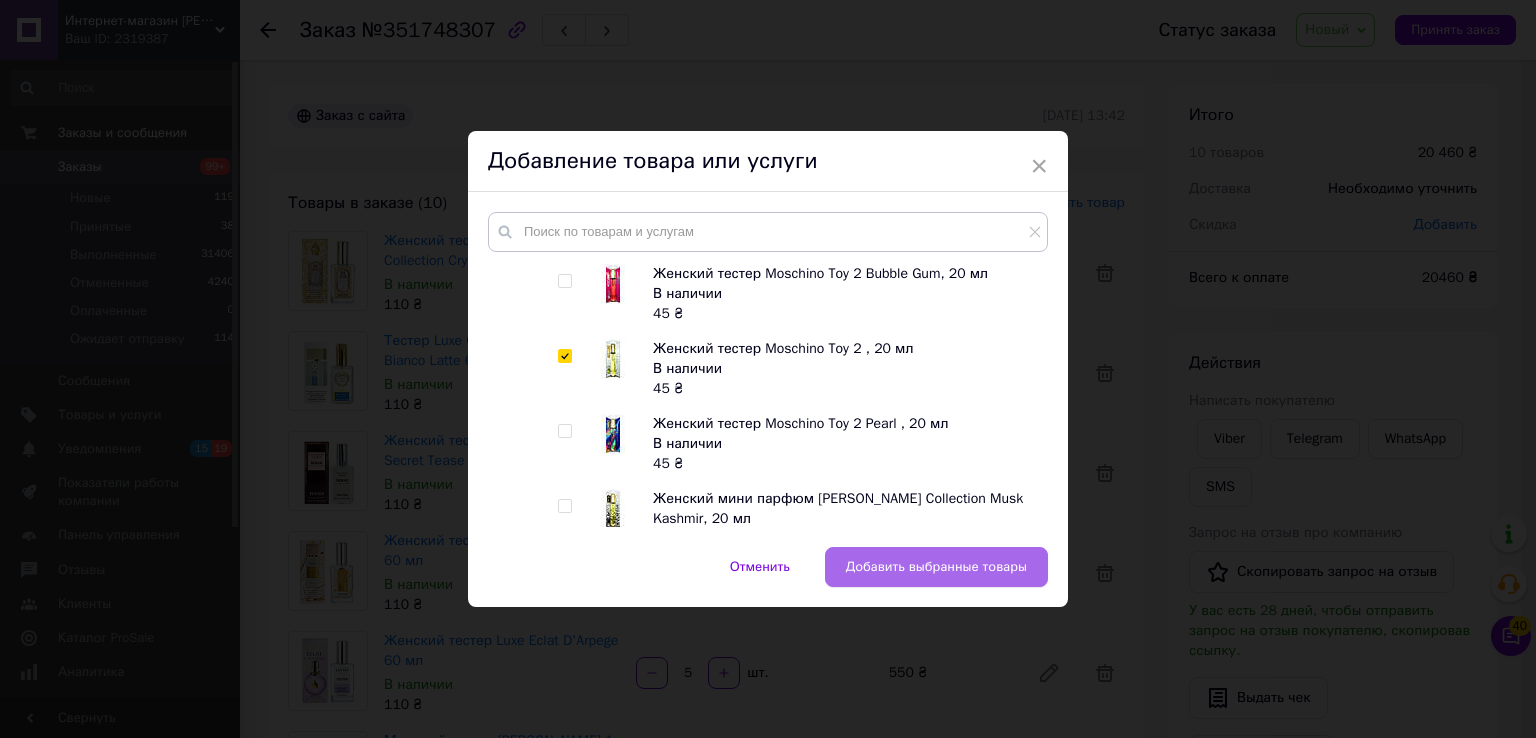 click on "Добавить выбранные товары" at bounding box center (936, 567) 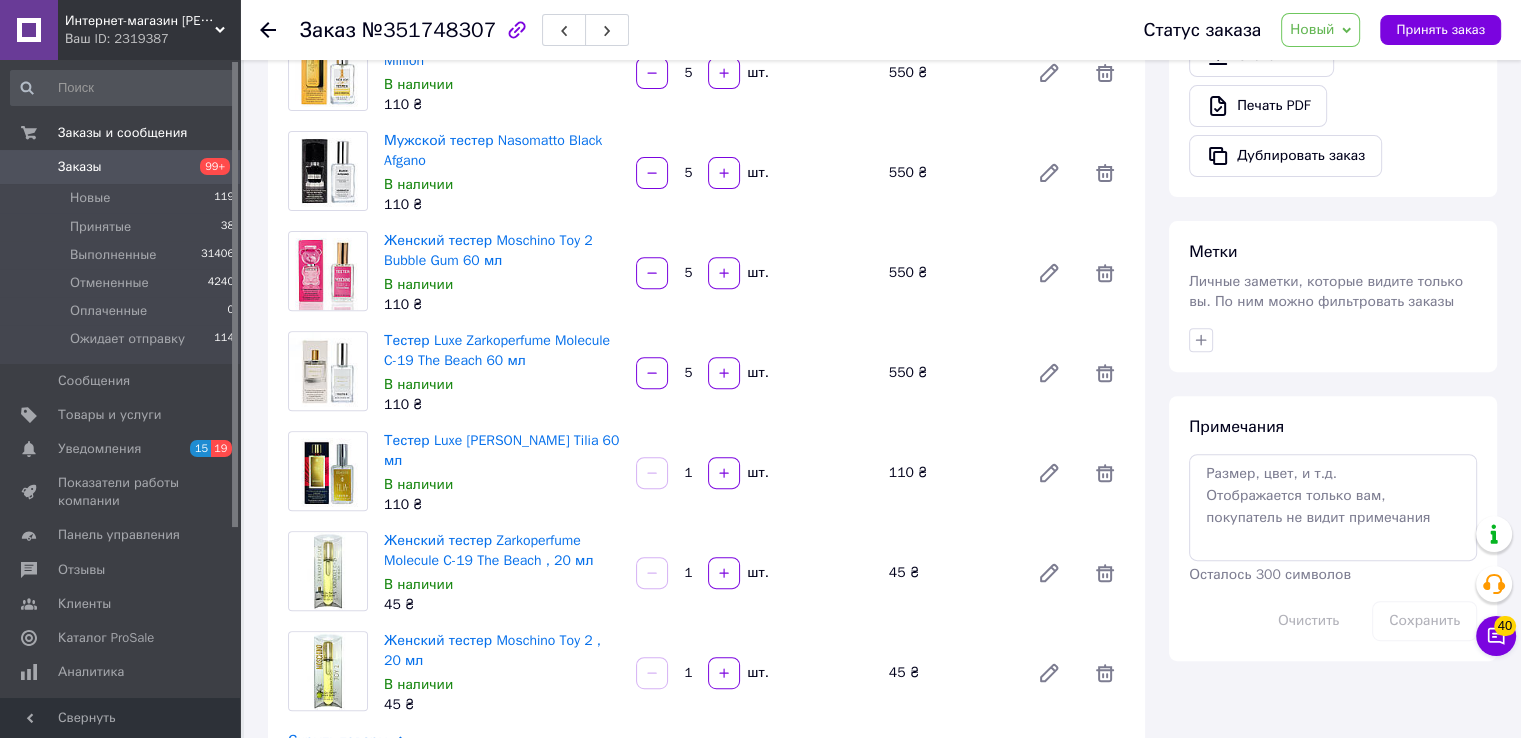 scroll, scrollTop: 900, scrollLeft: 0, axis: vertical 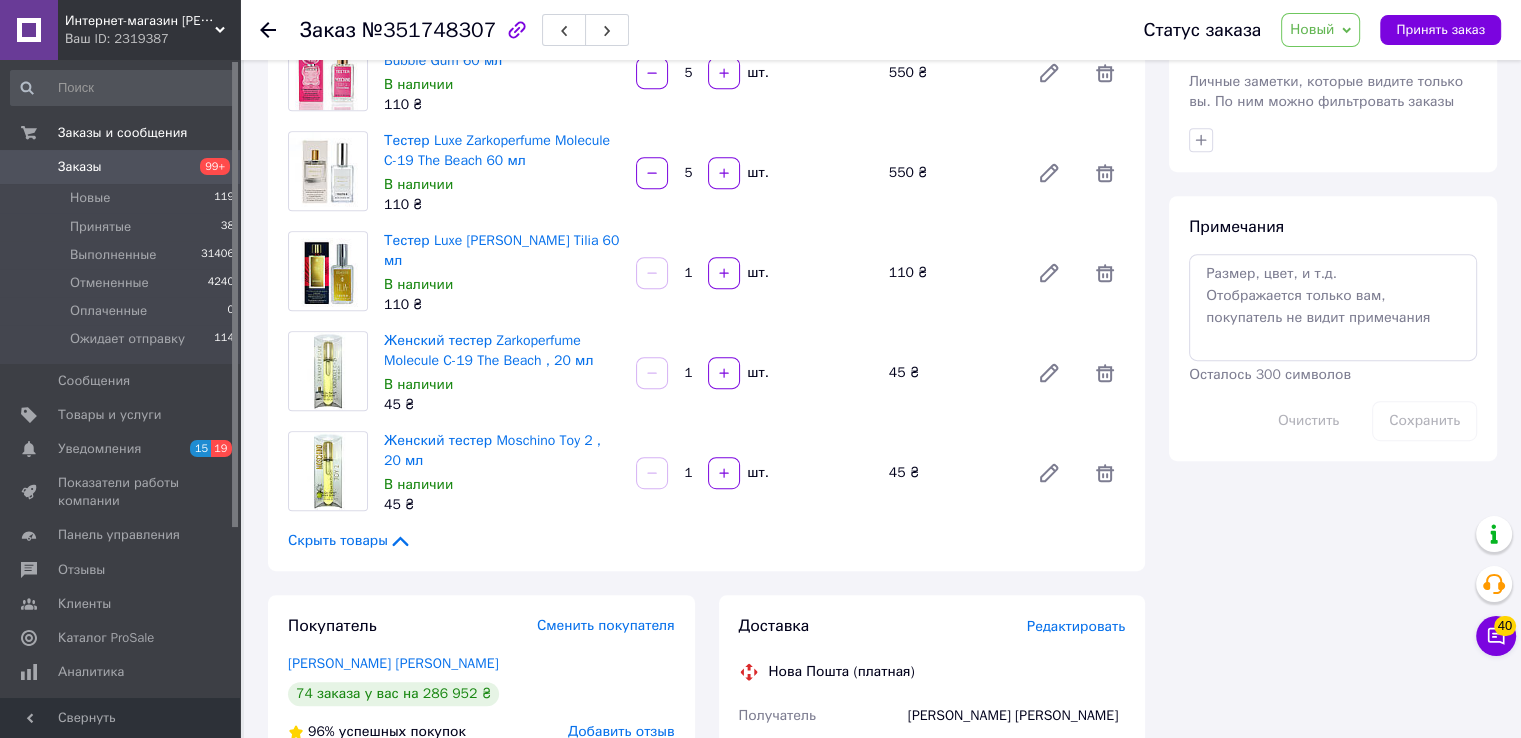 click on "1" at bounding box center [688, 473] 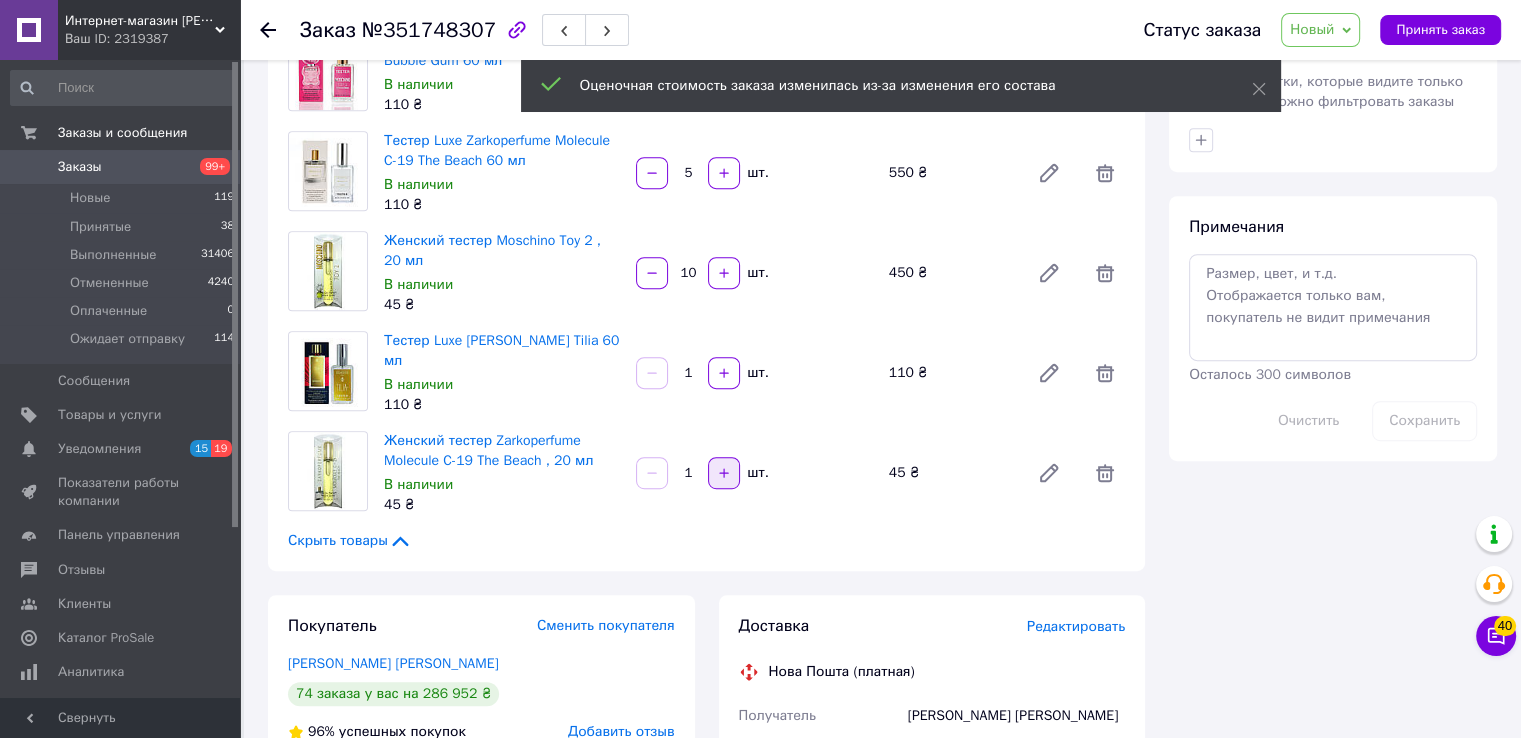 type on "10" 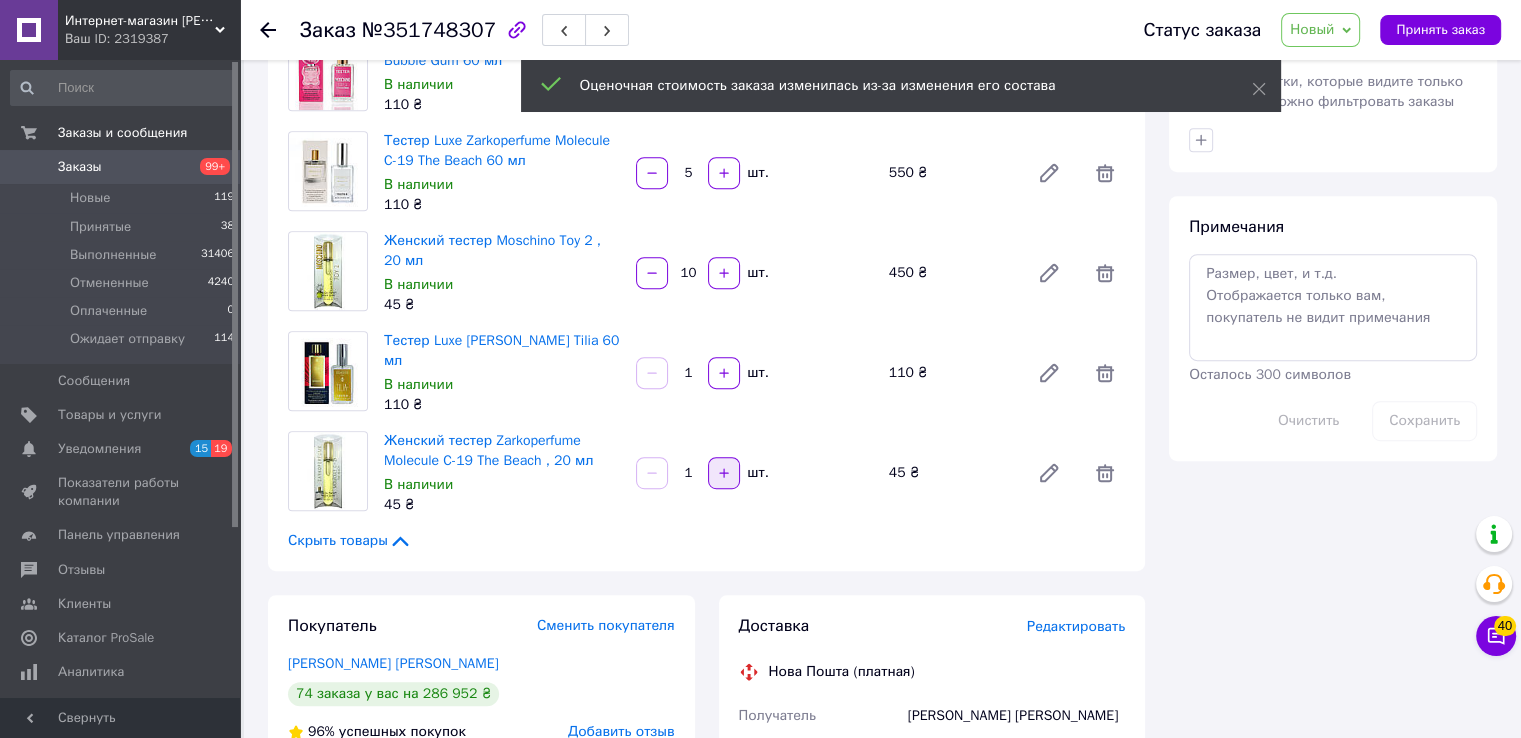 click 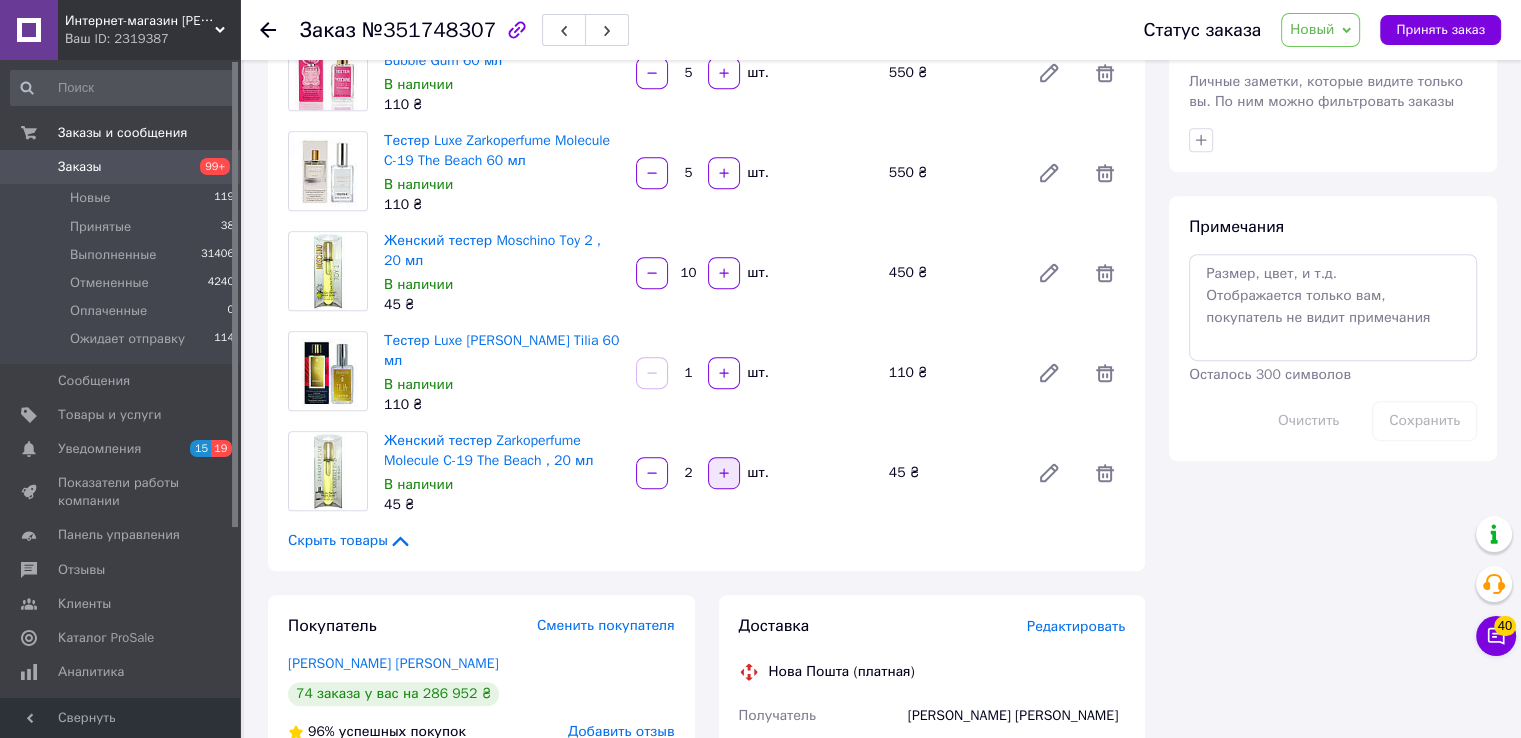 click 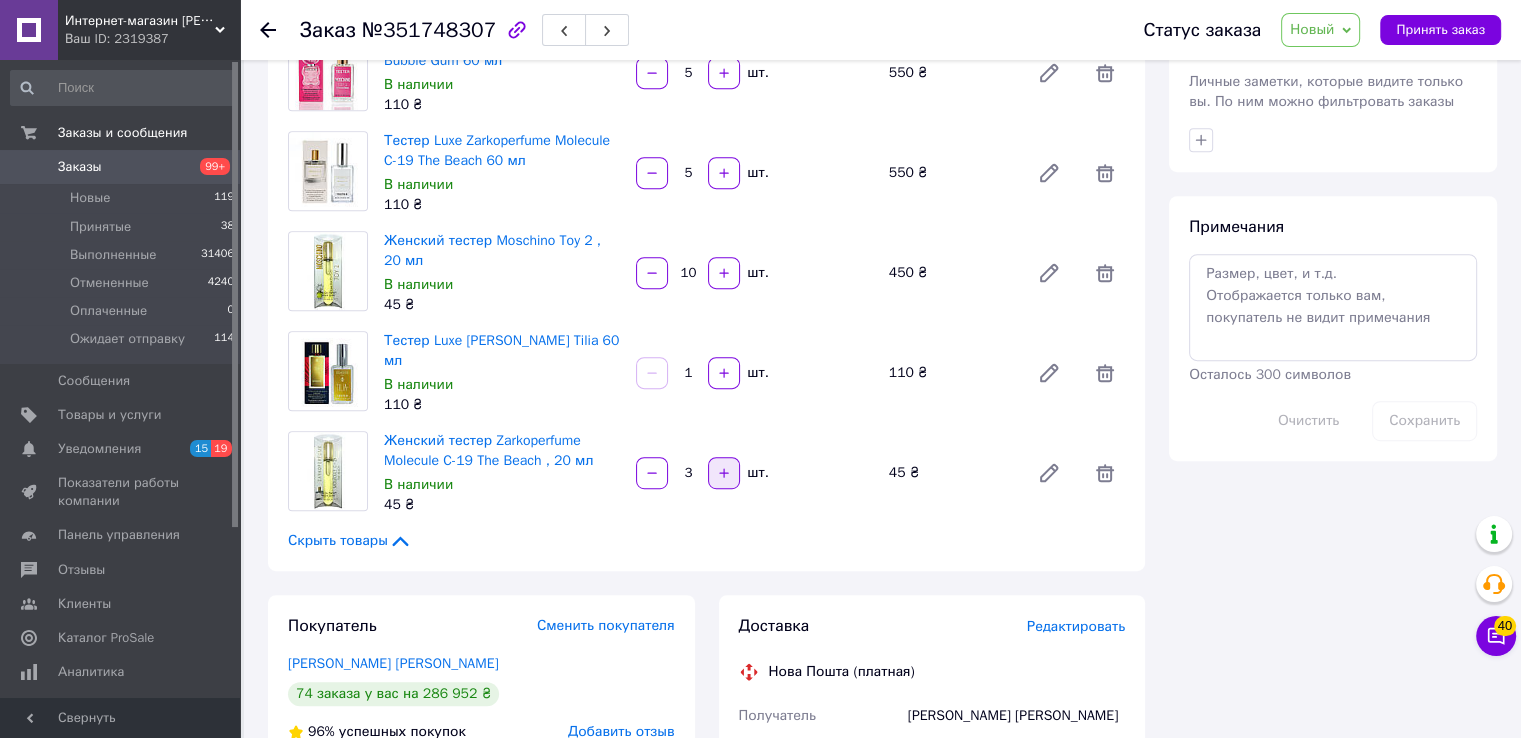 click 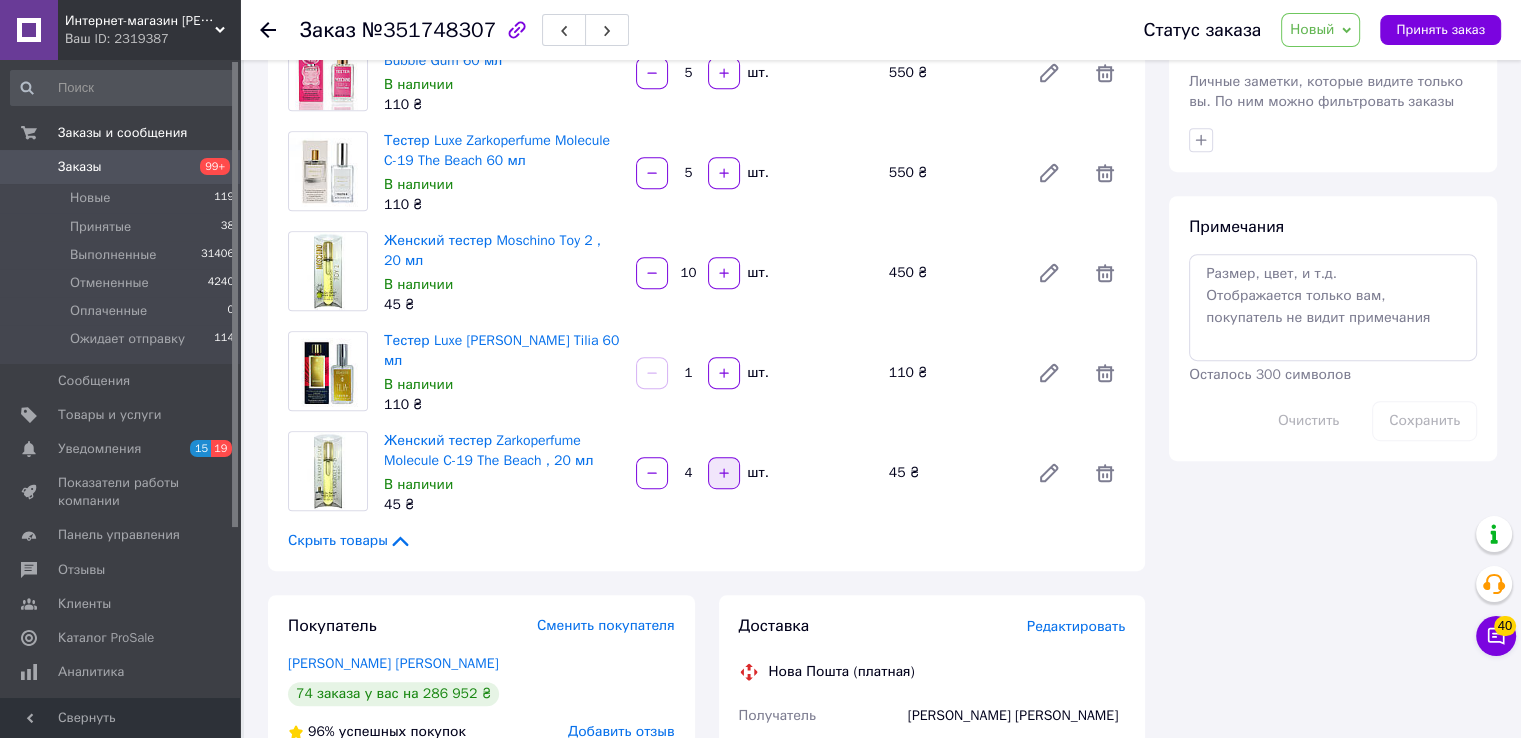 click 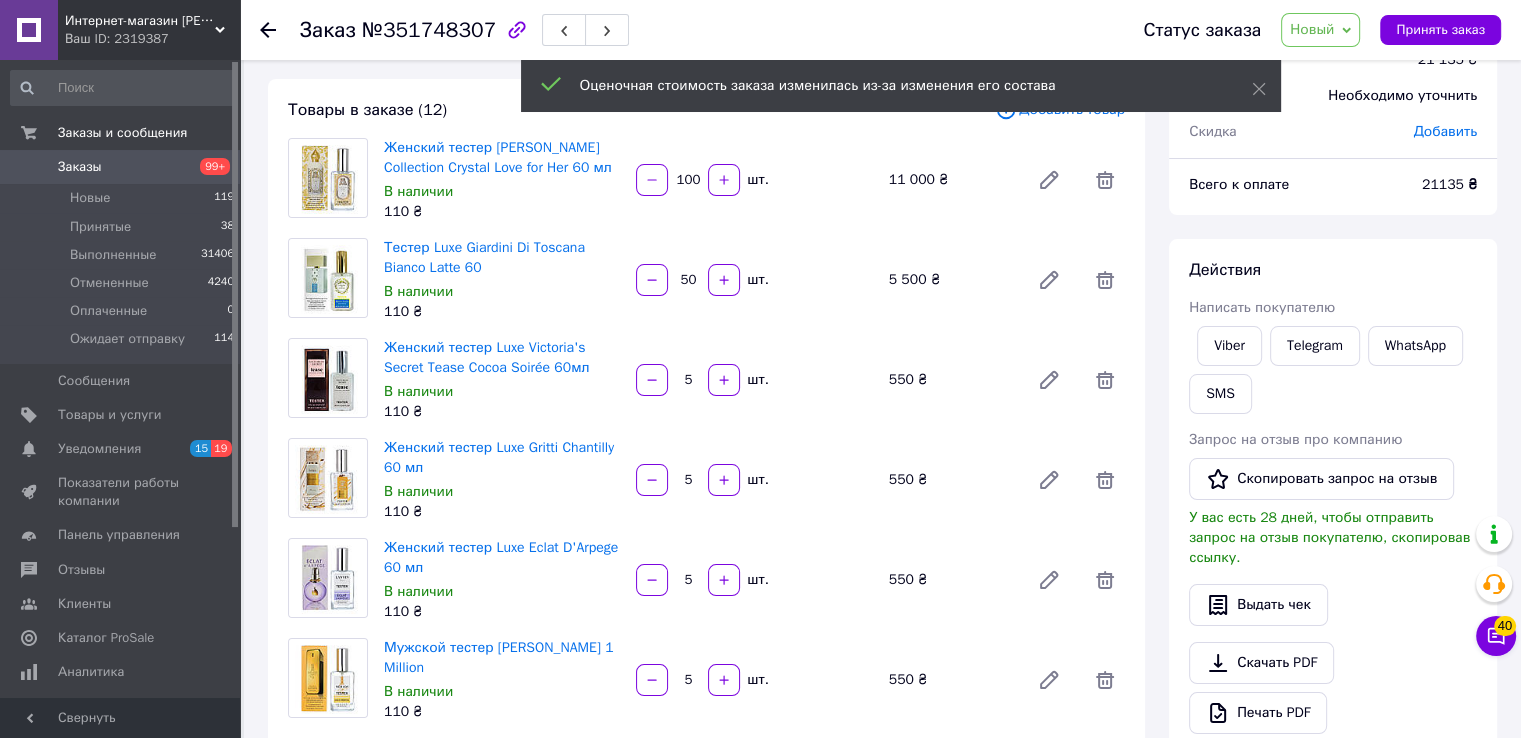 scroll, scrollTop: 0, scrollLeft: 0, axis: both 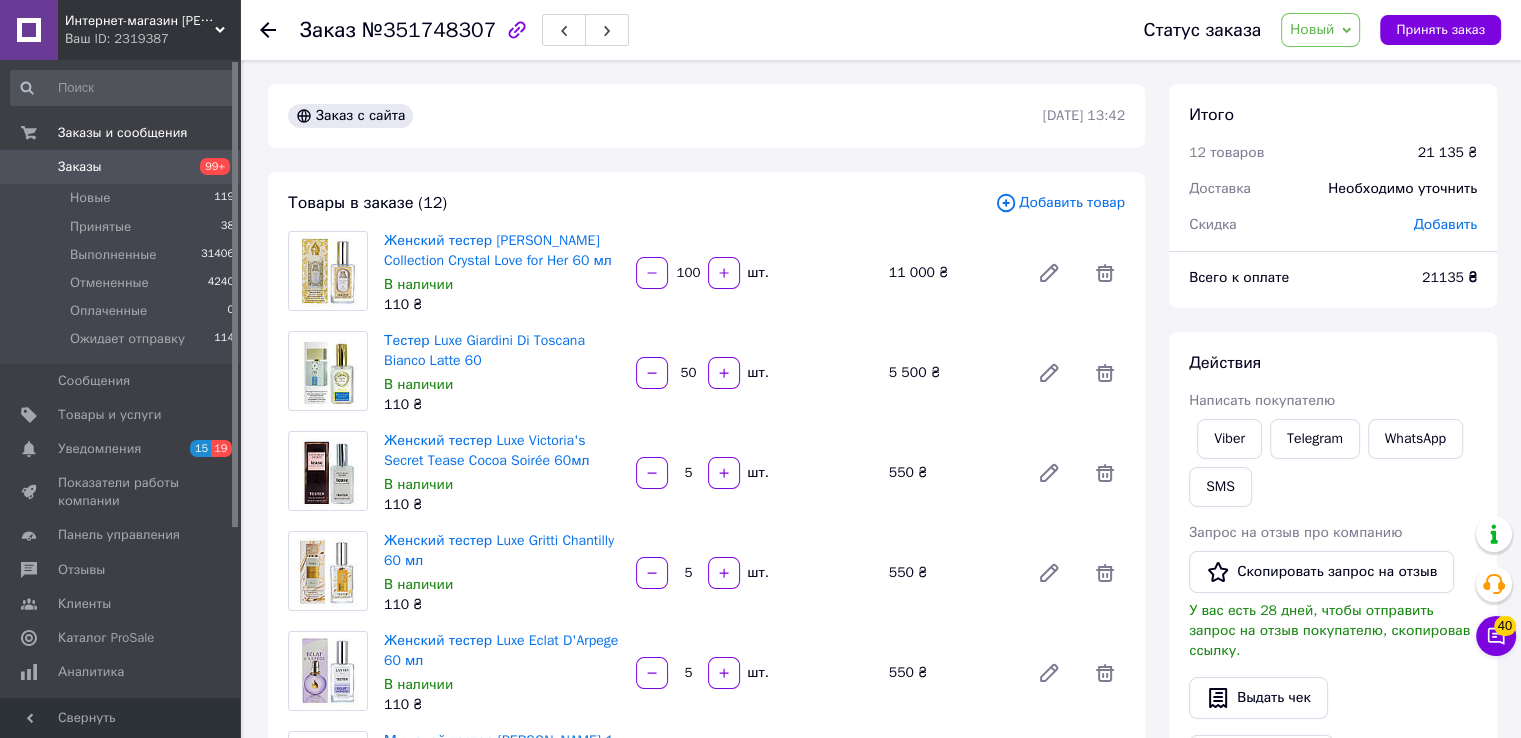 click on "Добавить" at bounding box center (1445, 224) 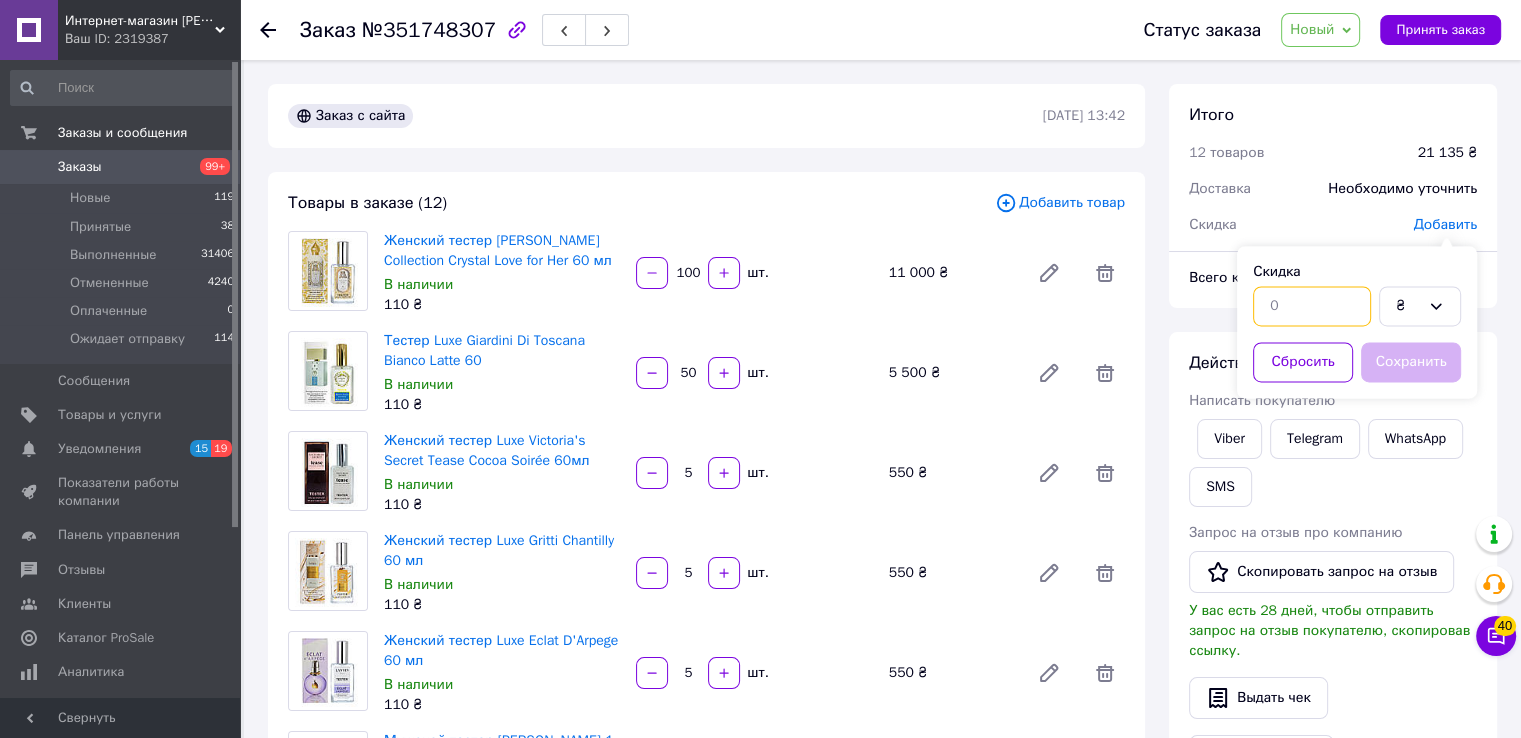 click at bounding box center (1312, 306) 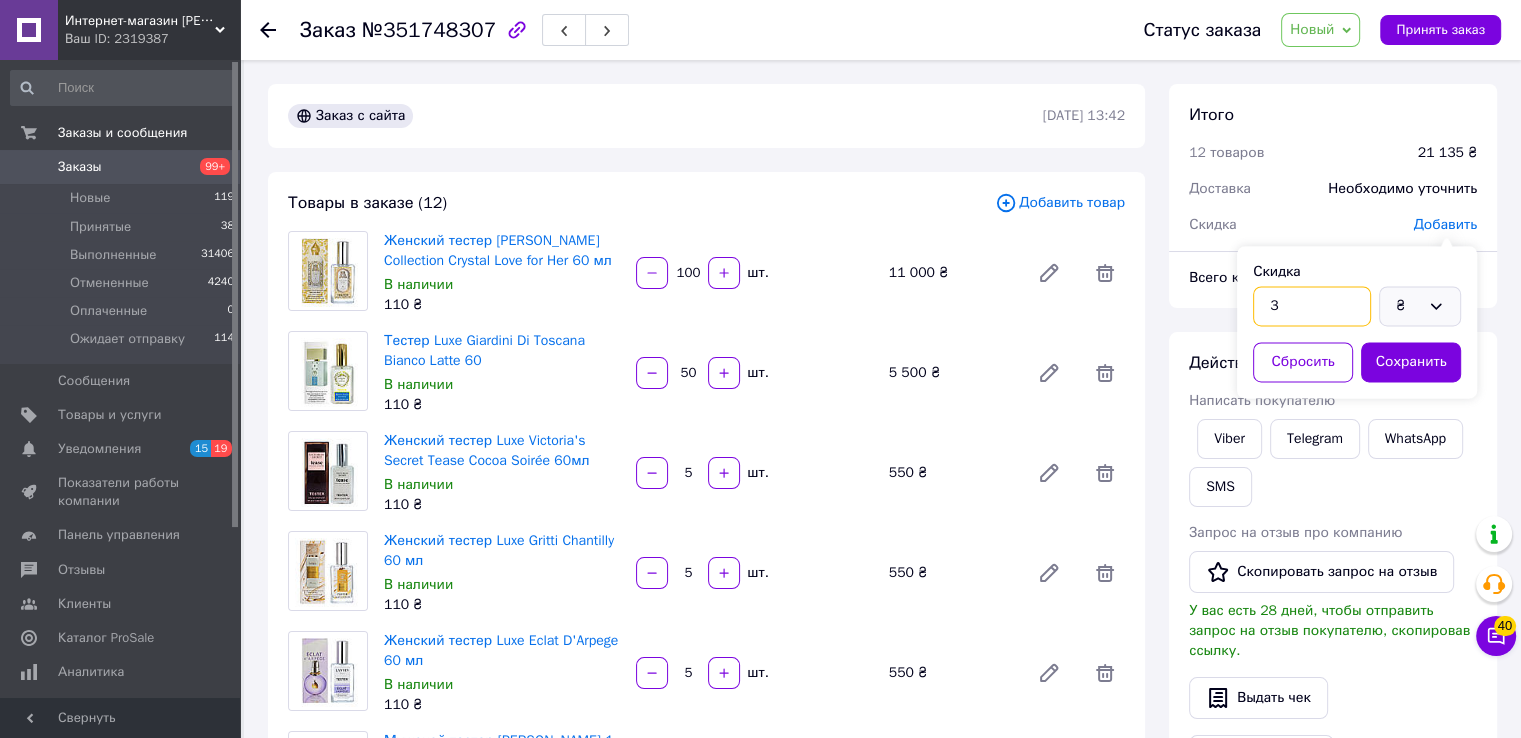 type on "3" 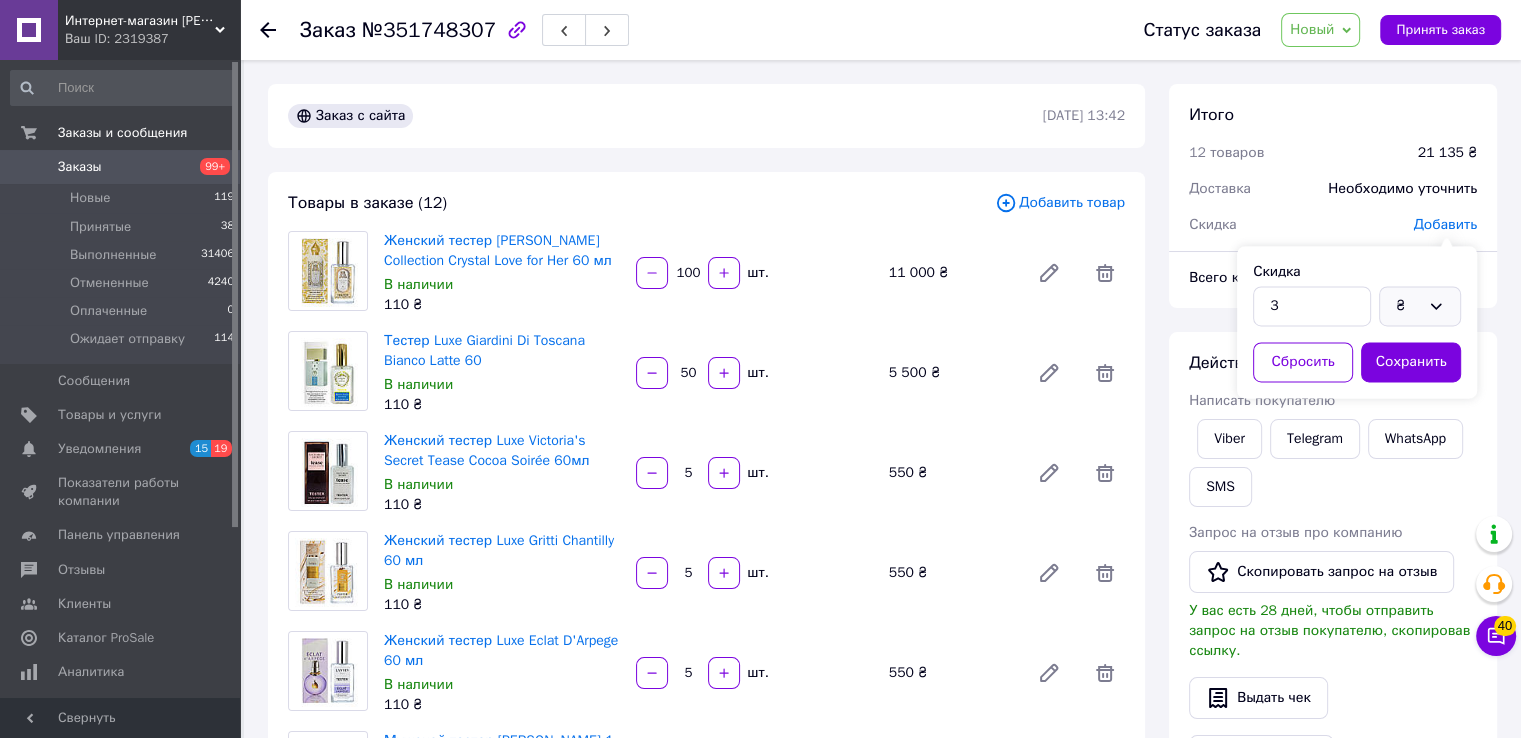 click on "₴" at bounding box center (1420, 306) 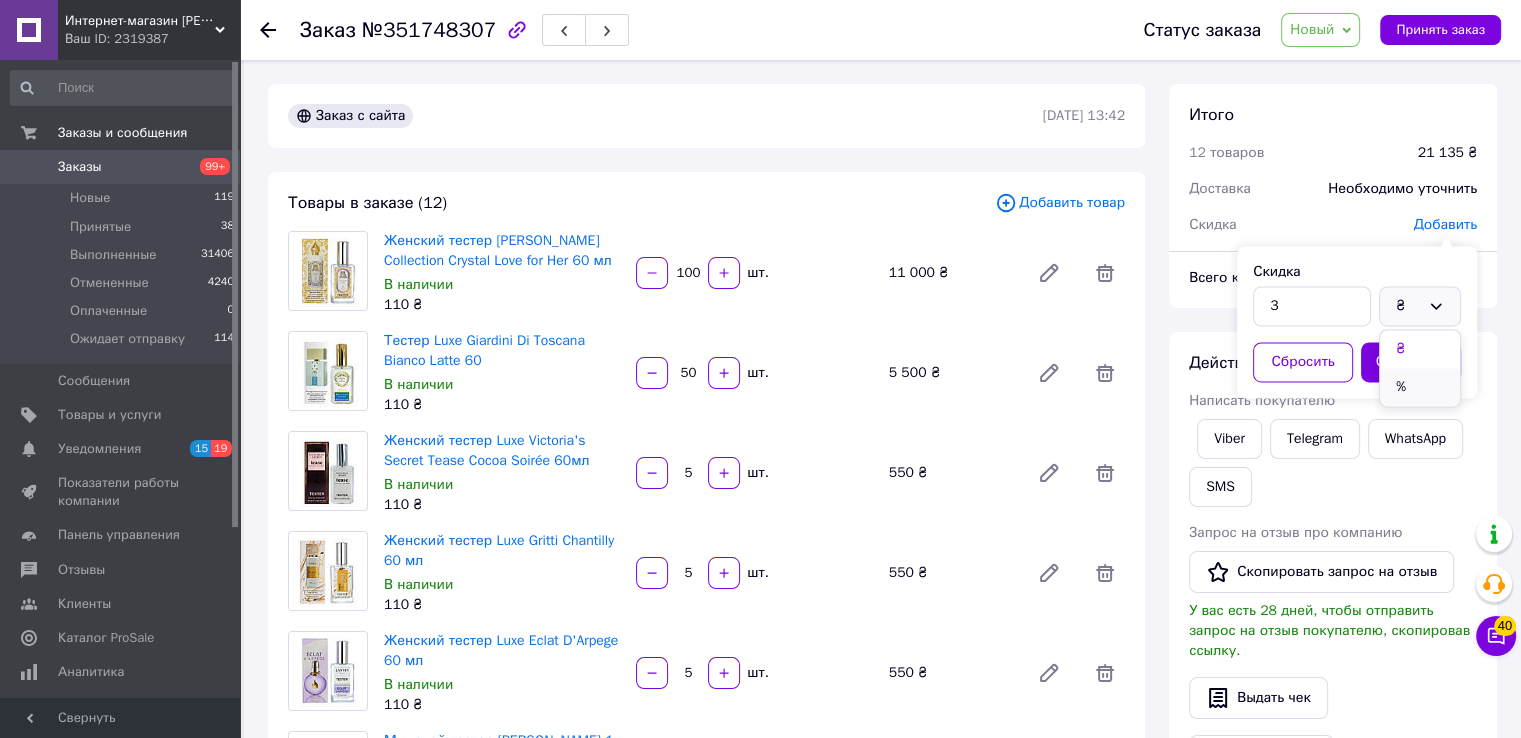 click on "%" at bounding box center [1420, 387] 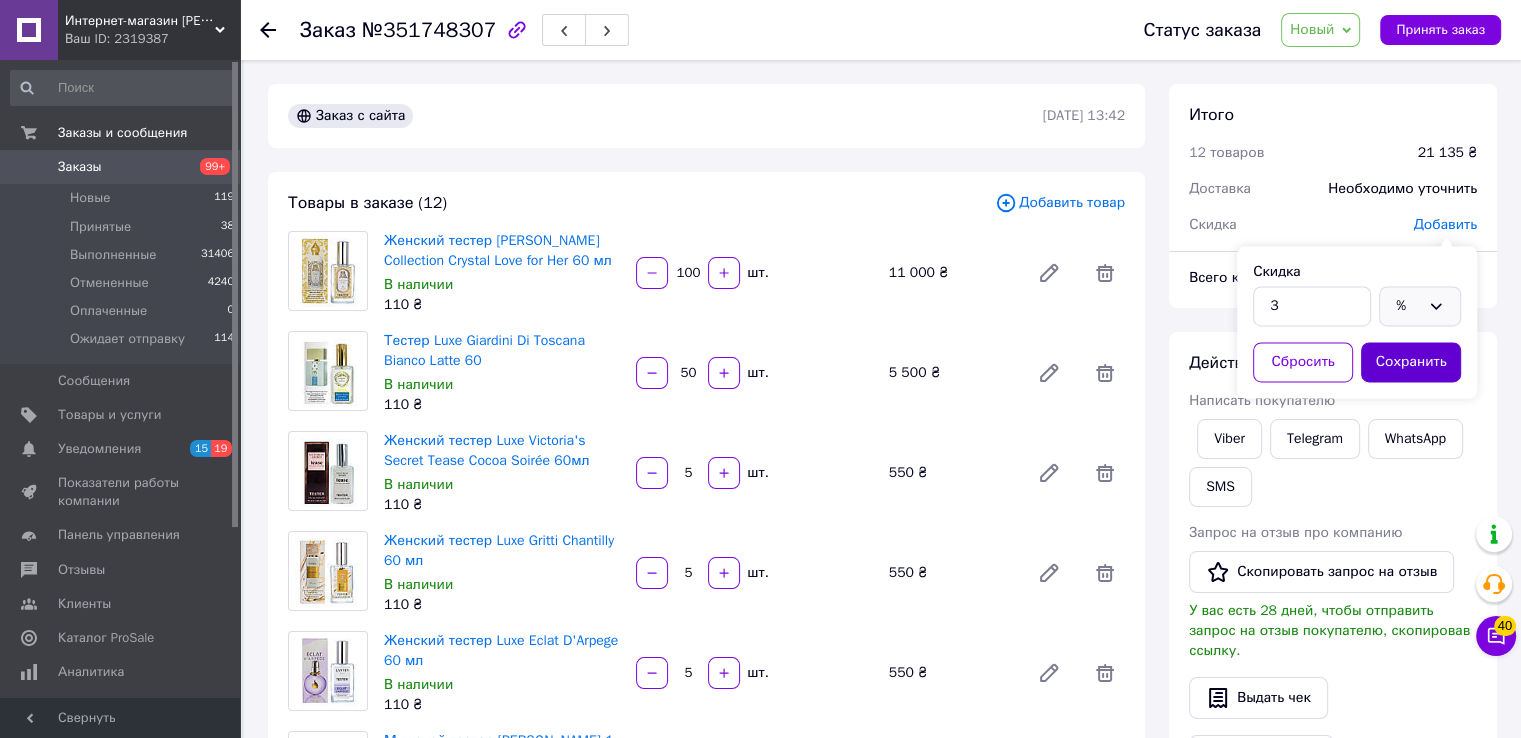 click on "Сохранить" at bounding box center [1411, 362] 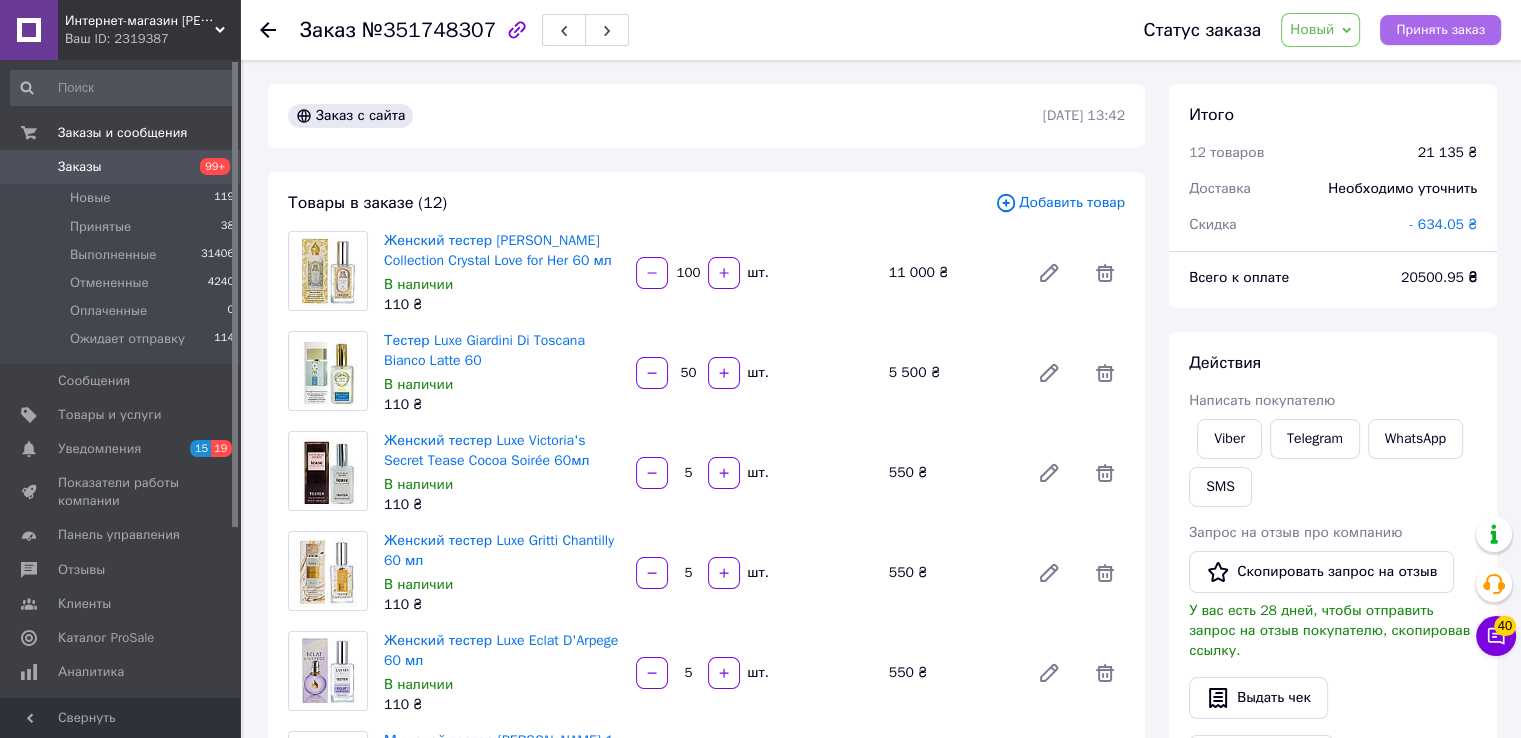 click on "Принять заказ" at bounding box center [1440, 30] 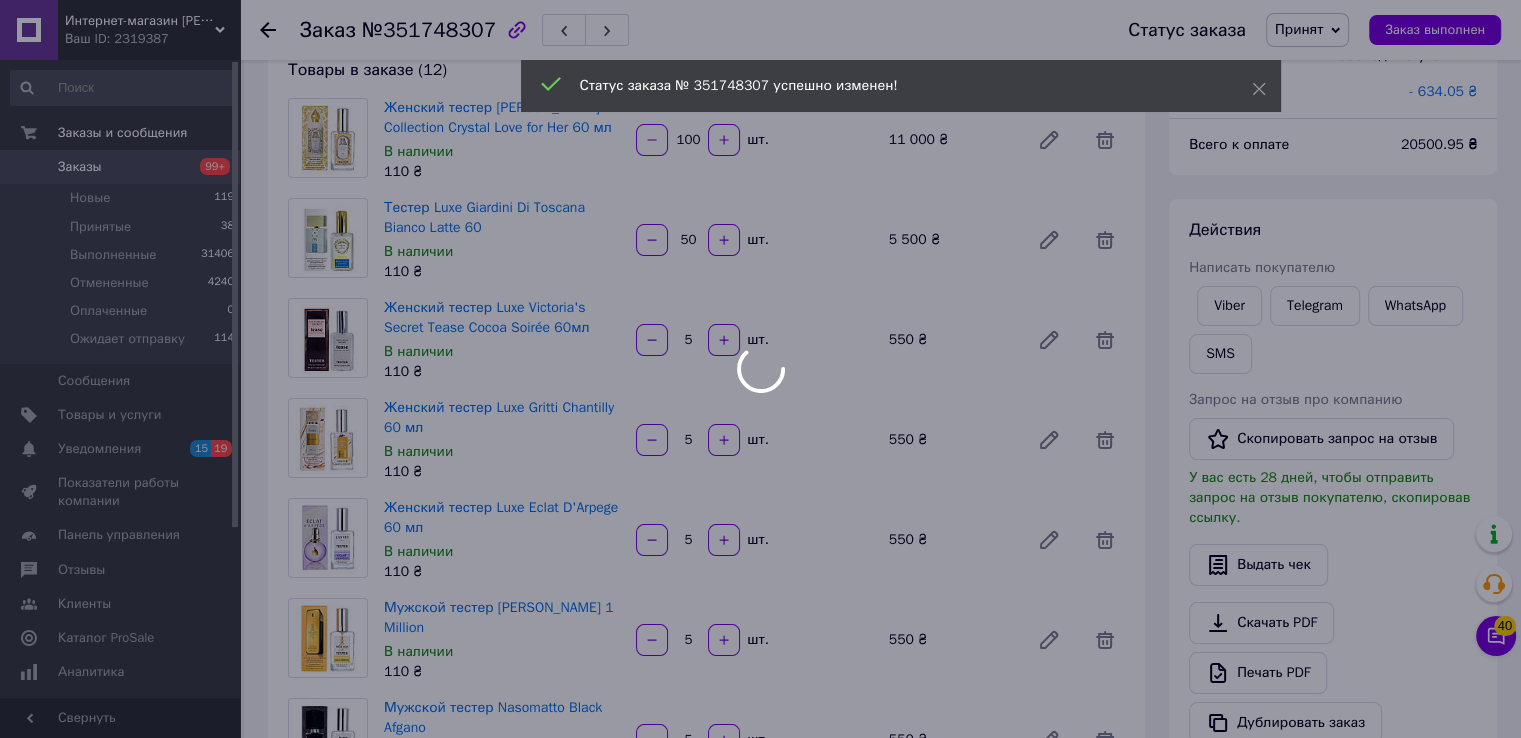 scroll, scrollTop: 200, scrollLeft: 0, axis: vertical 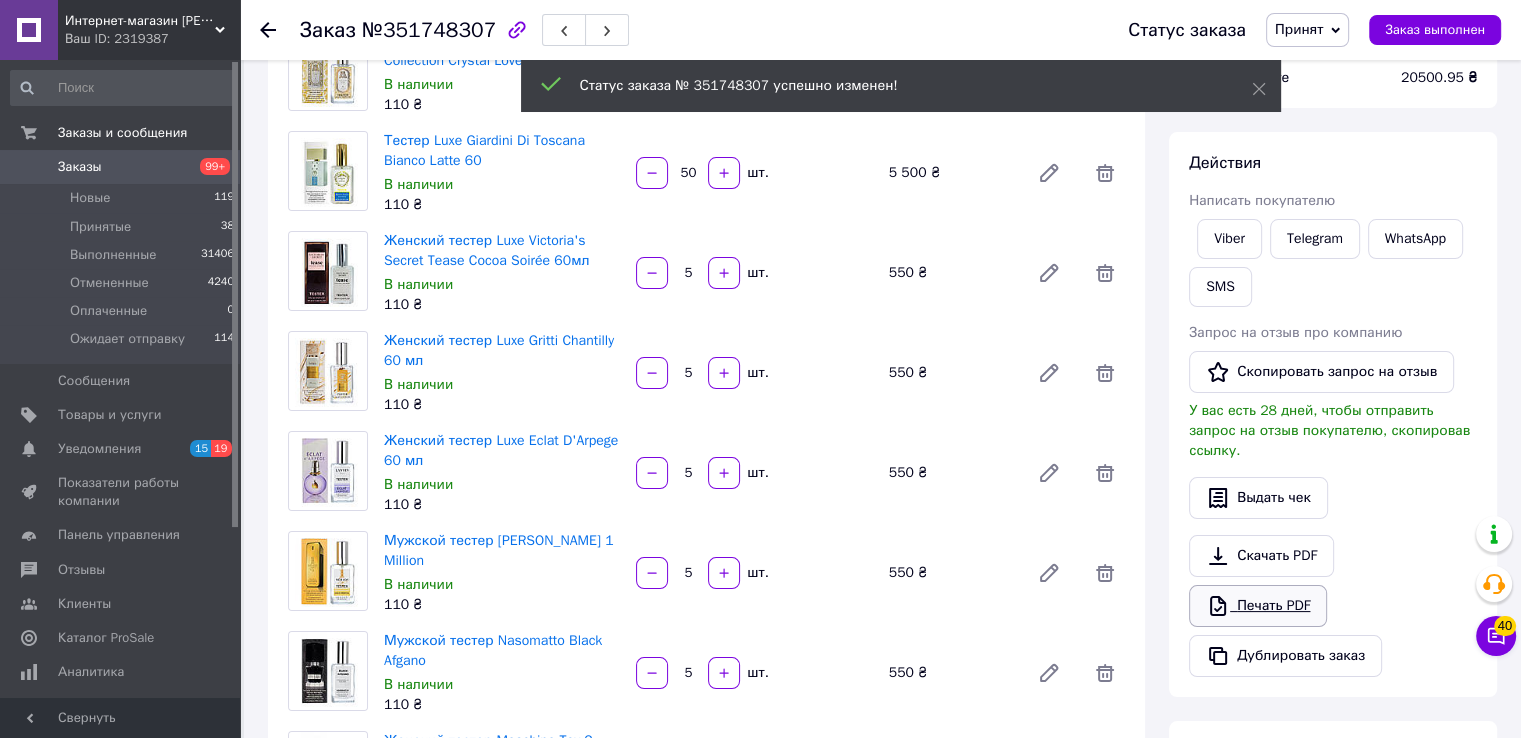 click on "Скачать PDF" at bounding box center [1261, 556] 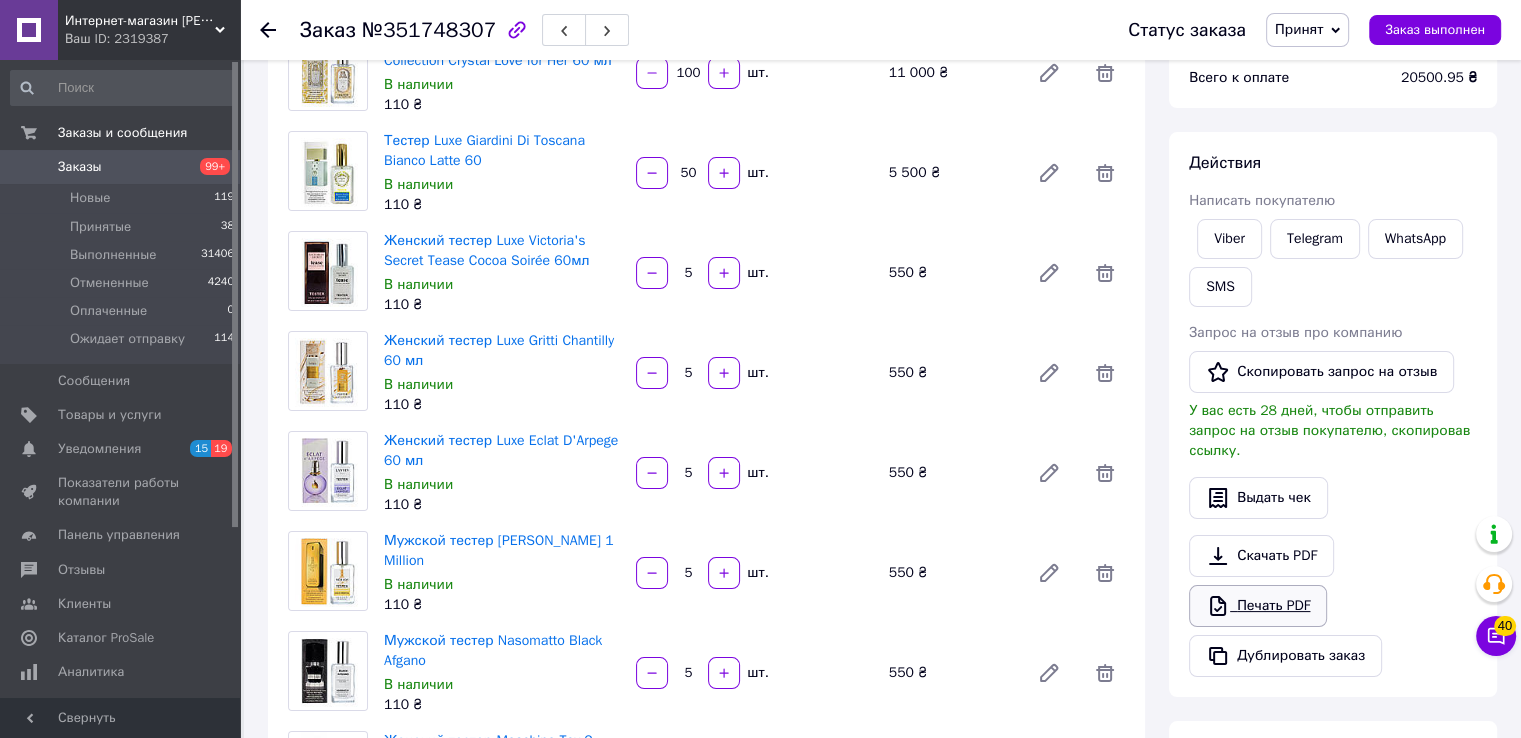 click on "Печать PDF" at bounding box center [1258, 606] 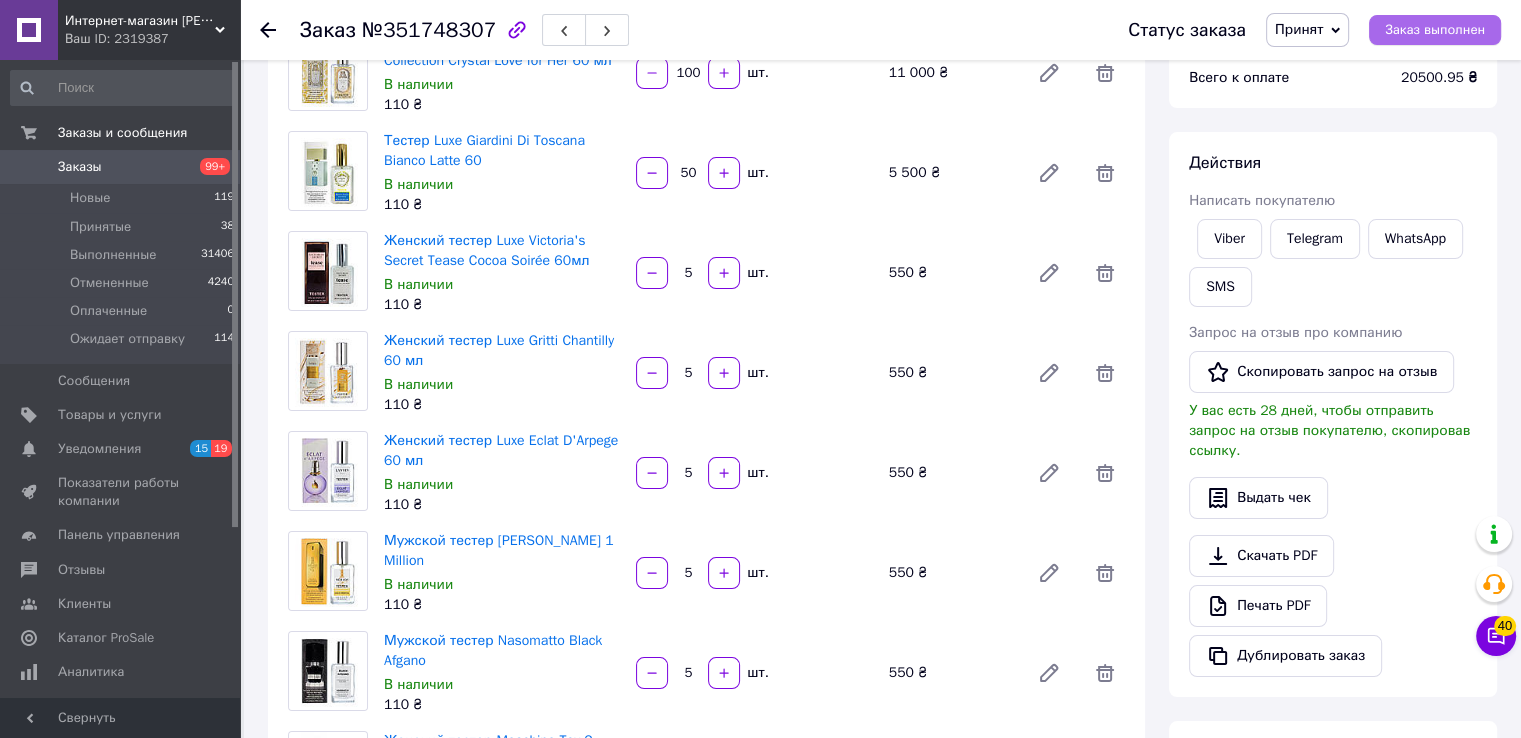 click on "Заказ выполнен" at bounding box center (1435, 30) 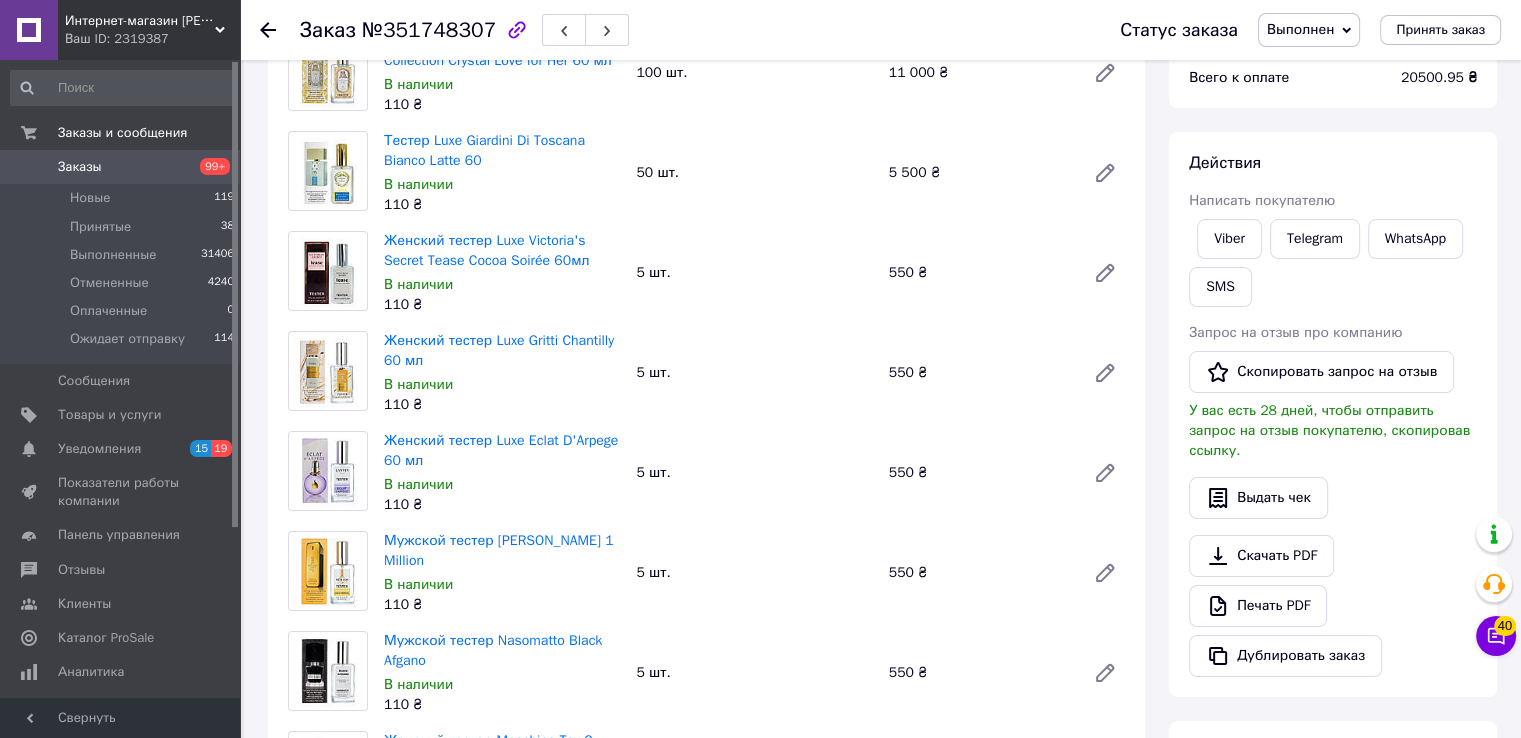 click 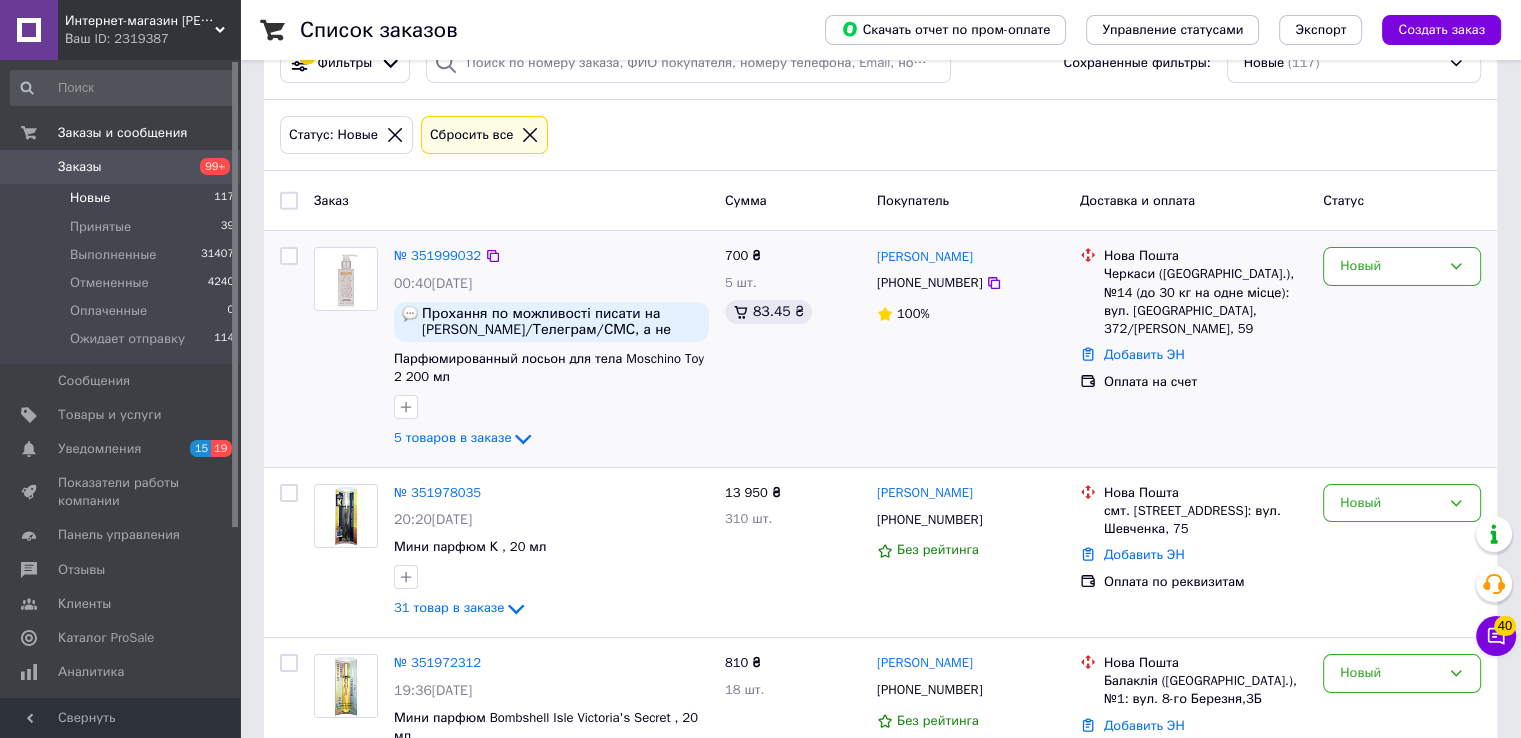 scroll, scrollTop: 300, scrollLeft: 0, axis: vertical 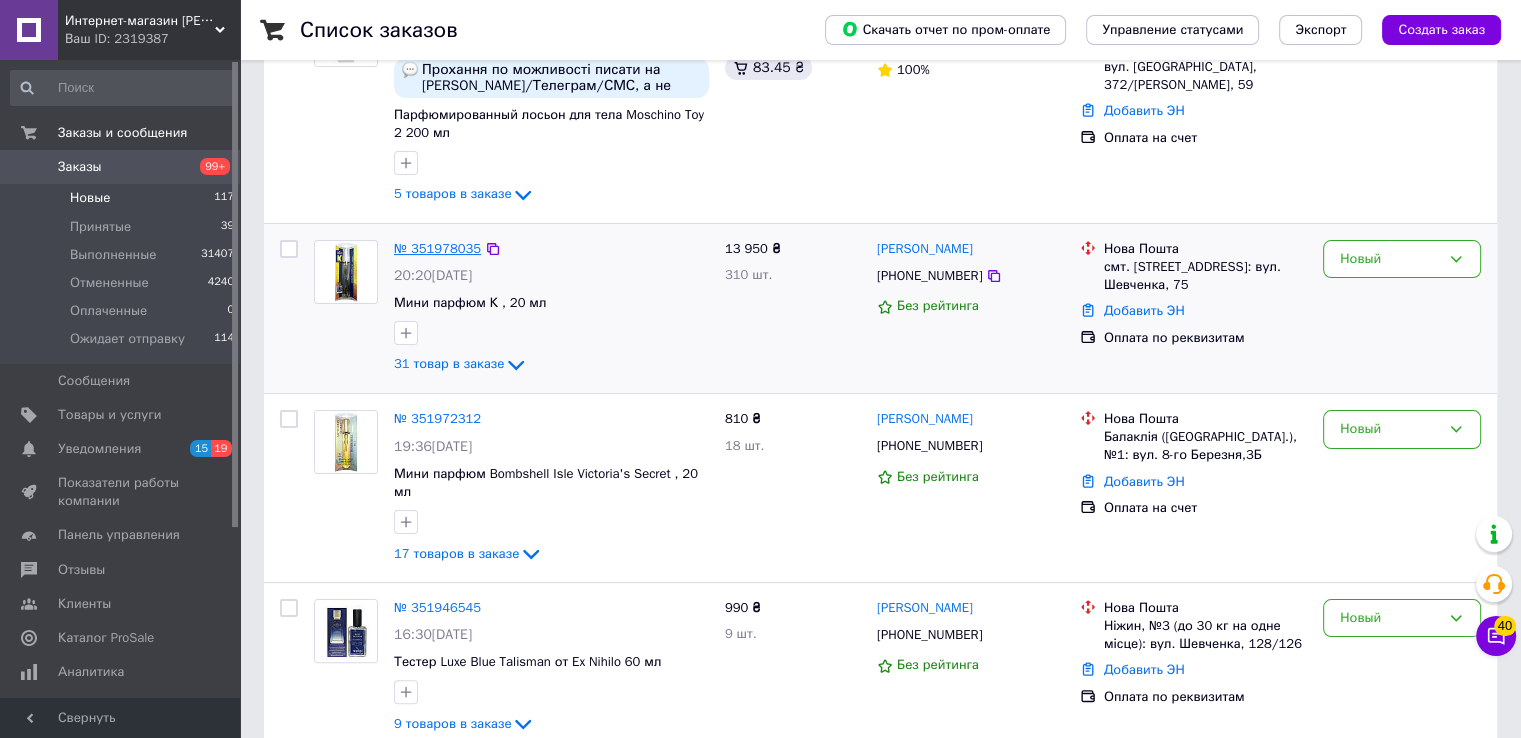click on "№ 351978035" at bounding box center [437, 248] 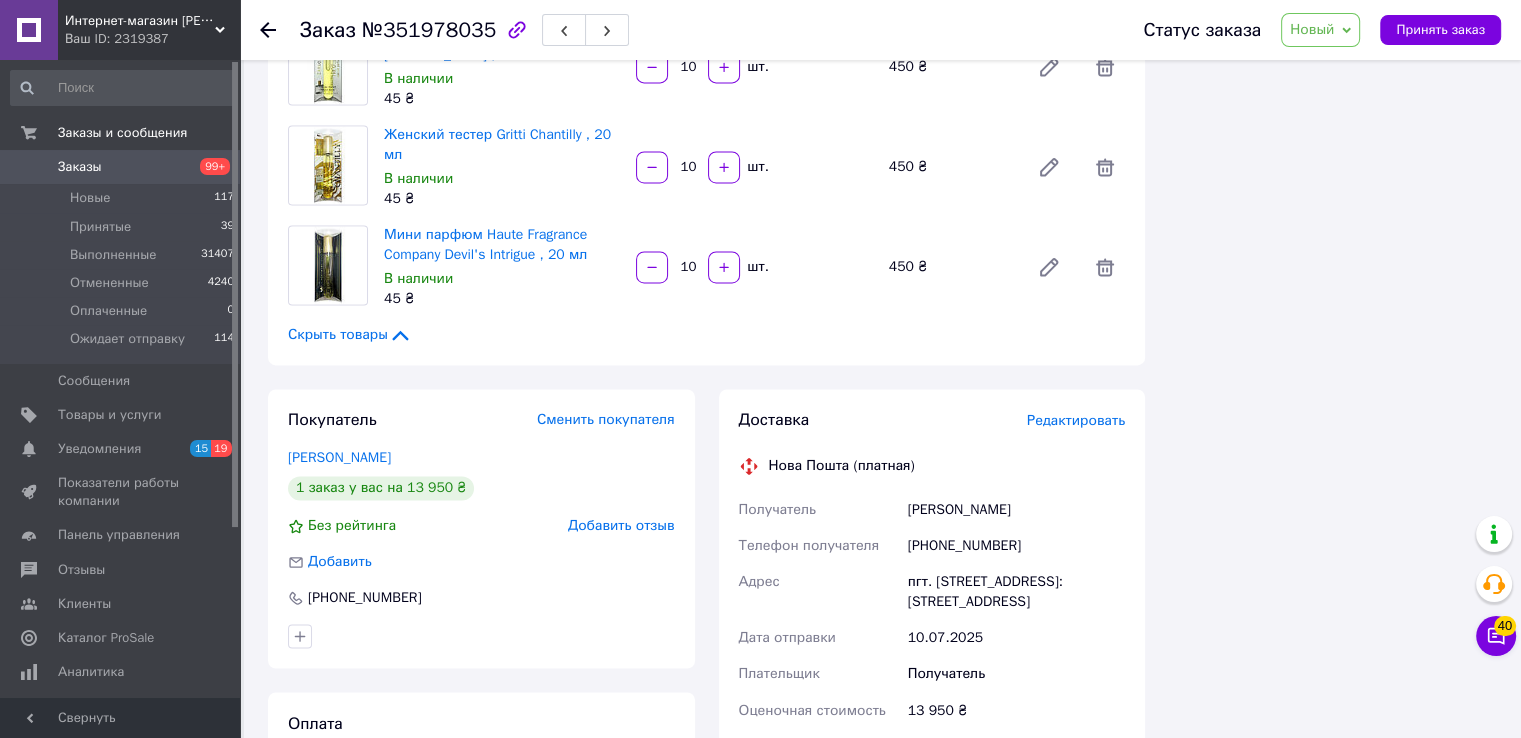 scroll, scrollTop: 3100, scrollLeft: 0, axis: vertical 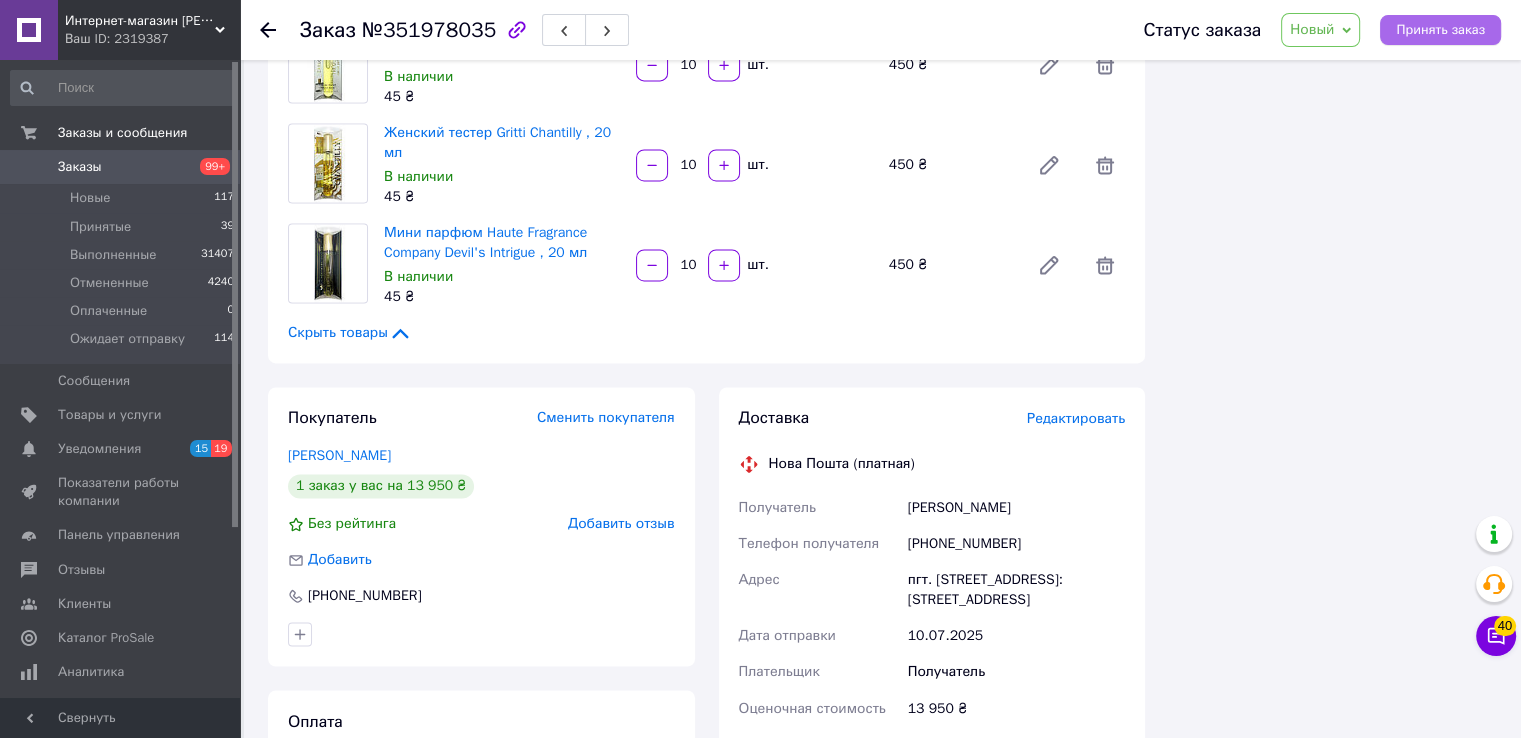 click on "Принять заказ" at bounding box center (1440, 30) 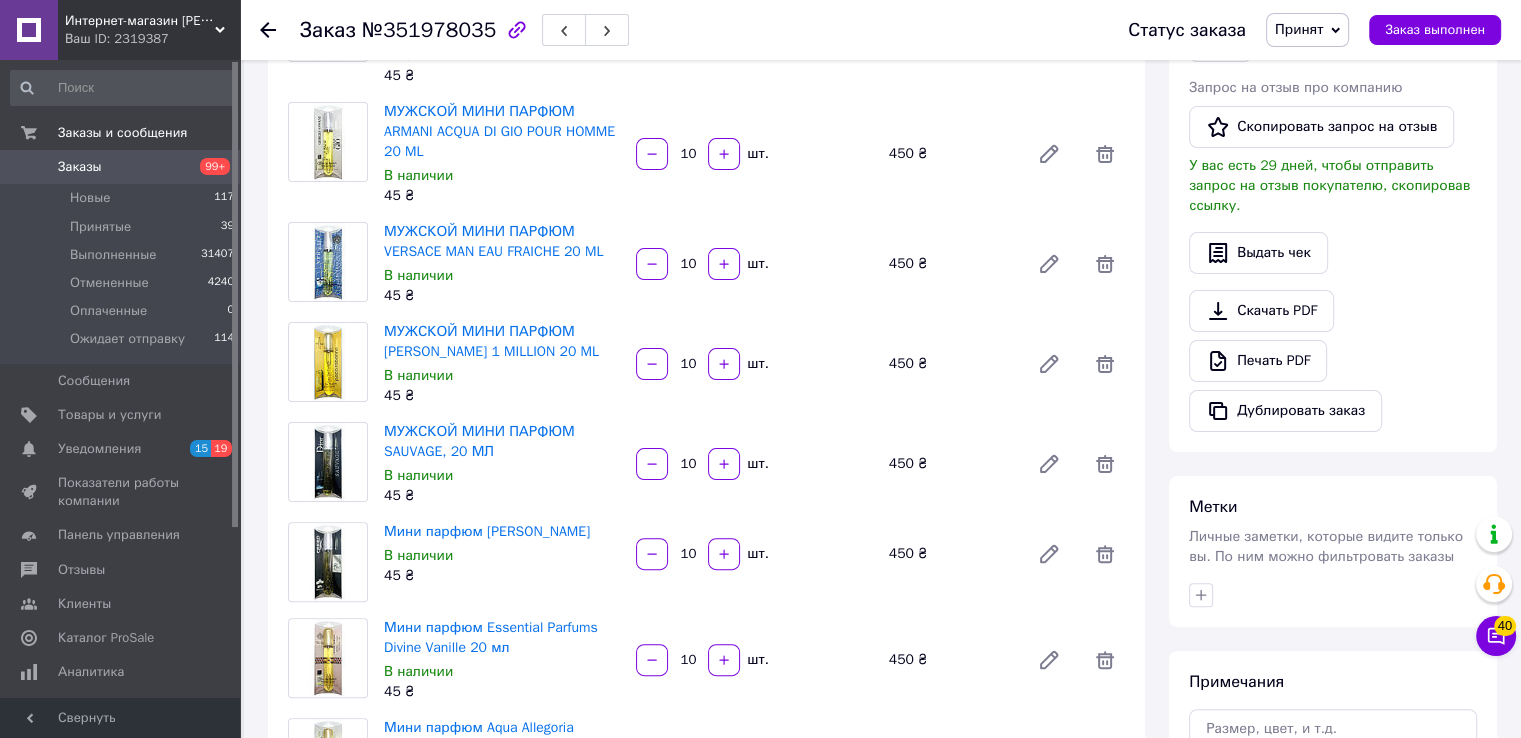 scroll, scrollTop: 400, scrollLeft: 0, axis: vertical 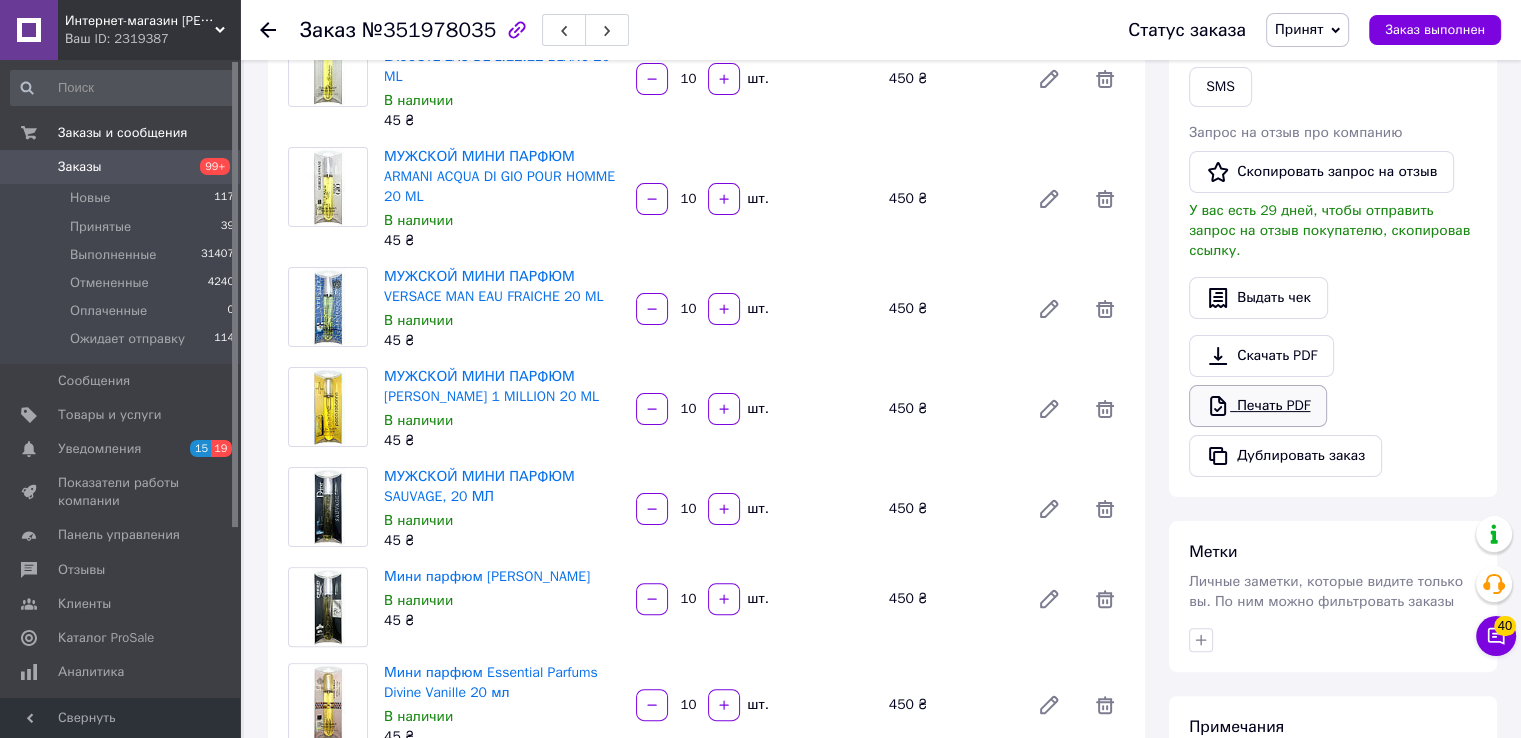 click on "Печать PDF" at bounding box center [1258, 406] 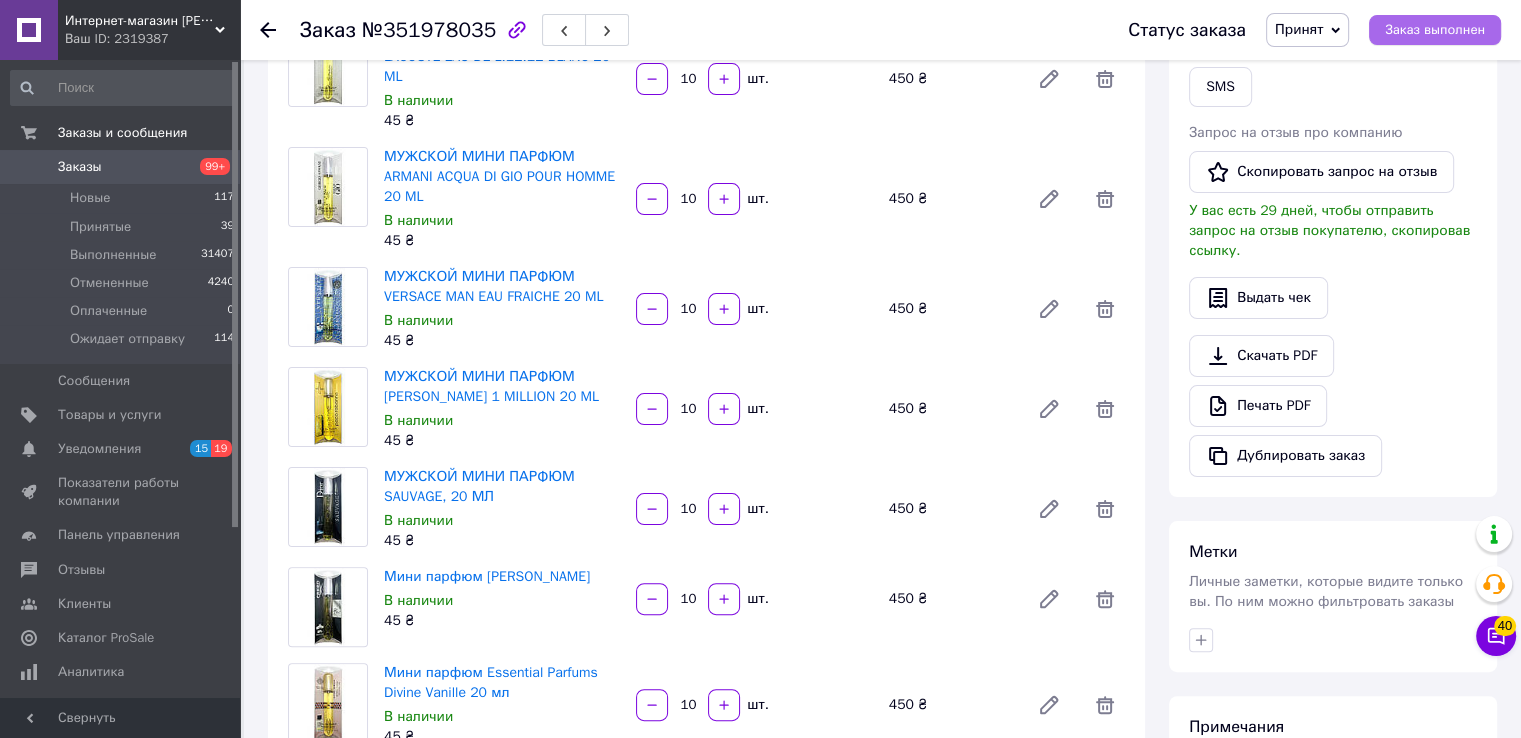 click on "Заказ выполнен" at bounding box center [1435, 30] 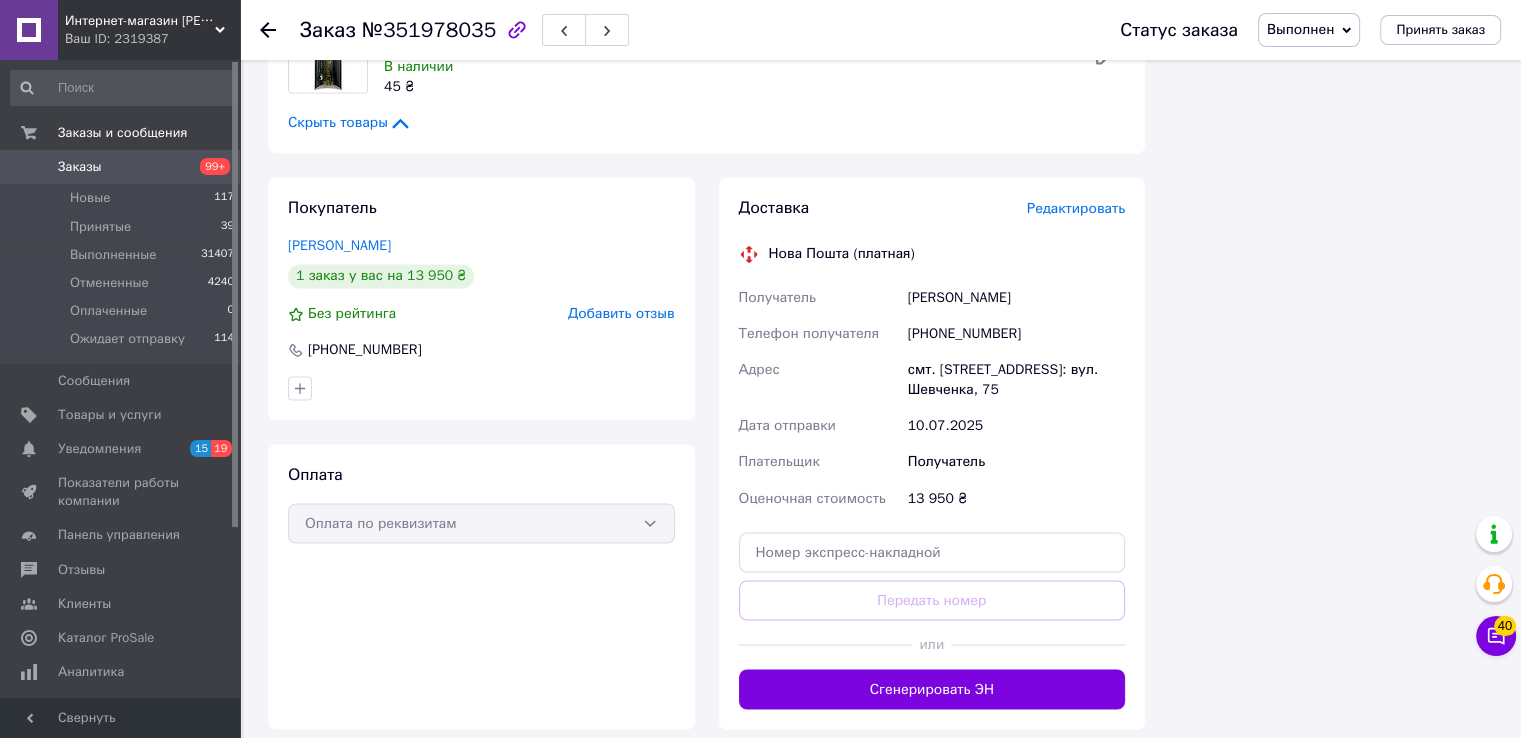 scroll, scrollTop: 3304, scrollLeft: 0, axis: vertical 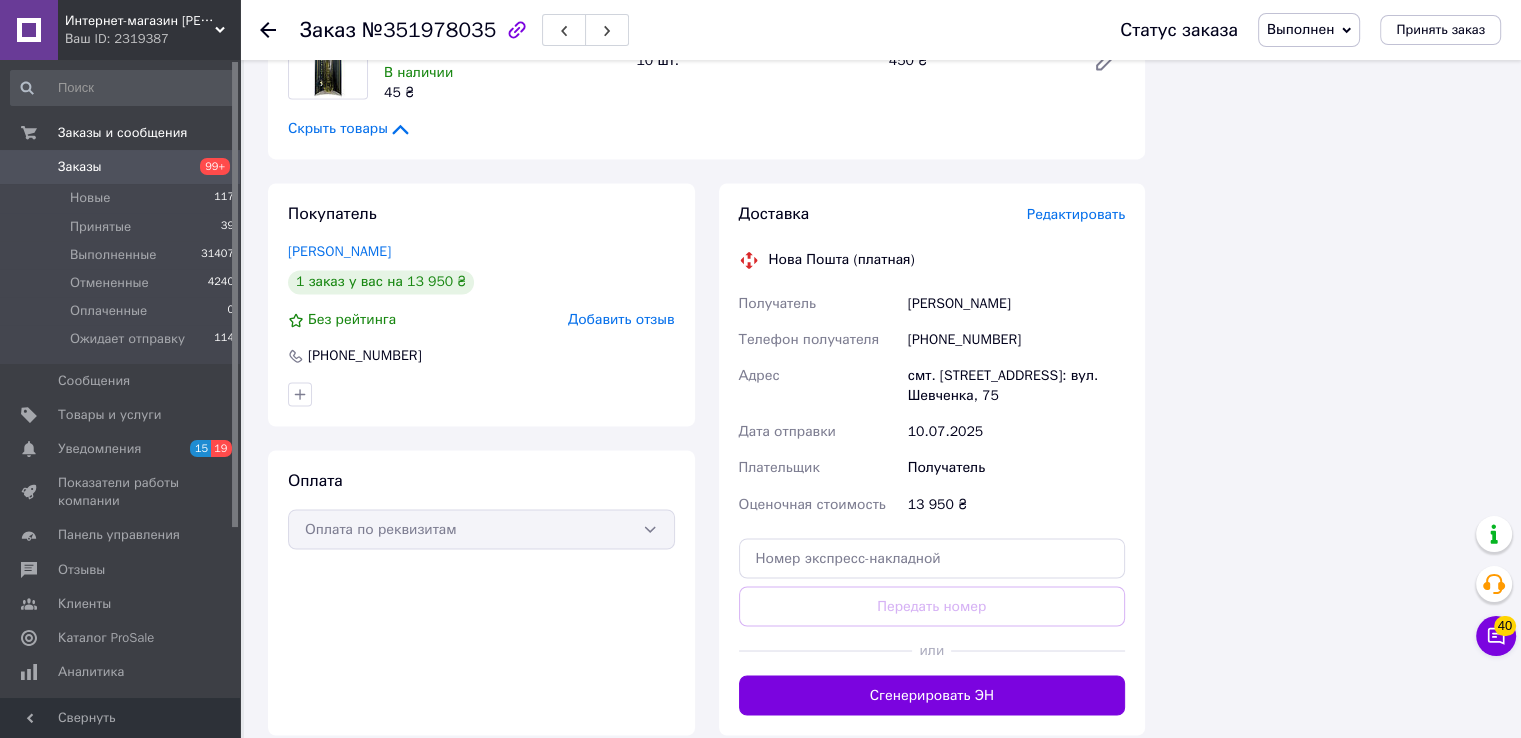 click 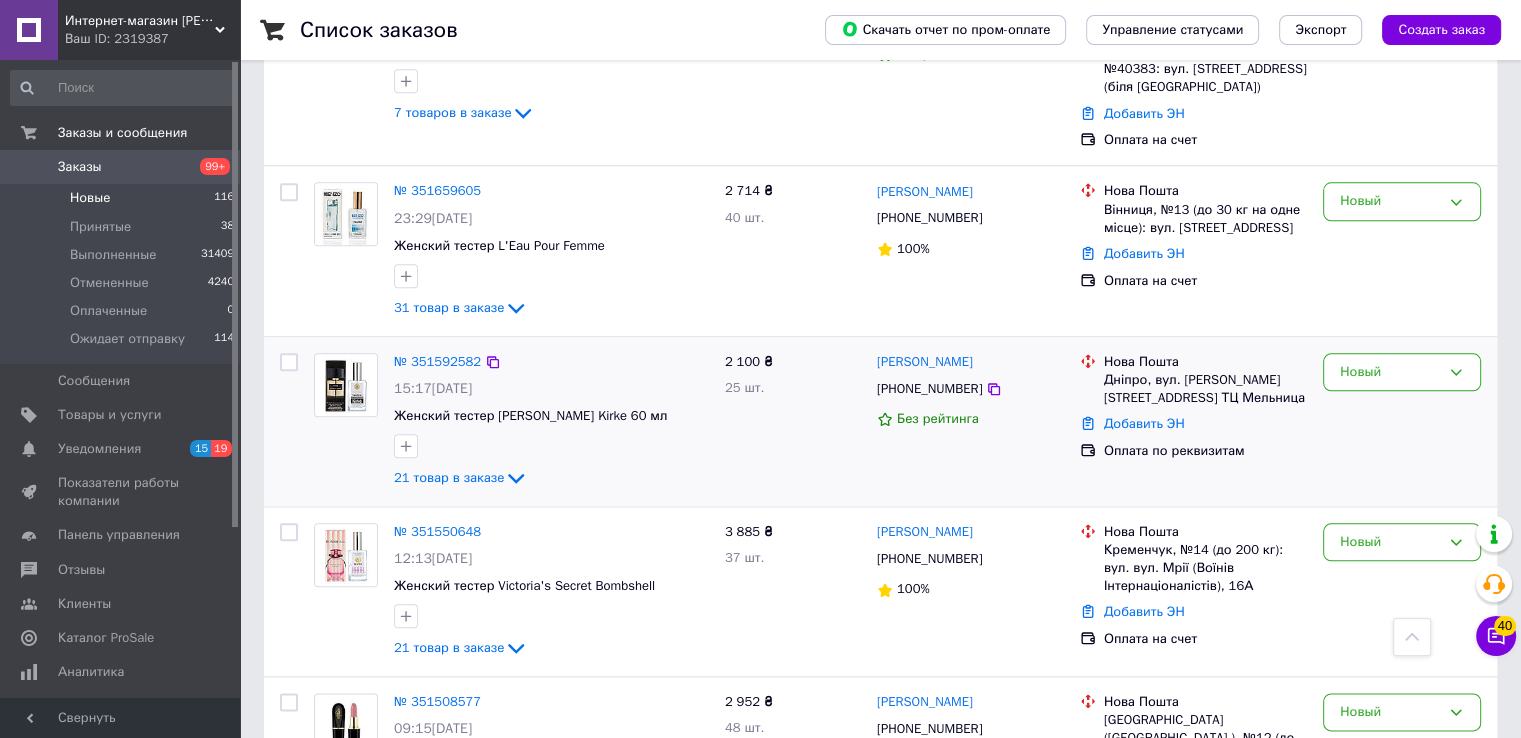 scroll, scrollTop: 2200, scrollLeft: 0, axis: vertical 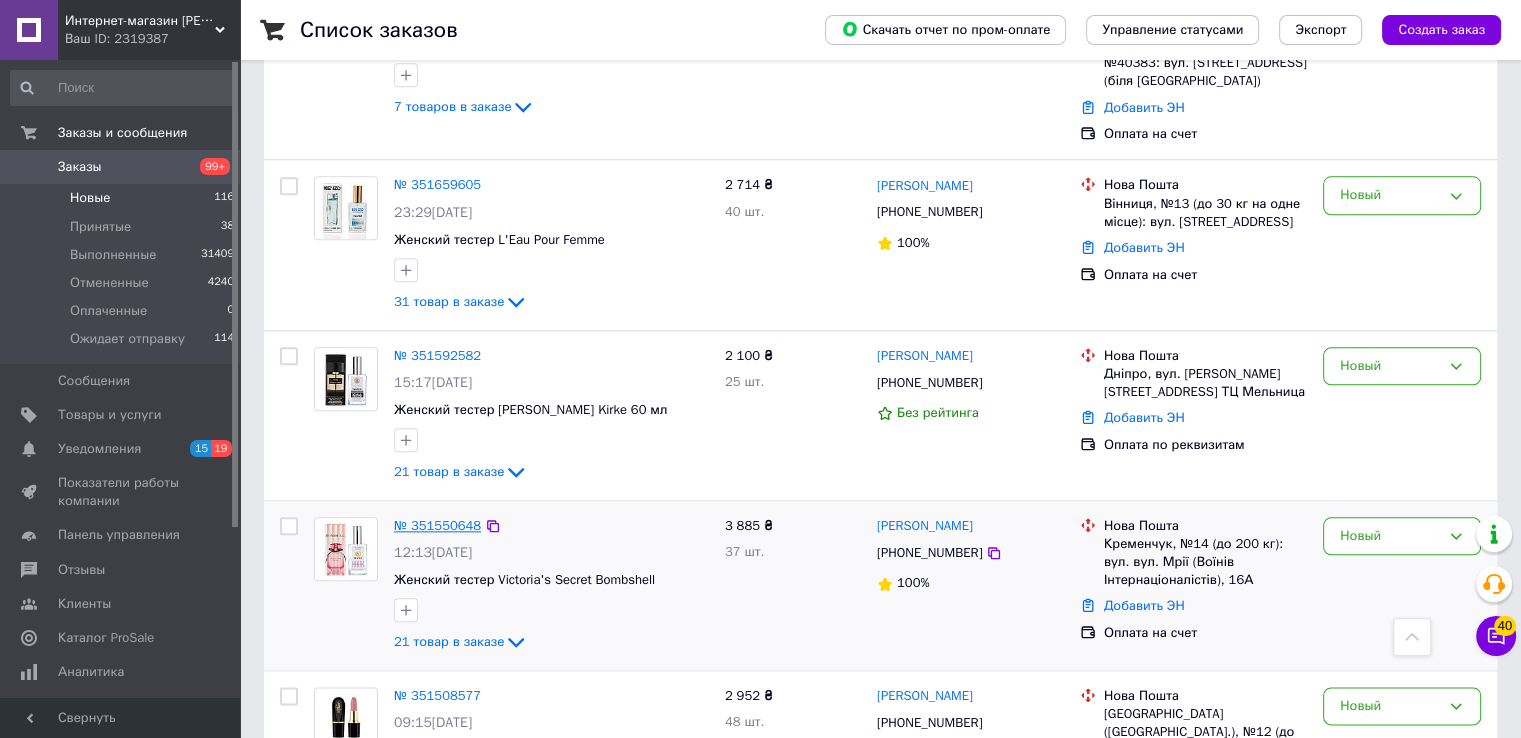 click on "№ 351550648" at bounding box center [437, 525] 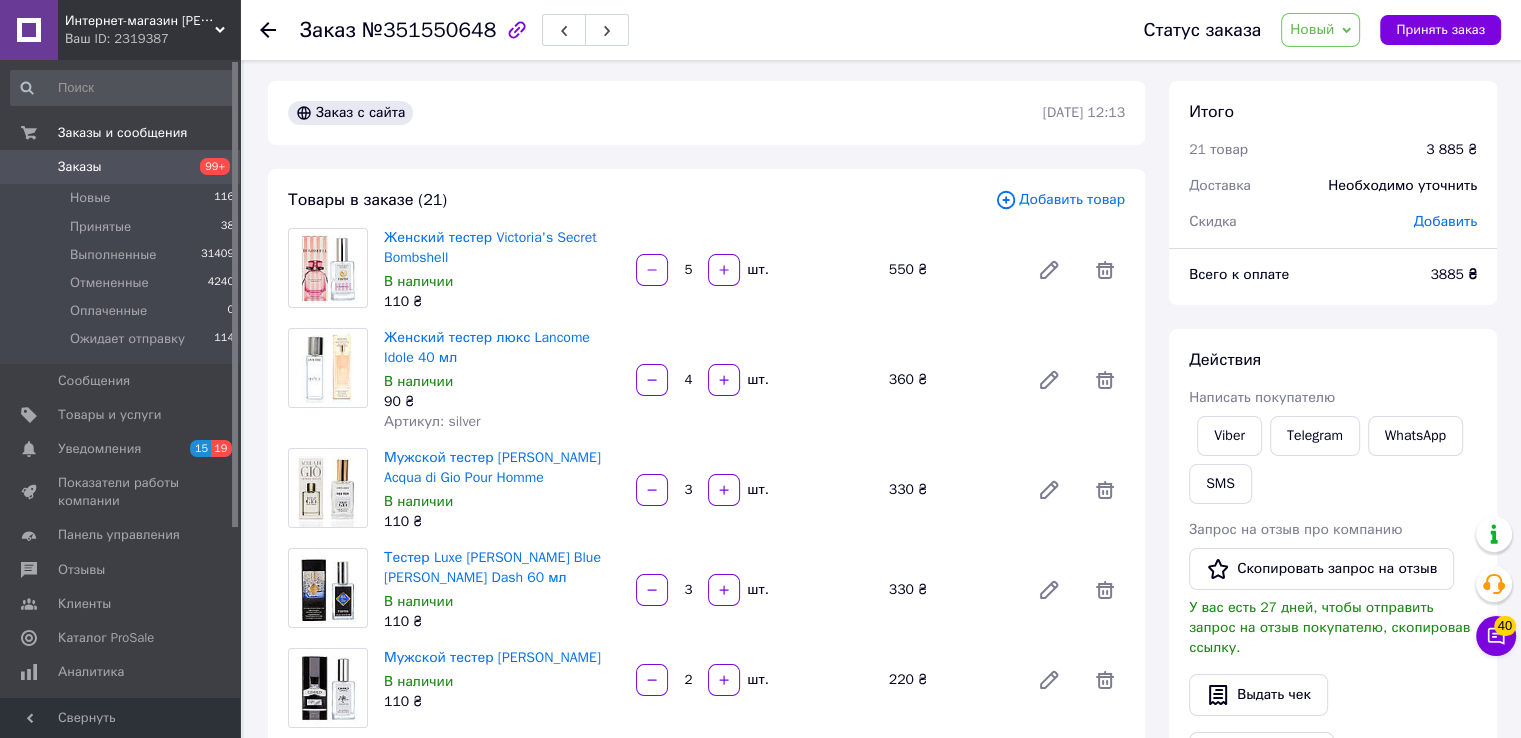 scroll, scrollTop: 0, scrollLeft: 0, axis: both 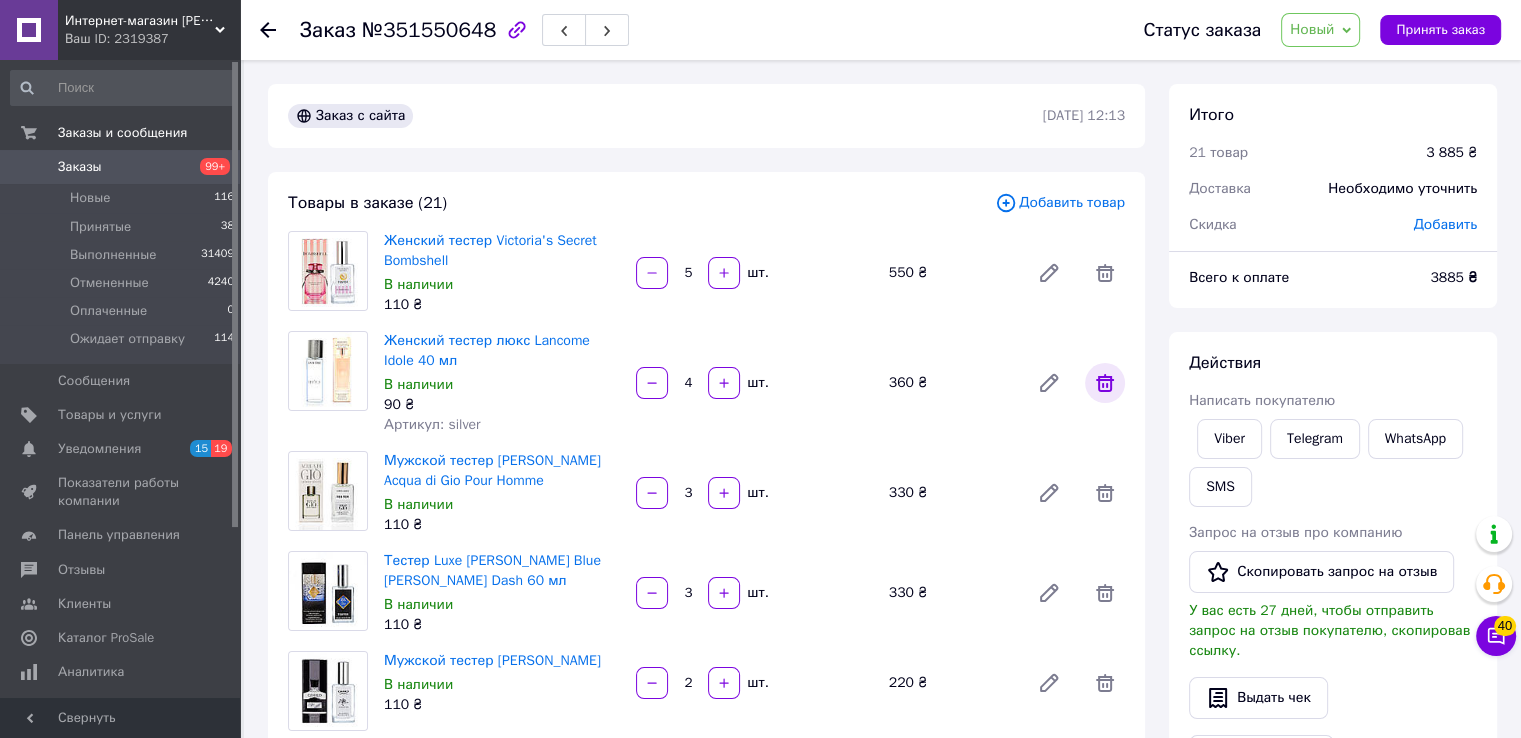 click 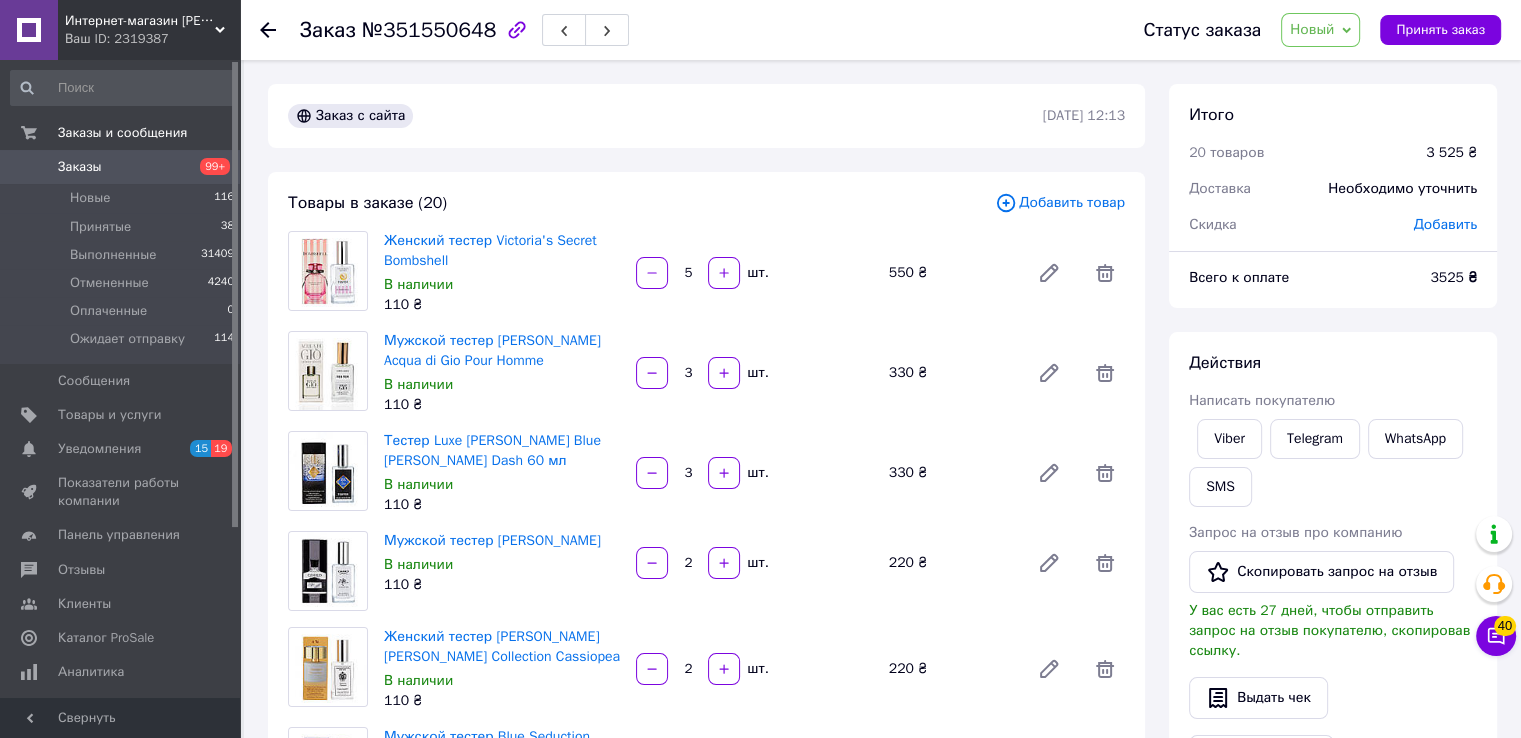 click on "Добавить товар" at bounding box center (1060, 203) 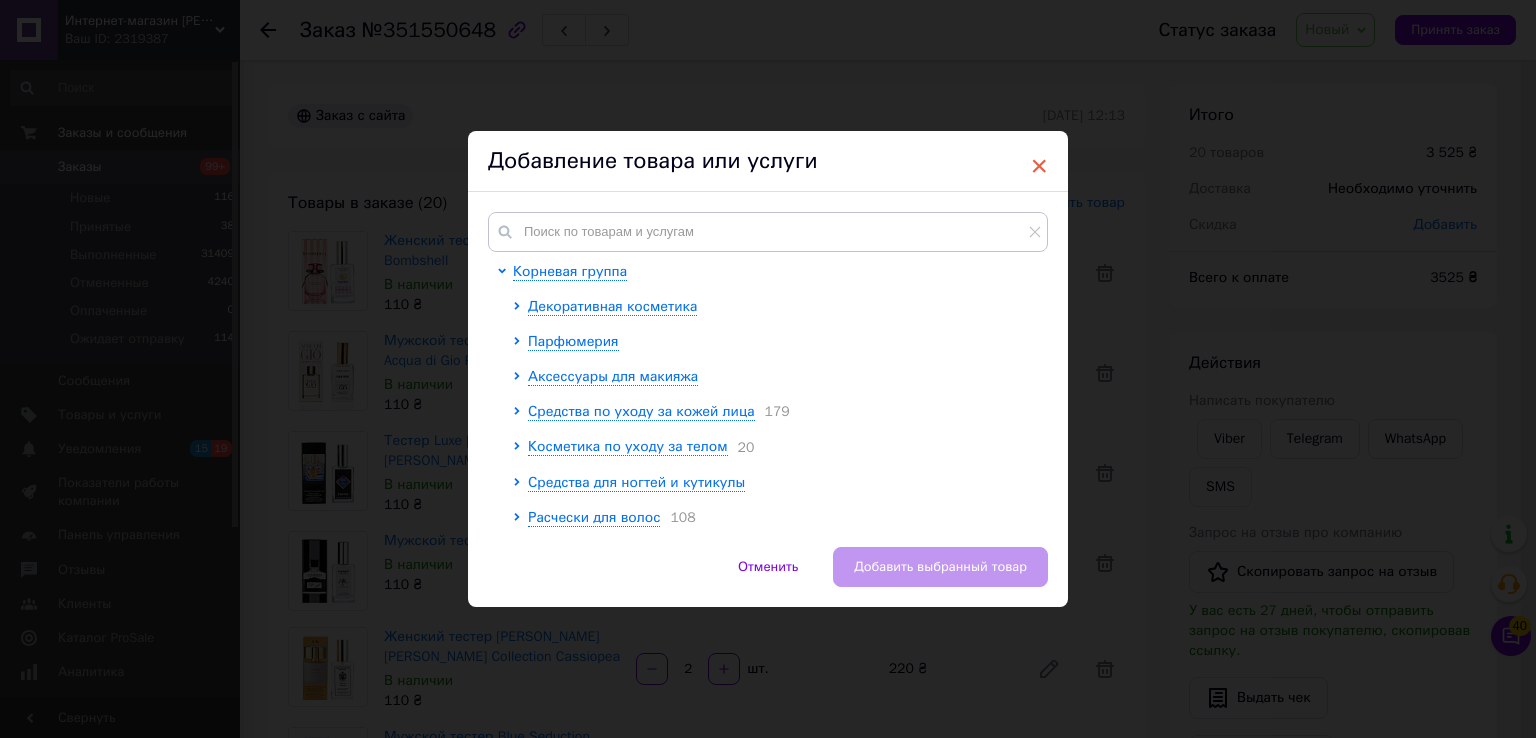 click on "×" at bounding box center [1039, 166] 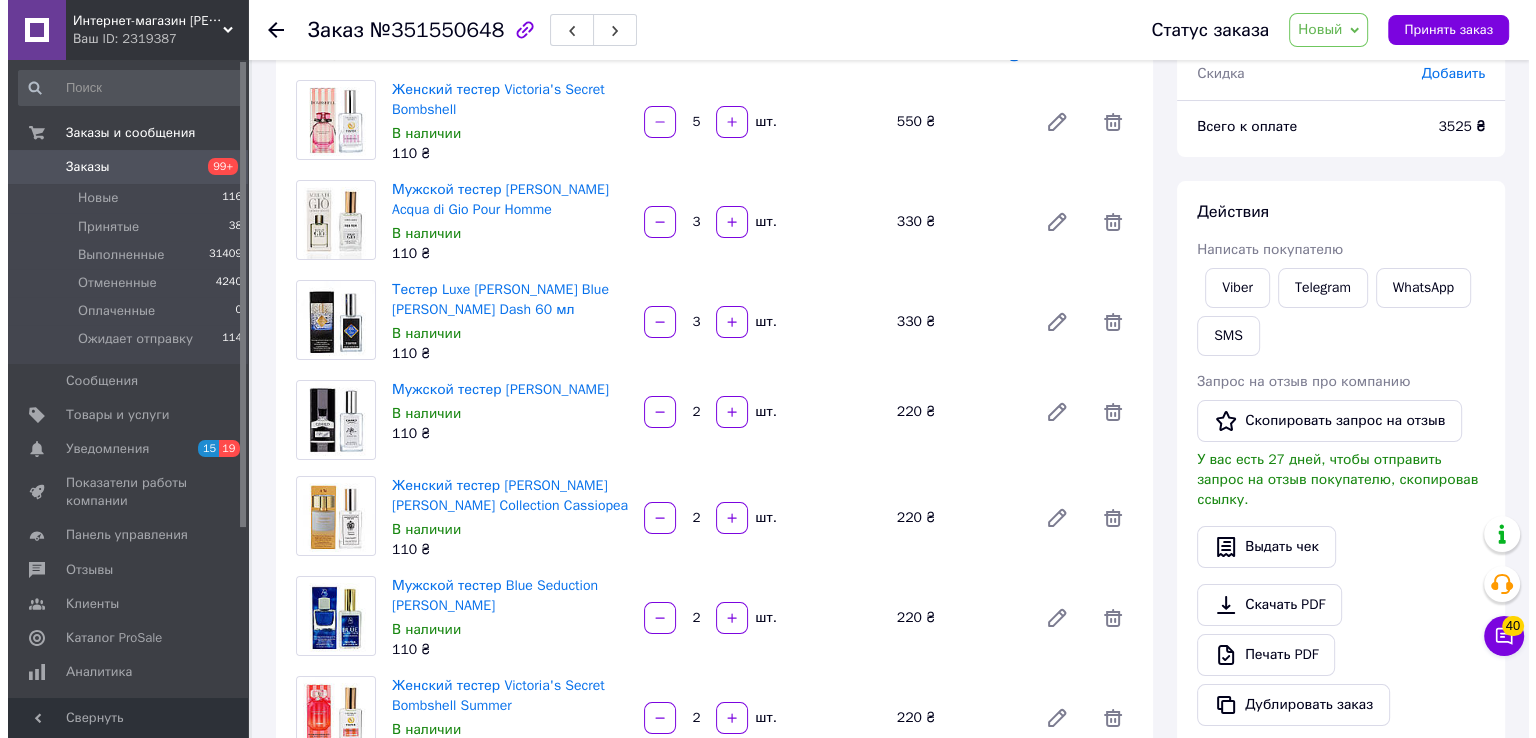 scroll, scrollTop: 0, scrollLeft: 0, axis: both 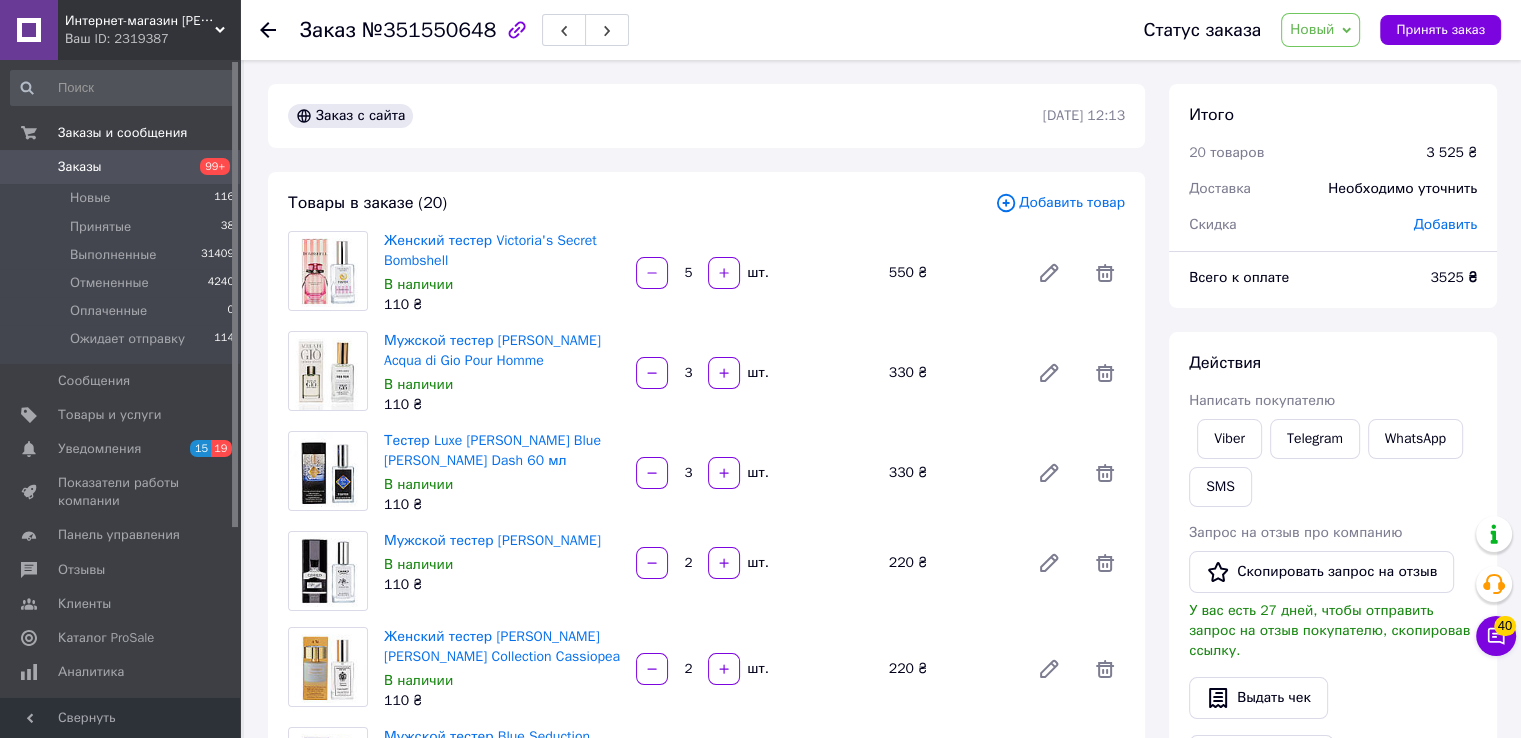click on "Добавить товар" at bounding box center [1060, 203] 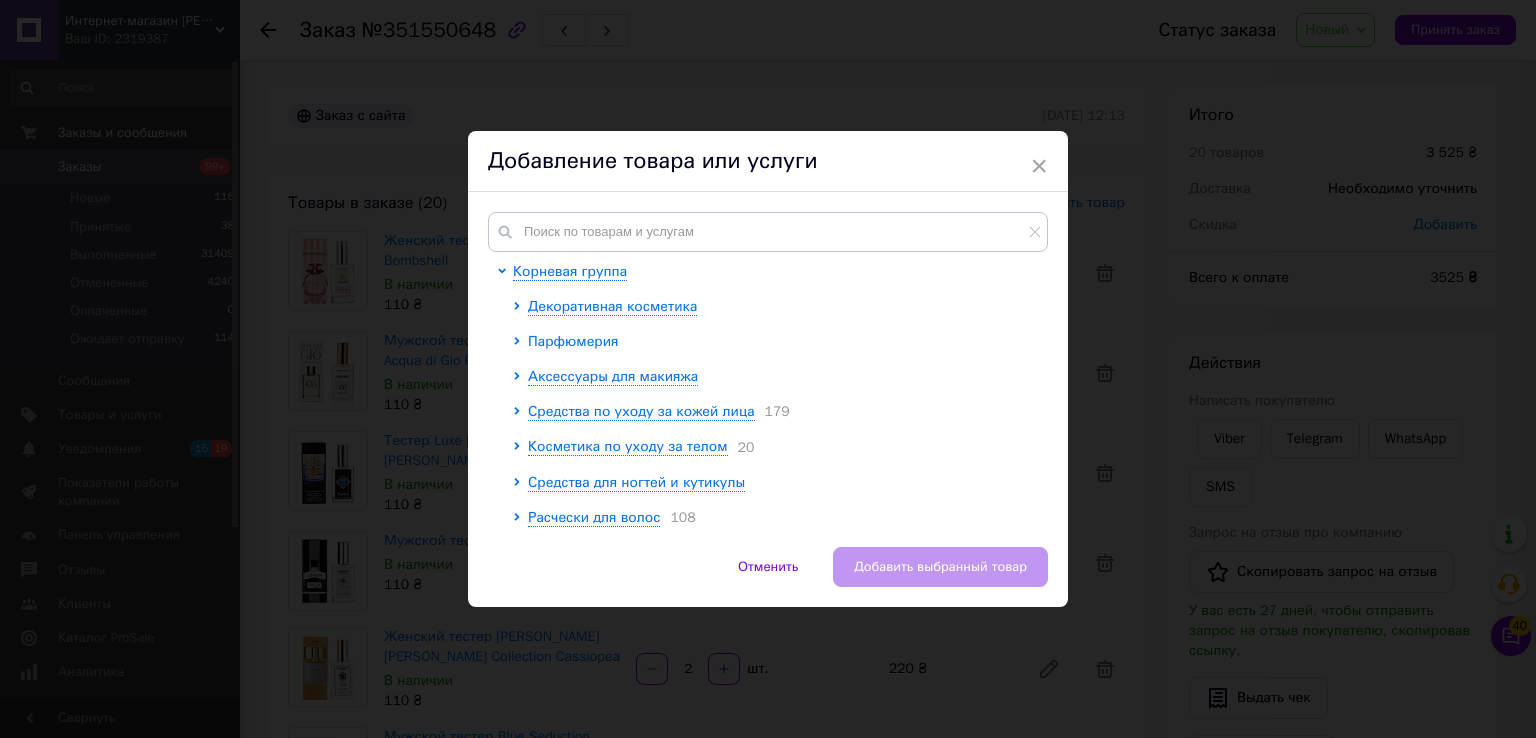 click on "Парфюмерия" at bounding box center [573, 341] 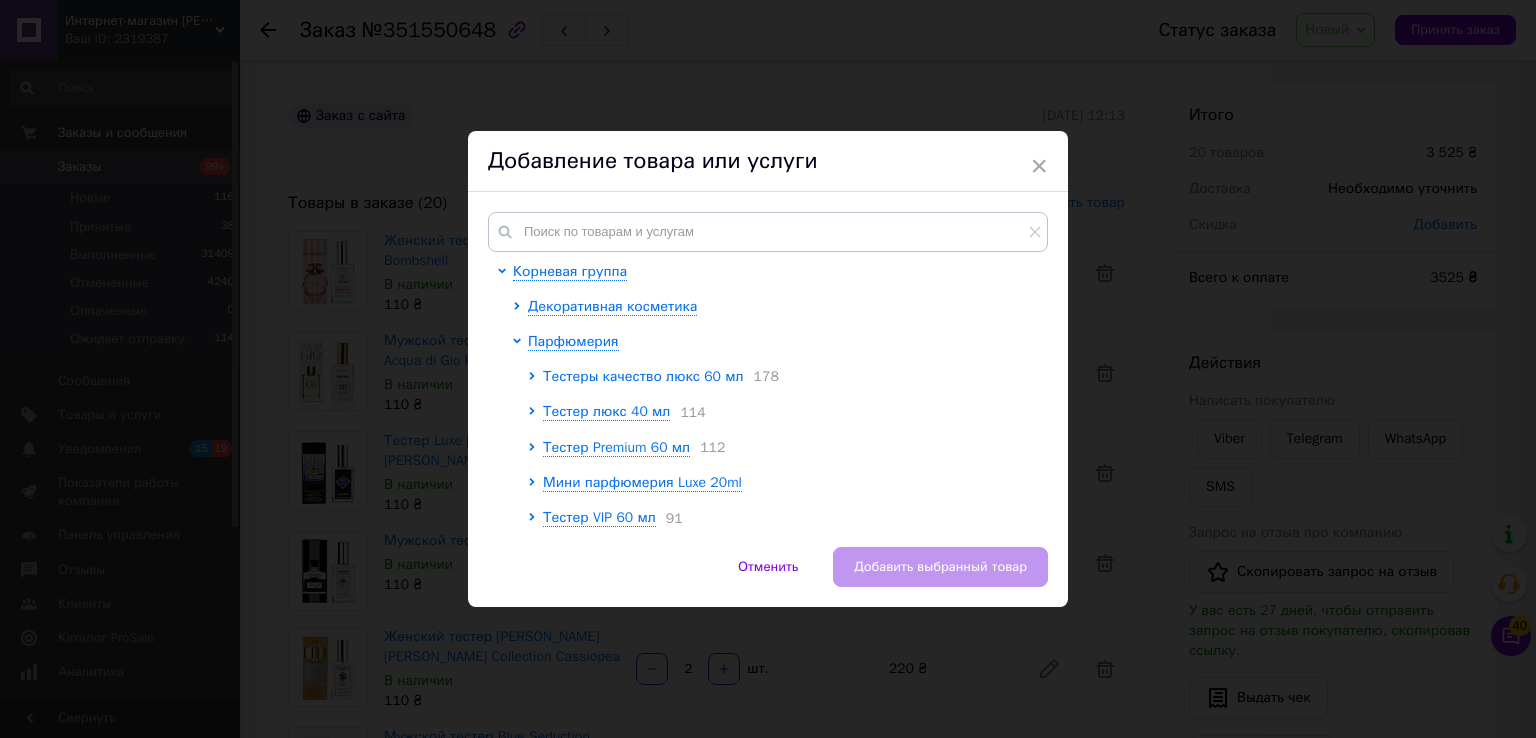 click on "Тестеры качество люкс 60 мл" at bounding box center (643, 376) 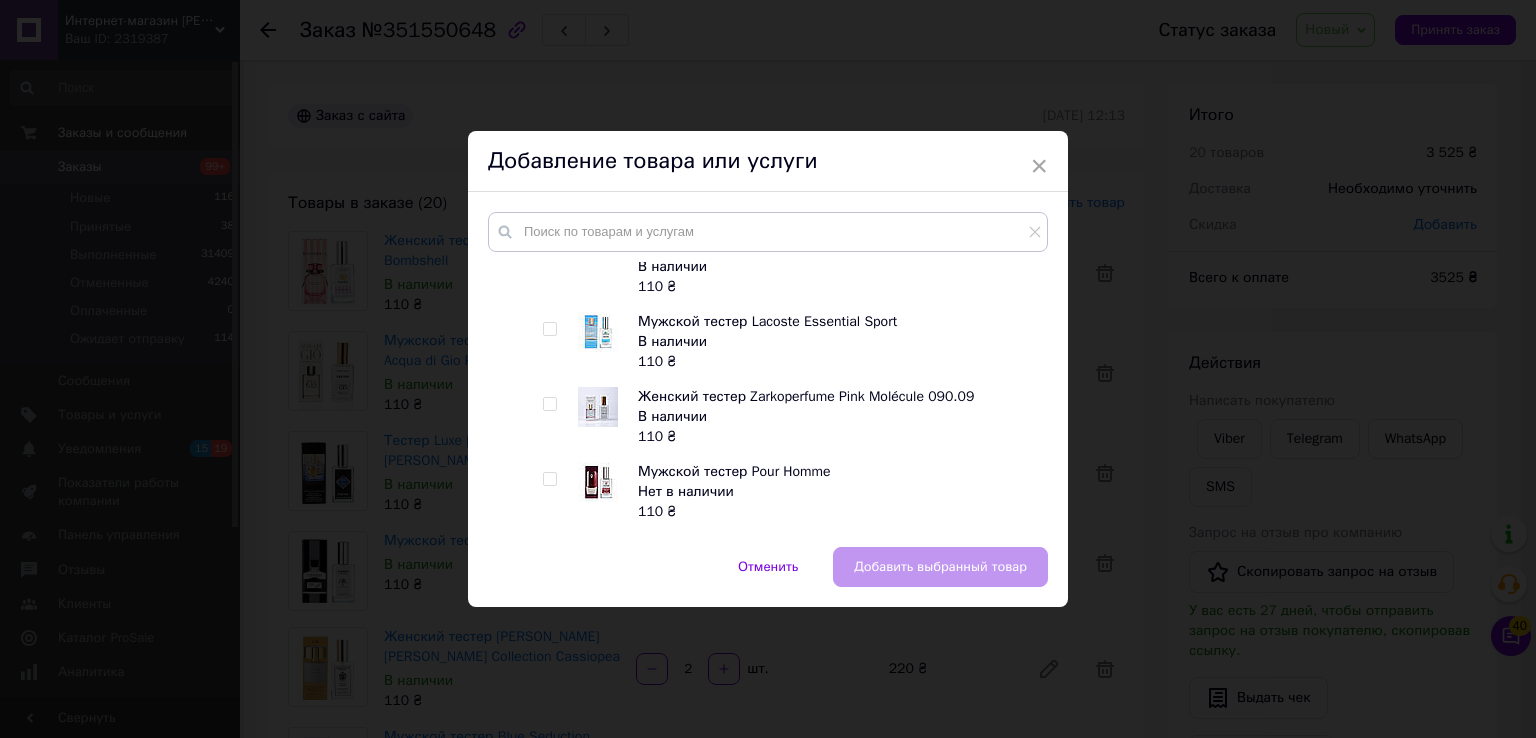 scroll, scrollTop: 10000, scrollLeft: 0, axis: vertical 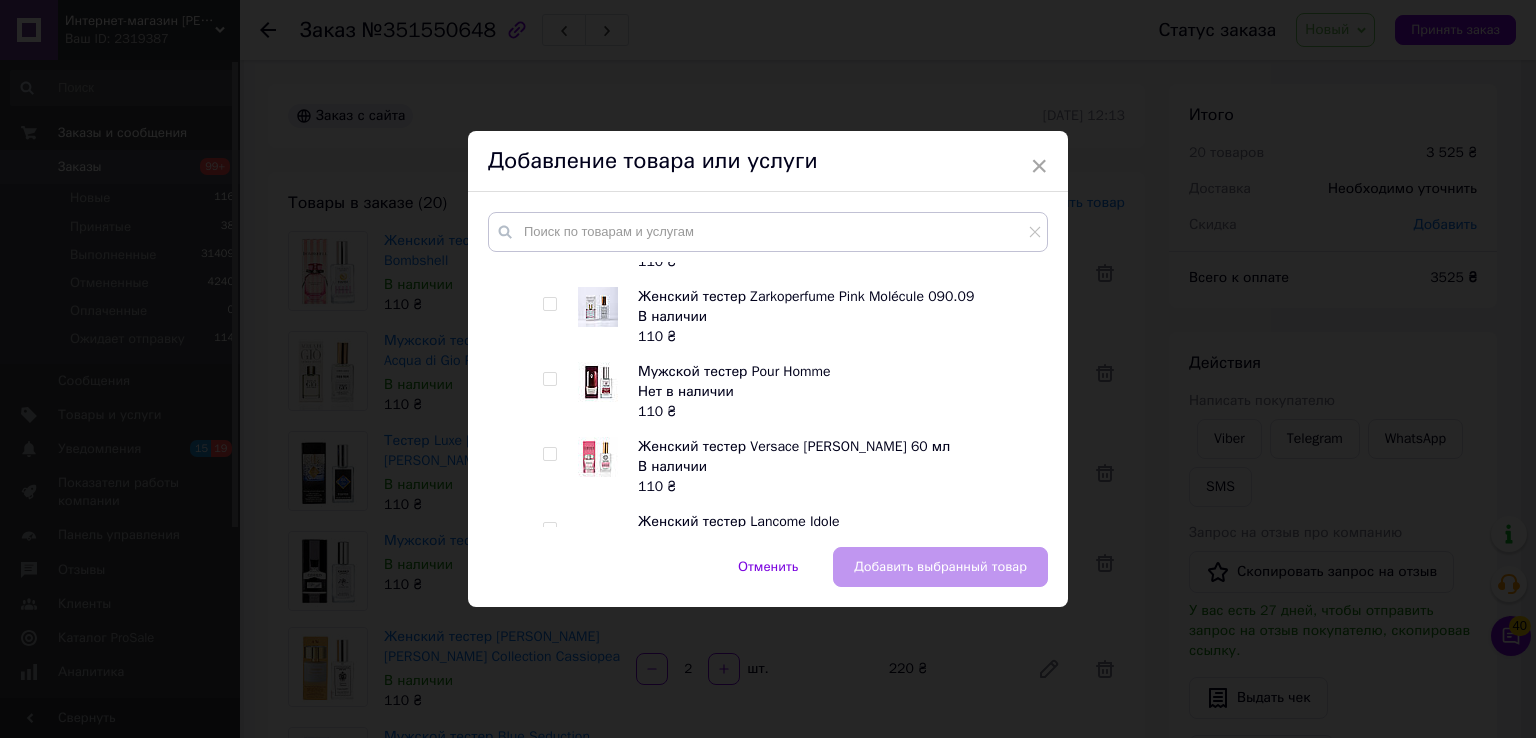click at bounding box center (549, 529) 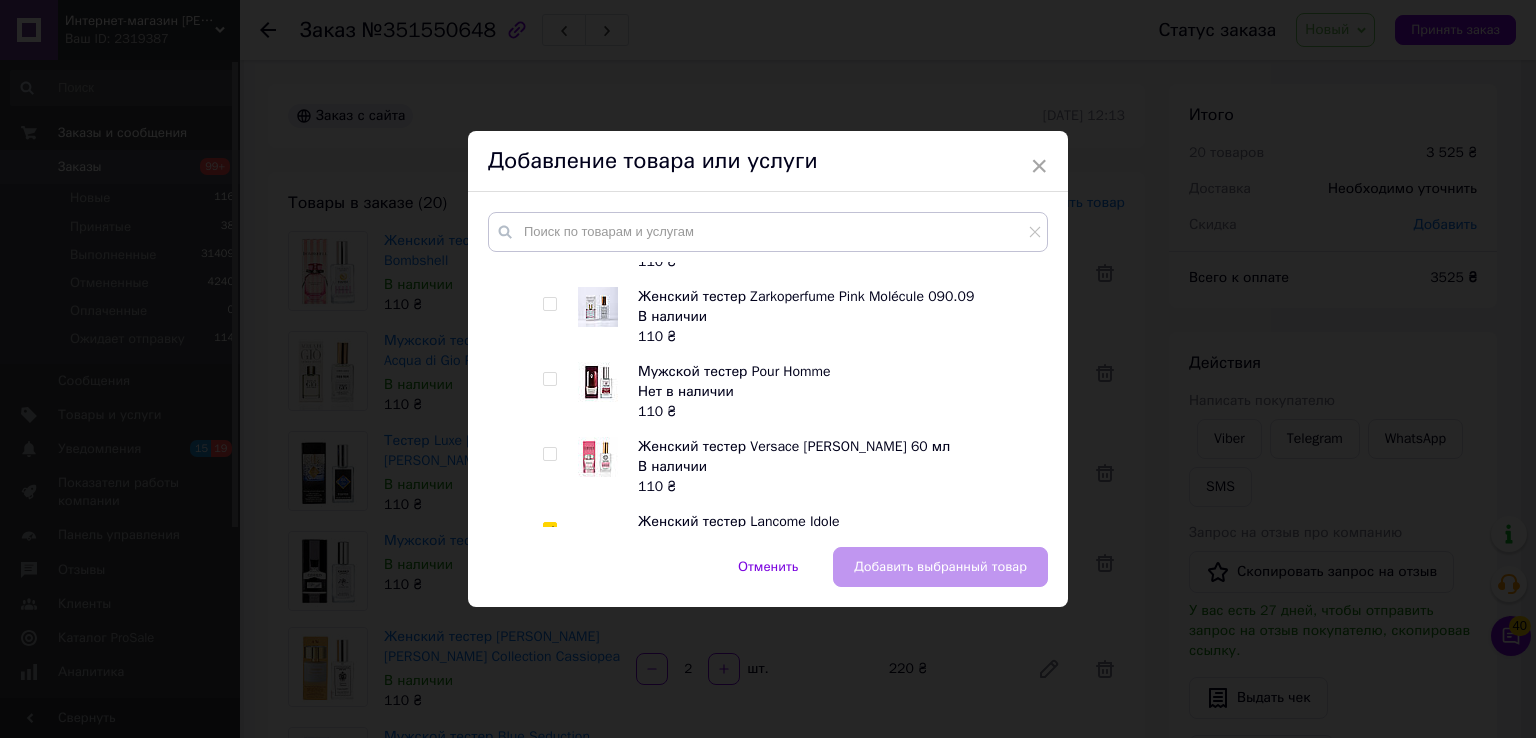 checkbox on "true" 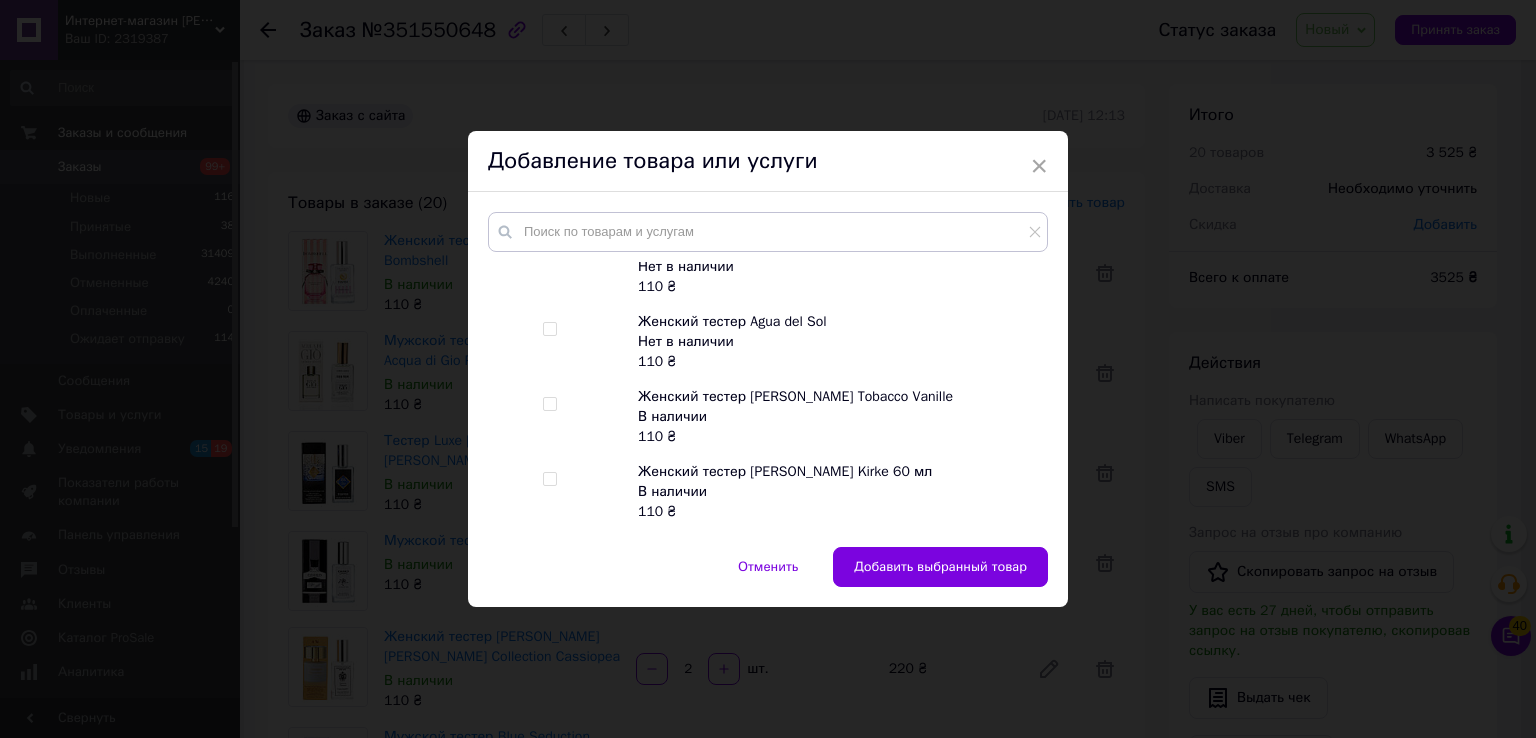 scroll, scrollTop: 10600, scrollLeft: 0, axis: vertical 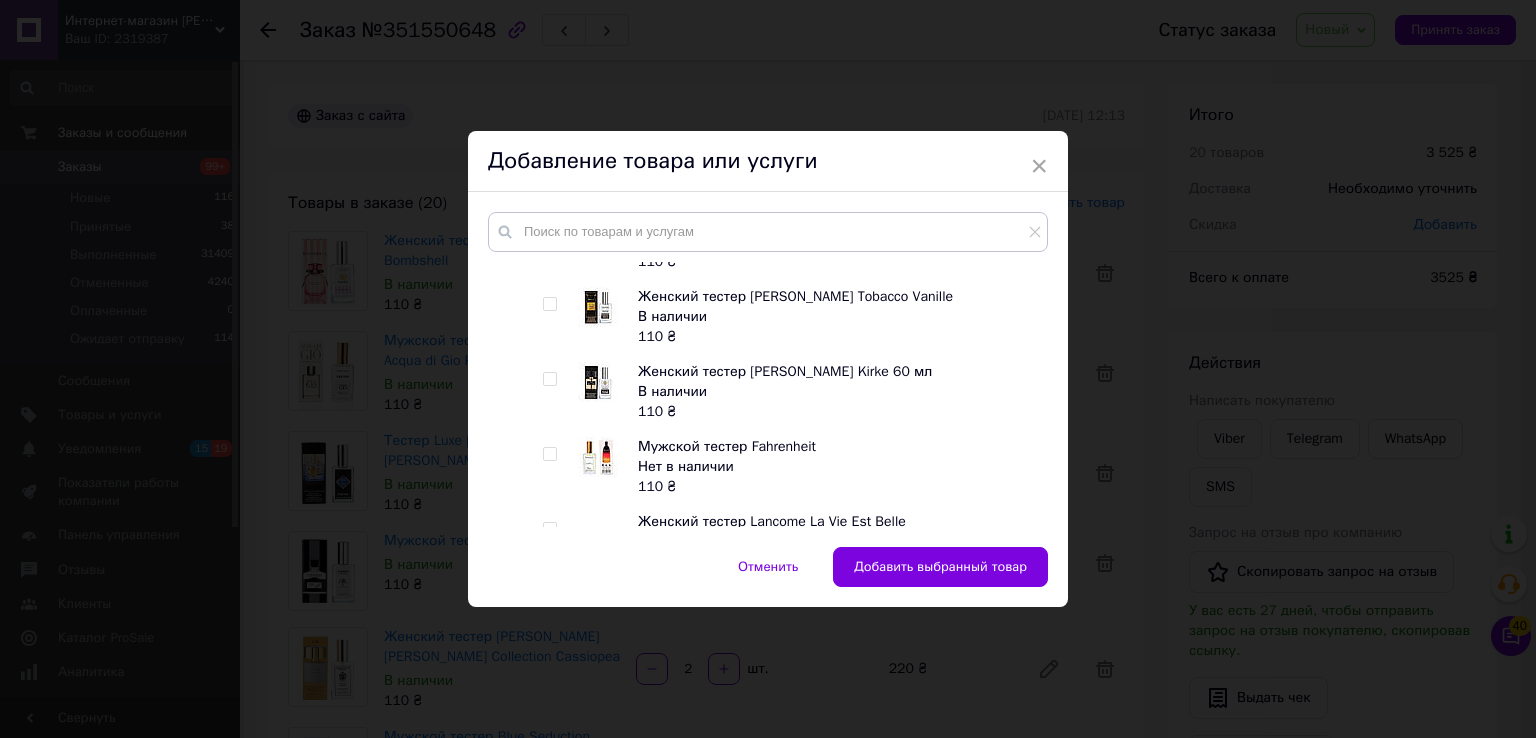 click at bounding box center [549, 604] 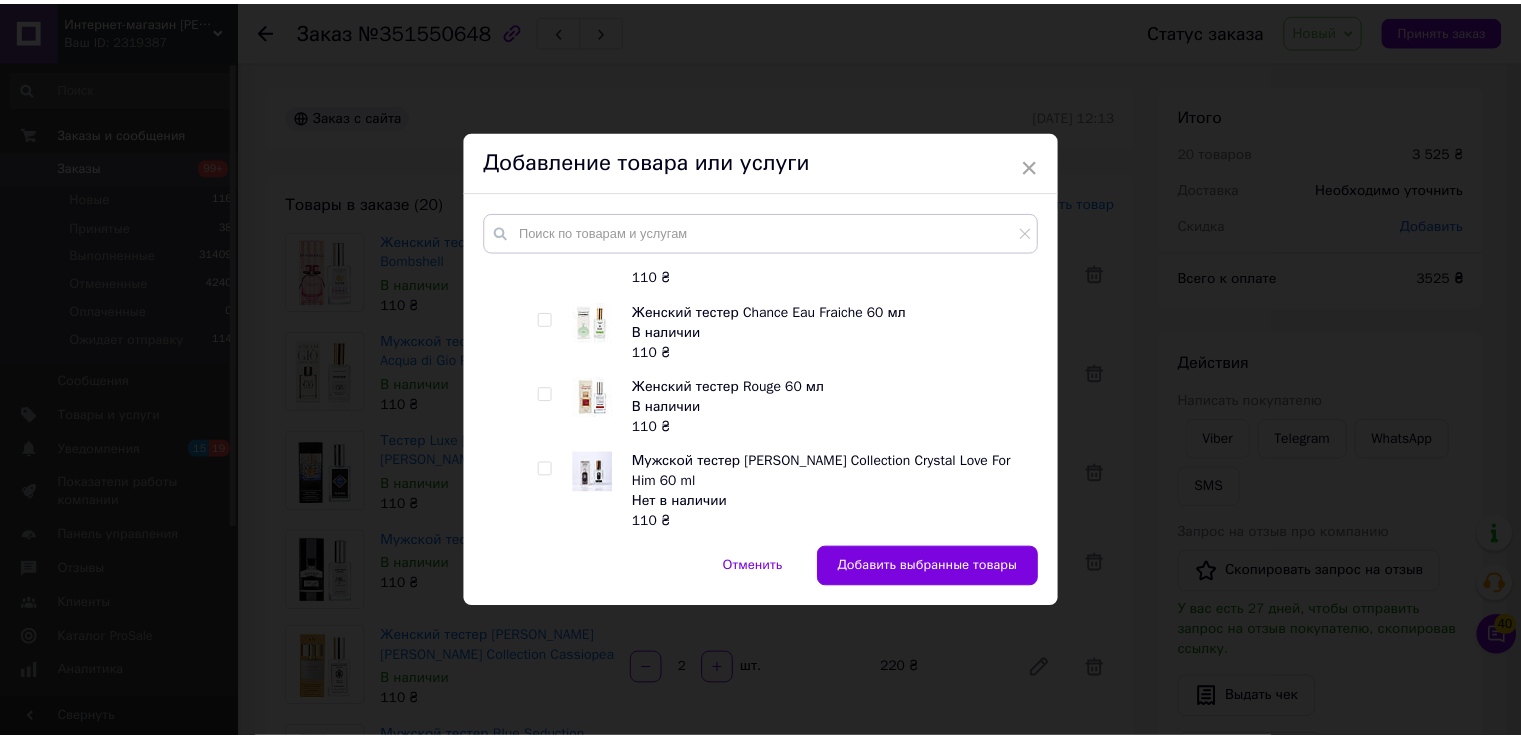 scroll, scrollTop: 4100, scrollLeft: 0, axis: vertical 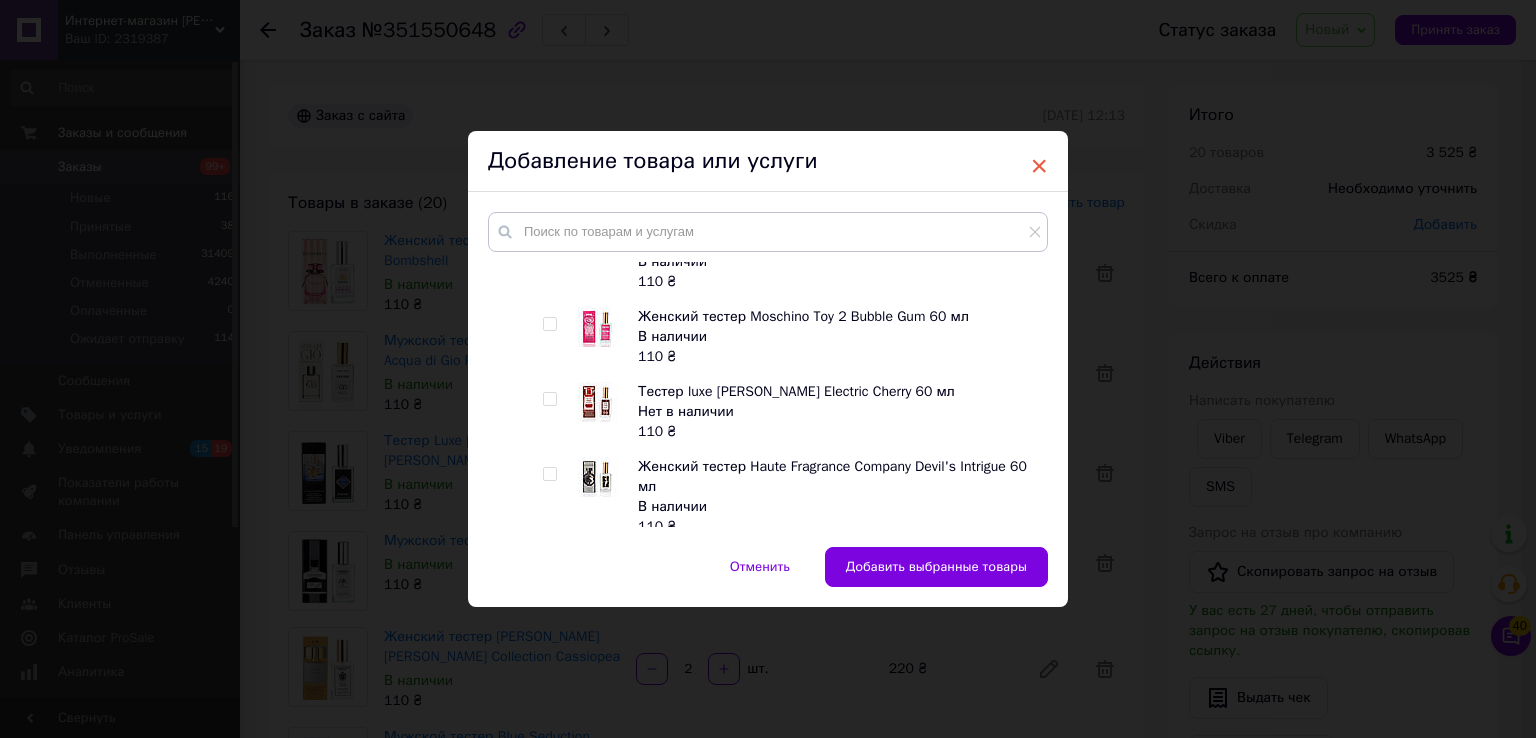 click on "×" at bounding box center [1039, 166] 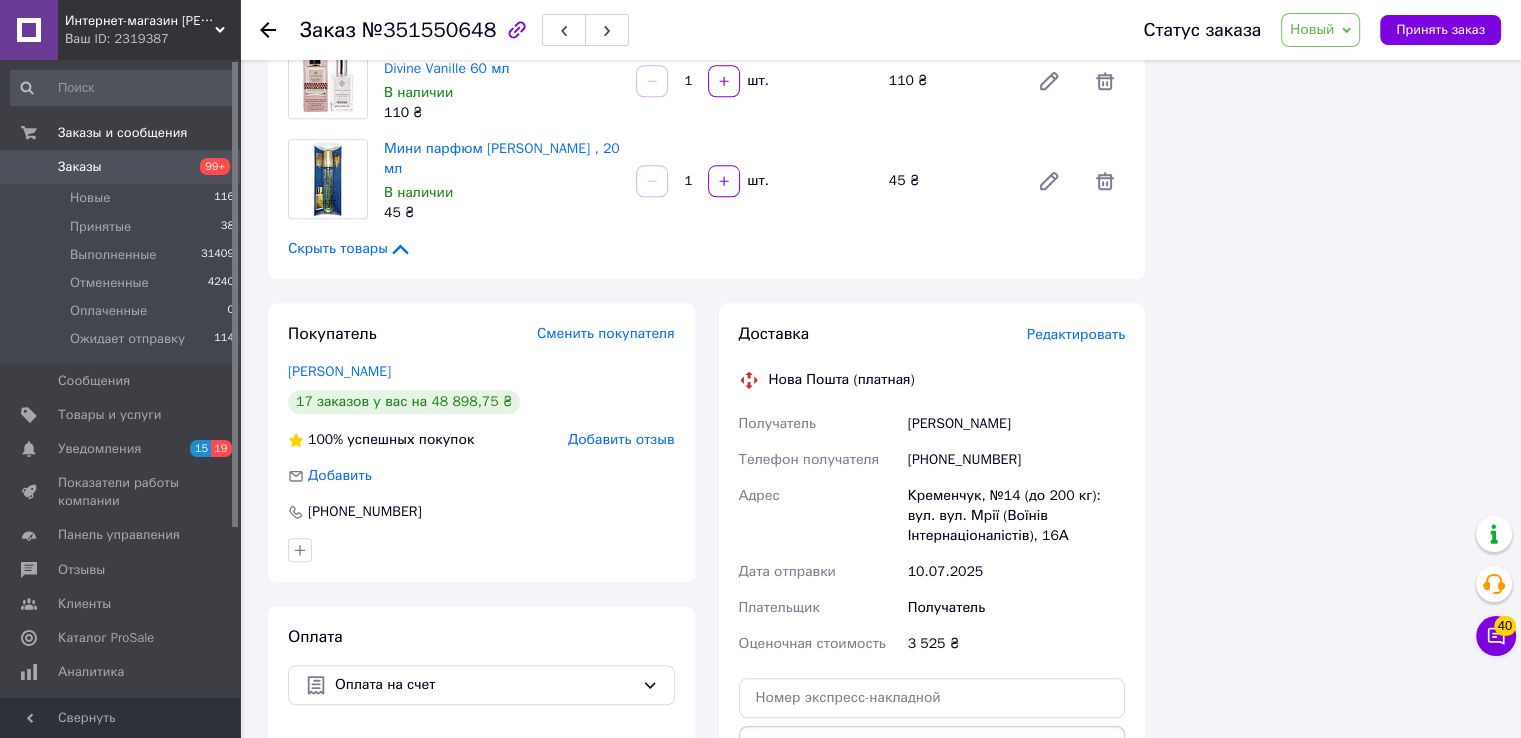 scroll, scrollTop: 1600, scrollLeft: 0, axis: vertical 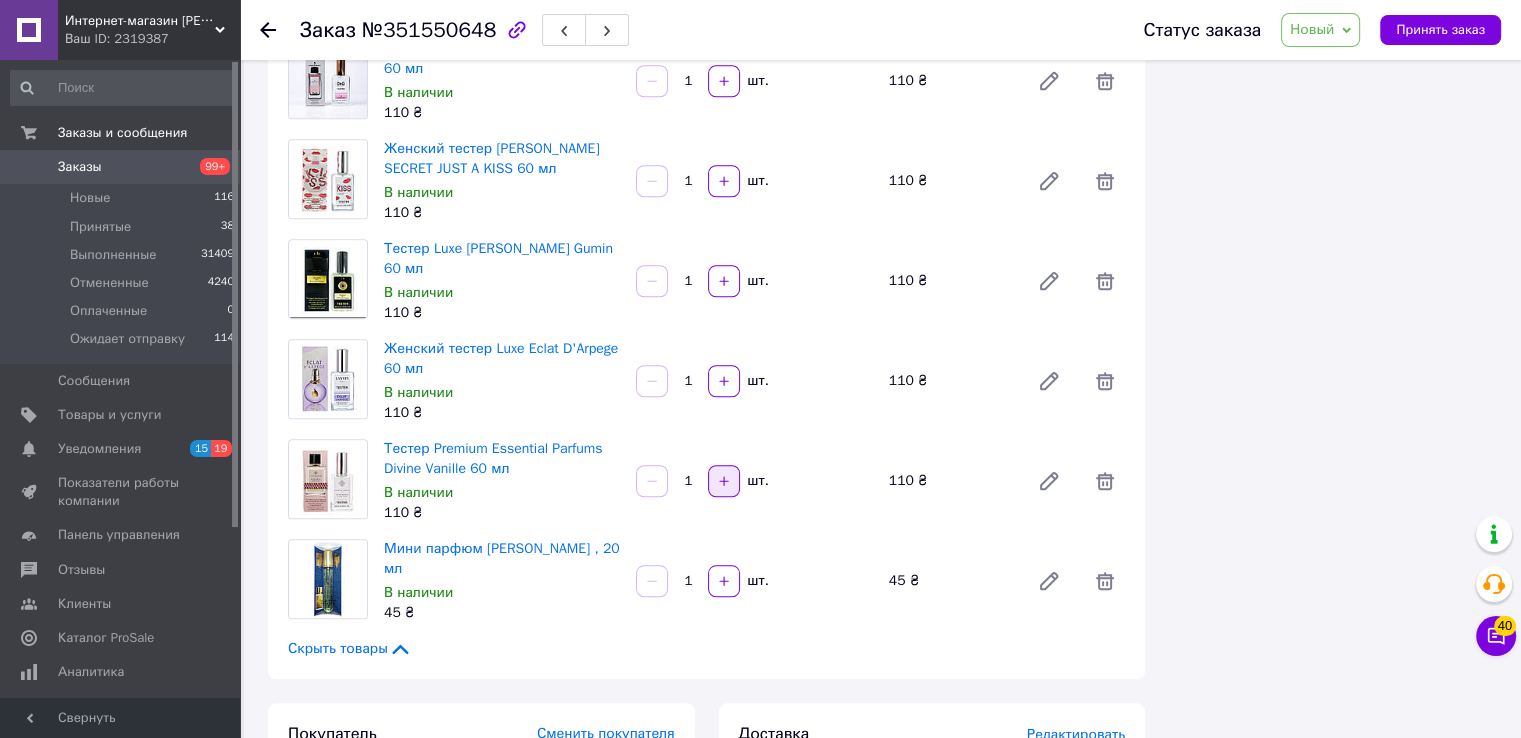 click 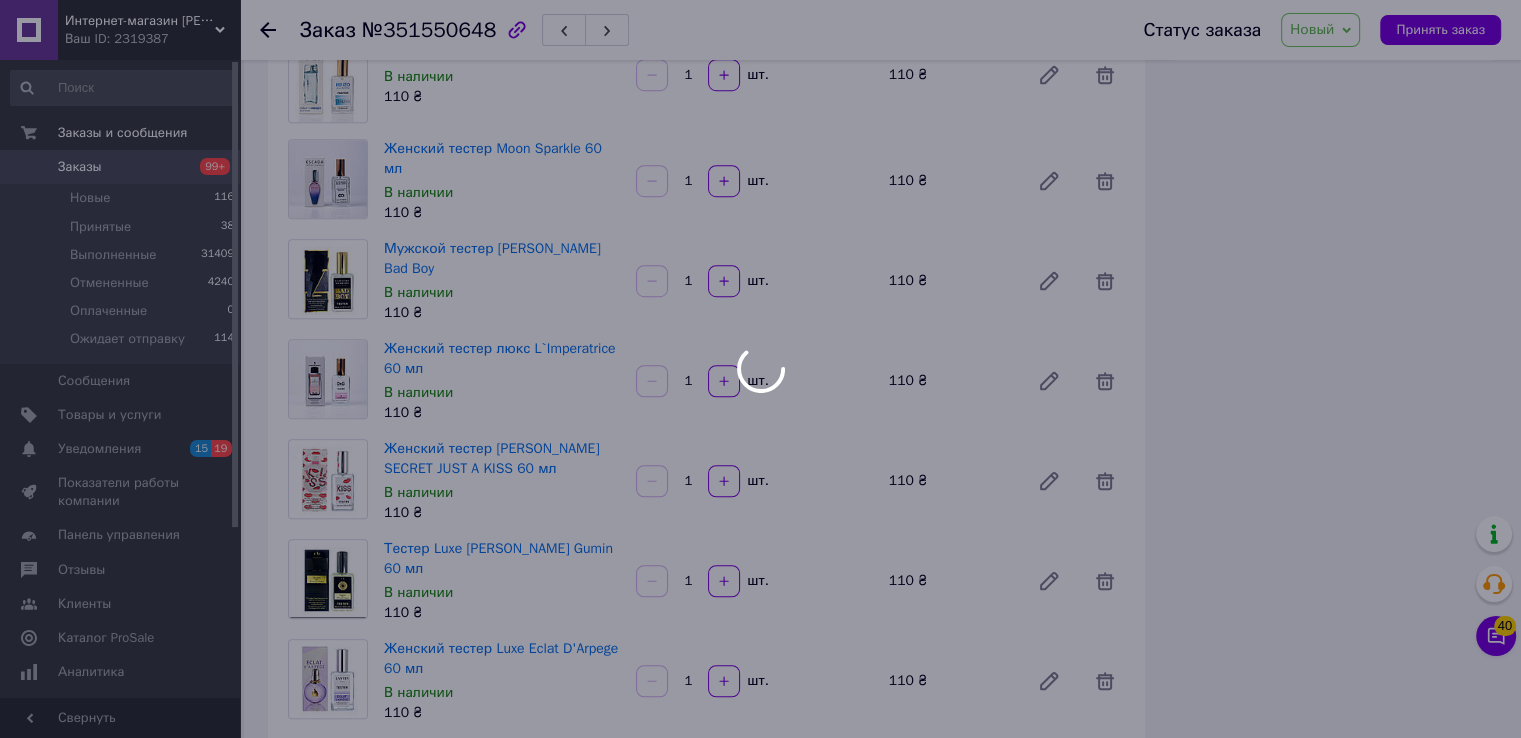 scroll, scrollTop: 1100, scrollLeft: 0, axis: vertical 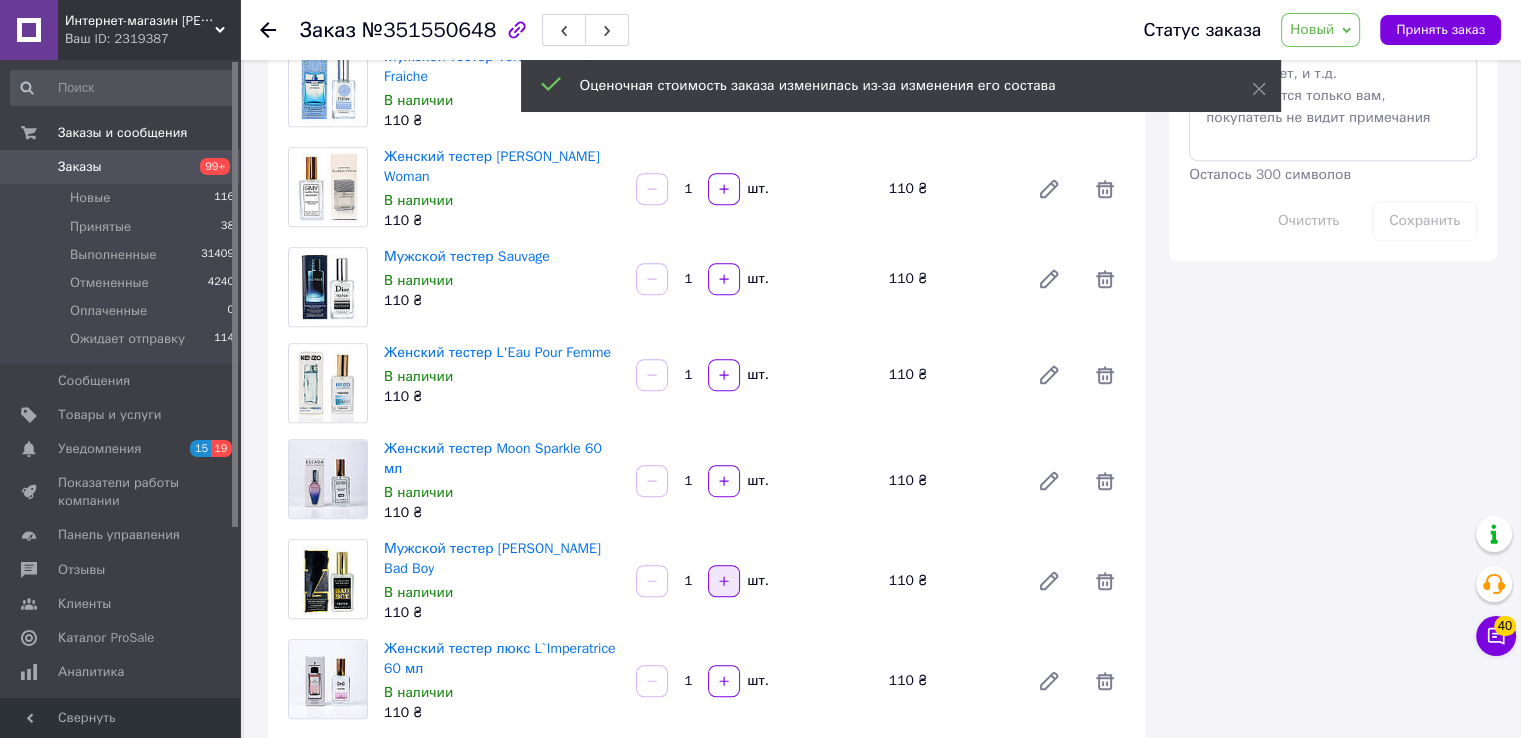 click at bounding box center (724, 581) 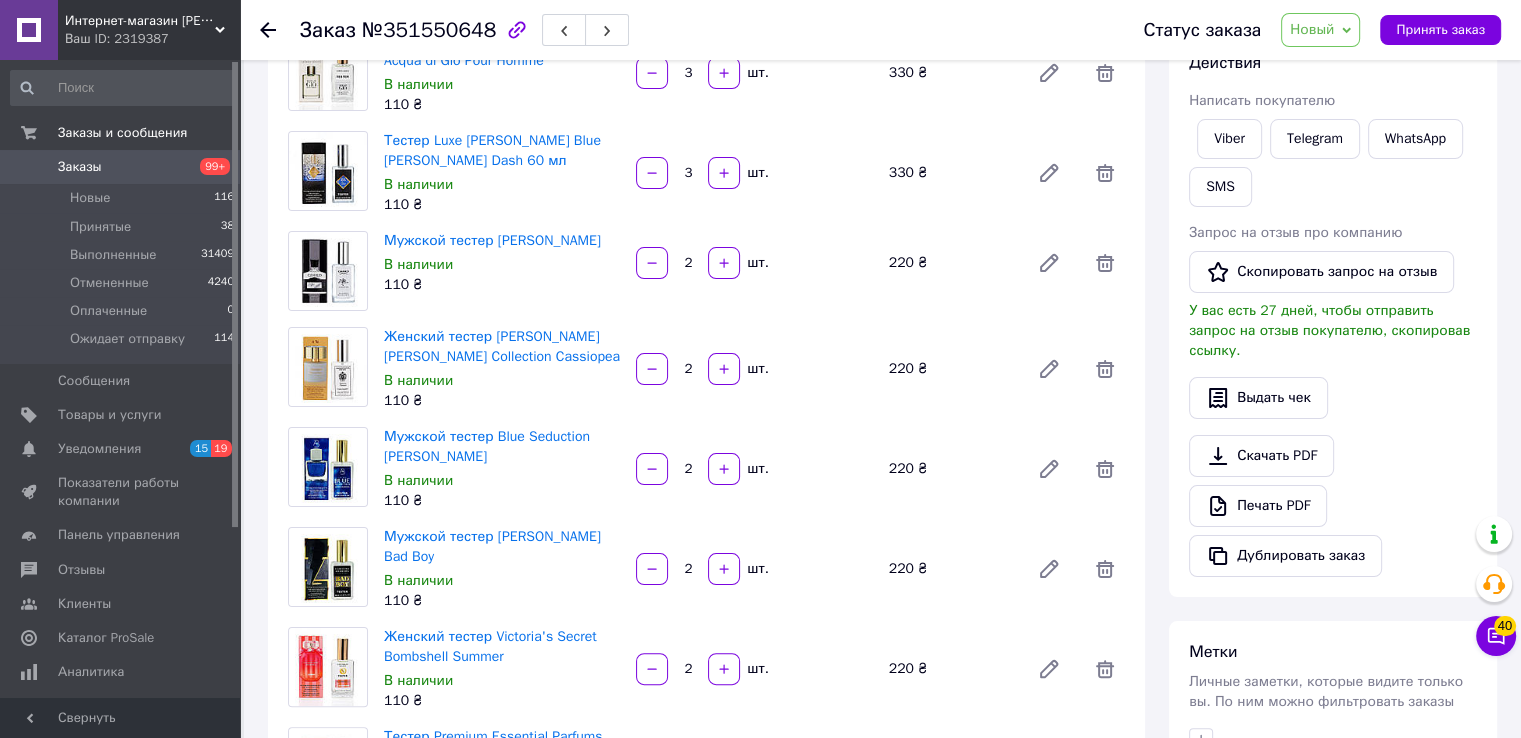 scroll, scrollTop: 0, scrollLeft: 0, axis: both 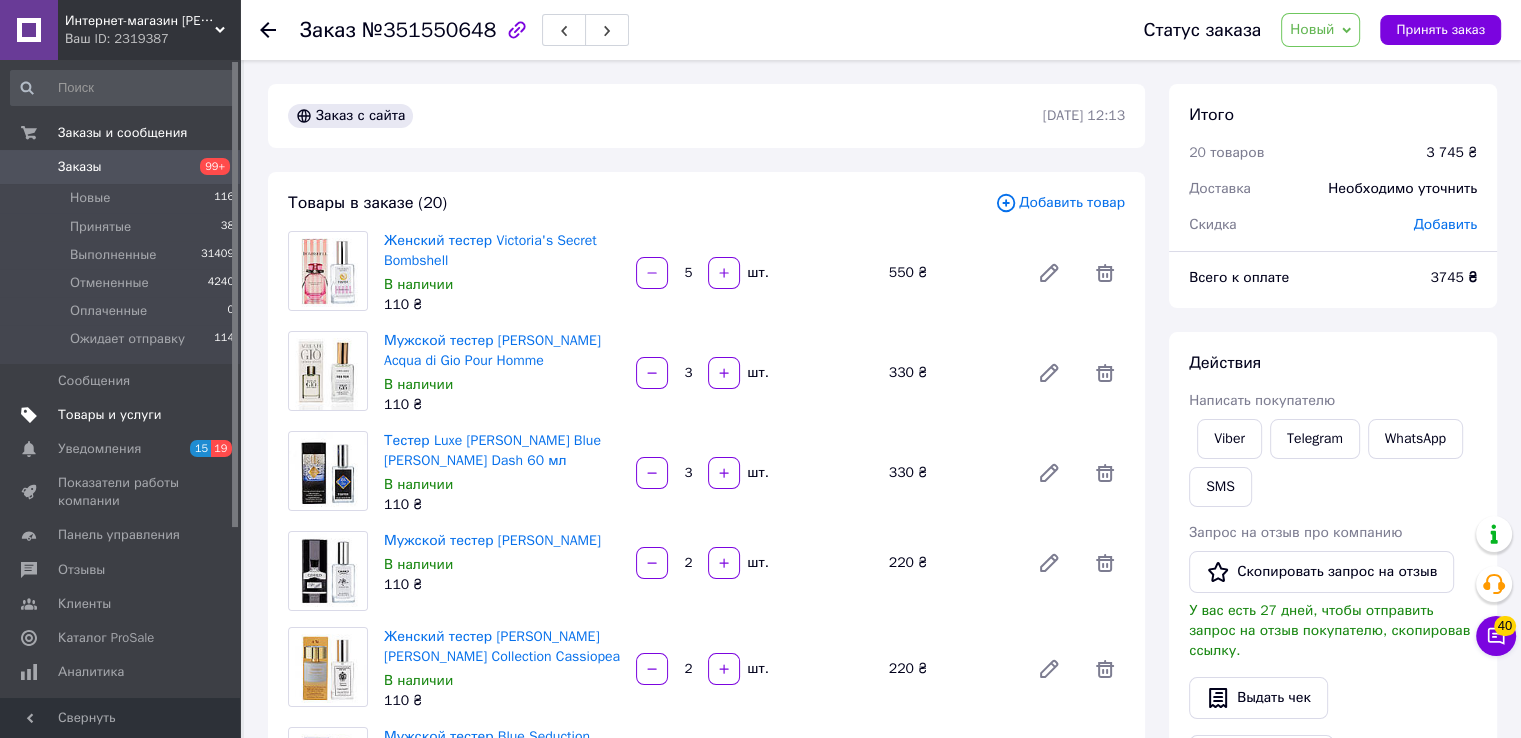 click on "Товары и услуги" at bounding box center (110, 415) 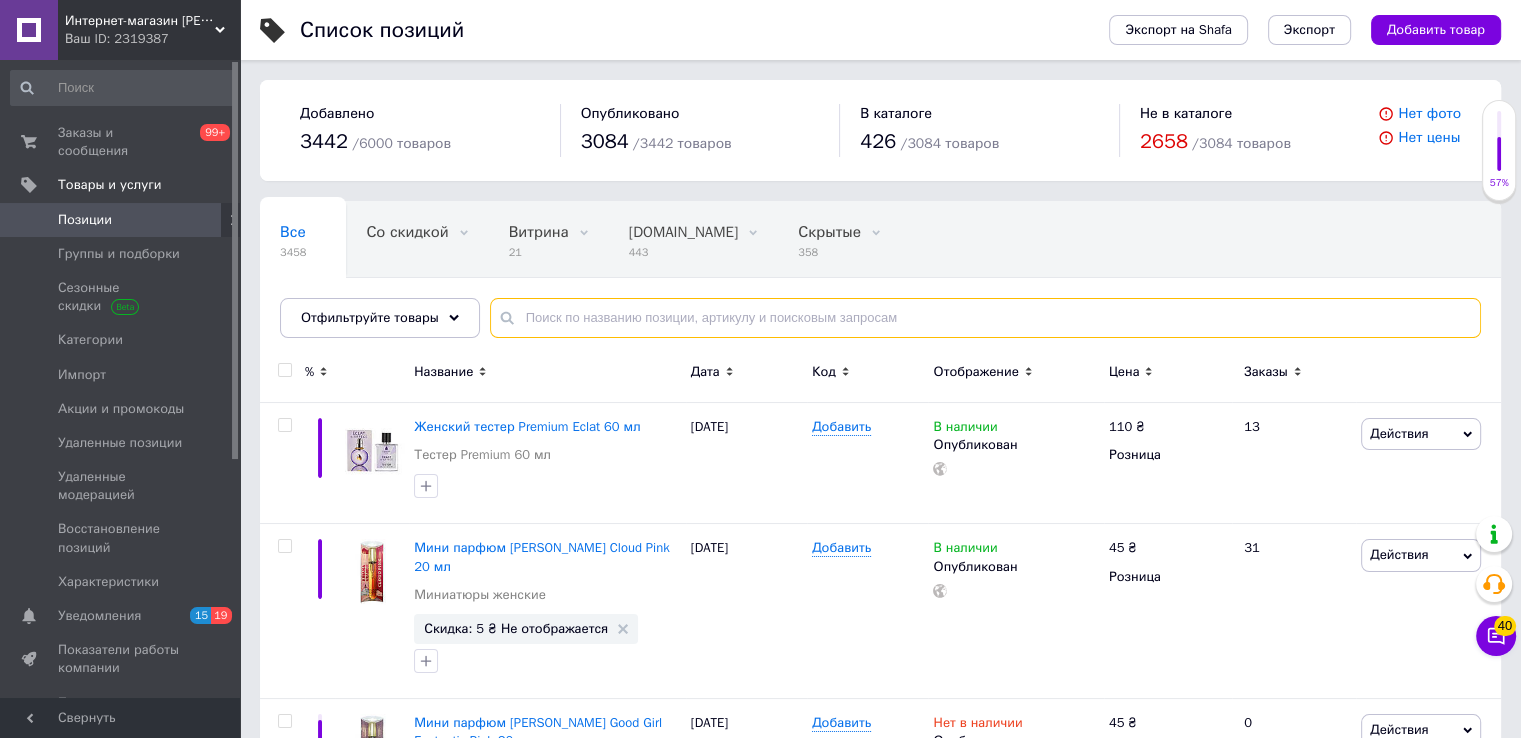 click at bounding box center (985, 318) 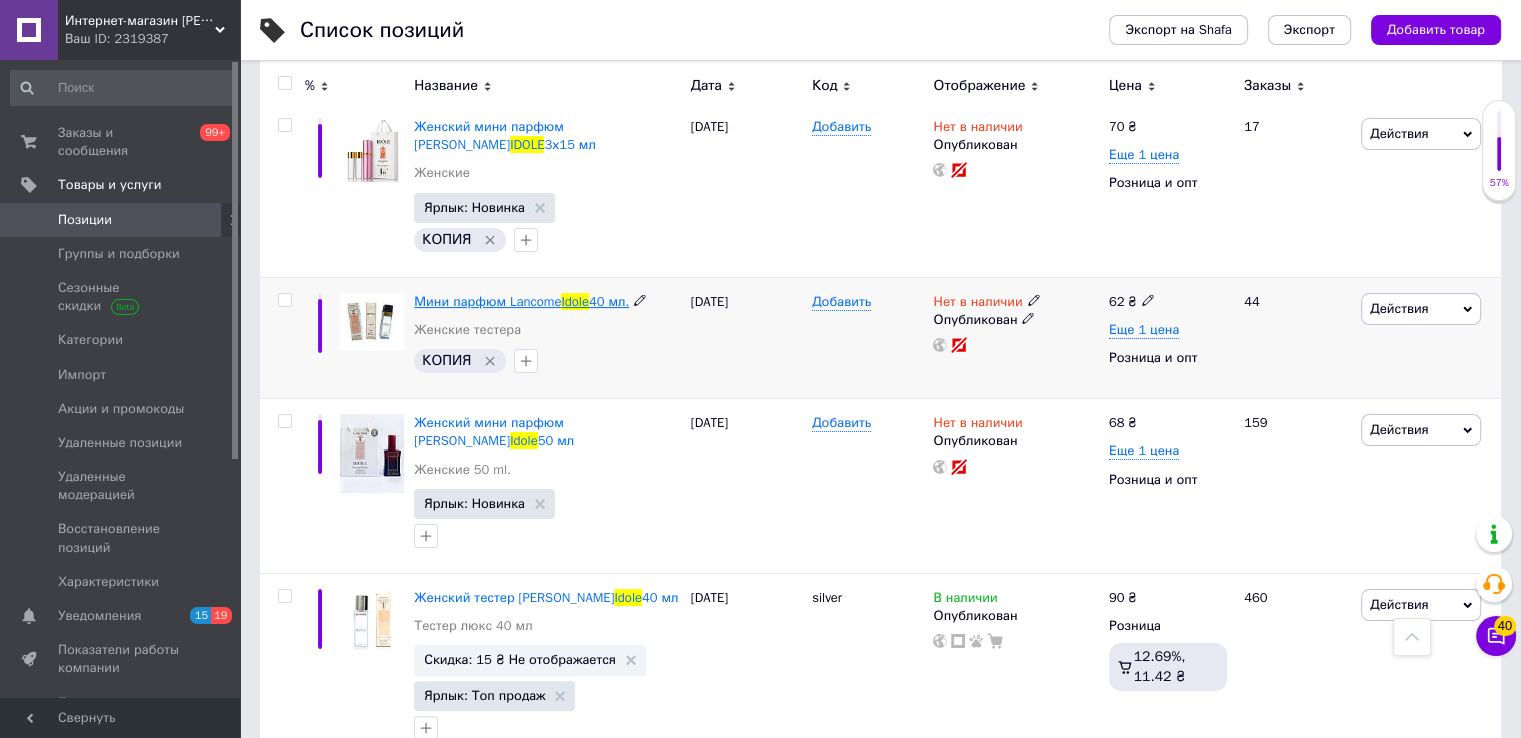 scroll, scrollTop: 200, scrollLeft: 0, axis: vertical 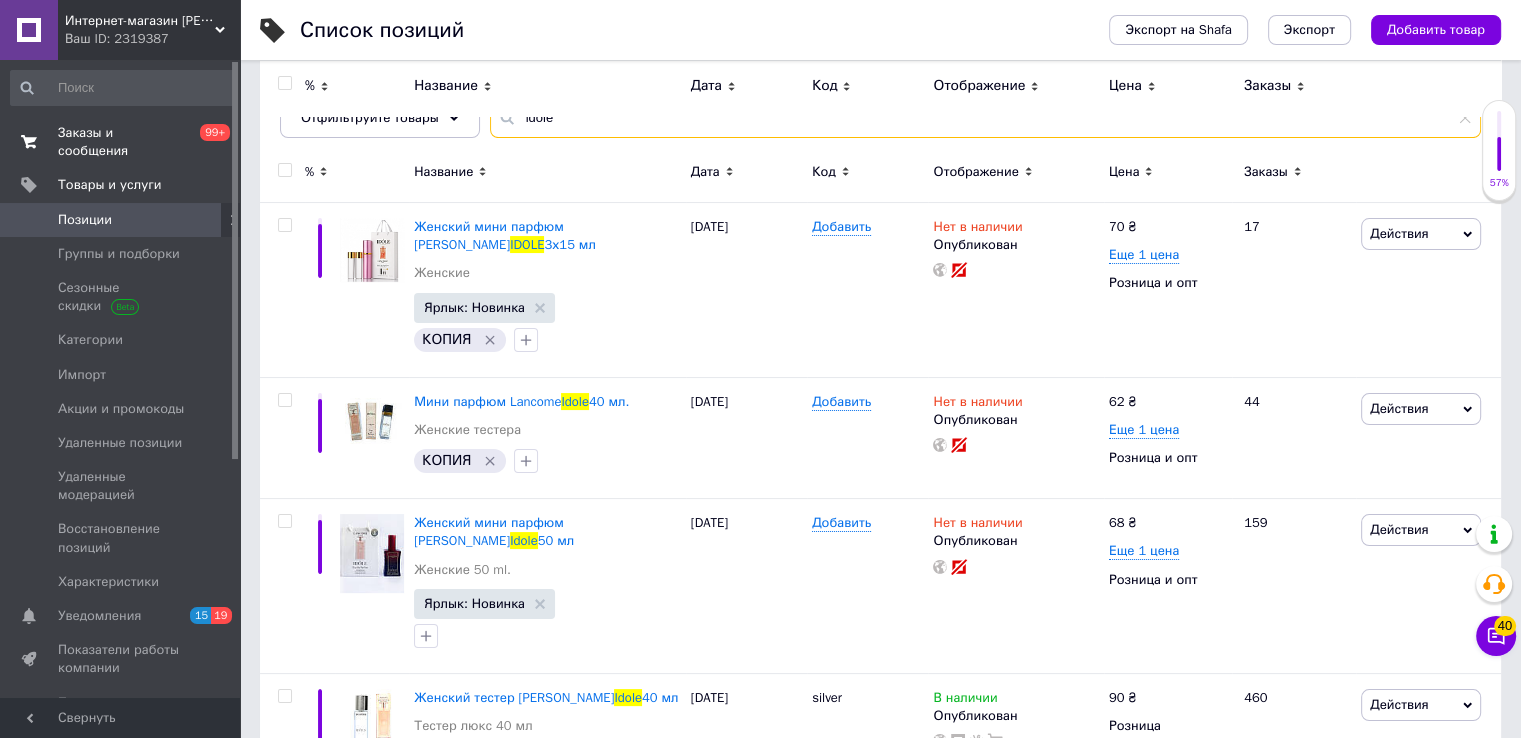 type on "idole" 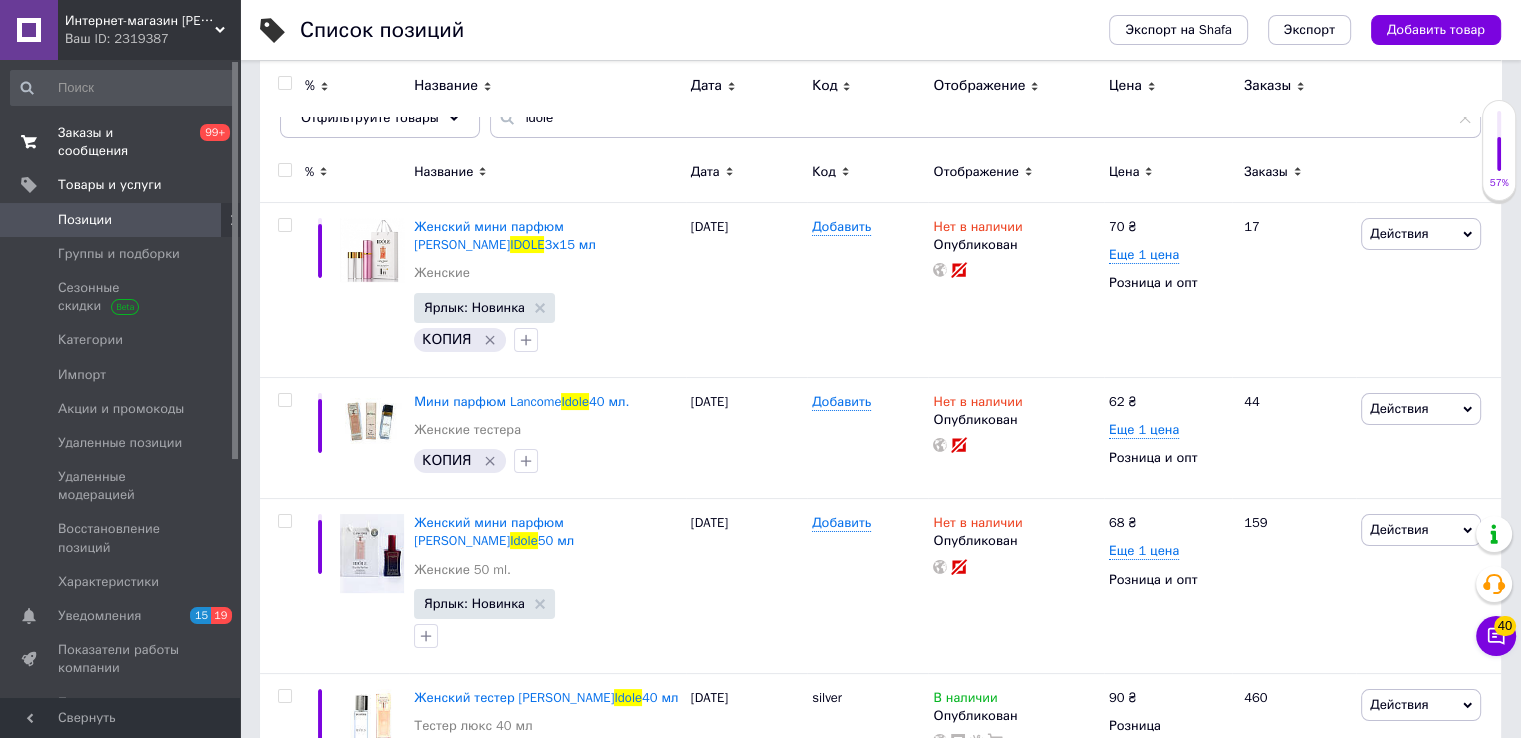 click on "Заказы и сообщения" at bounding box center [121, 142] 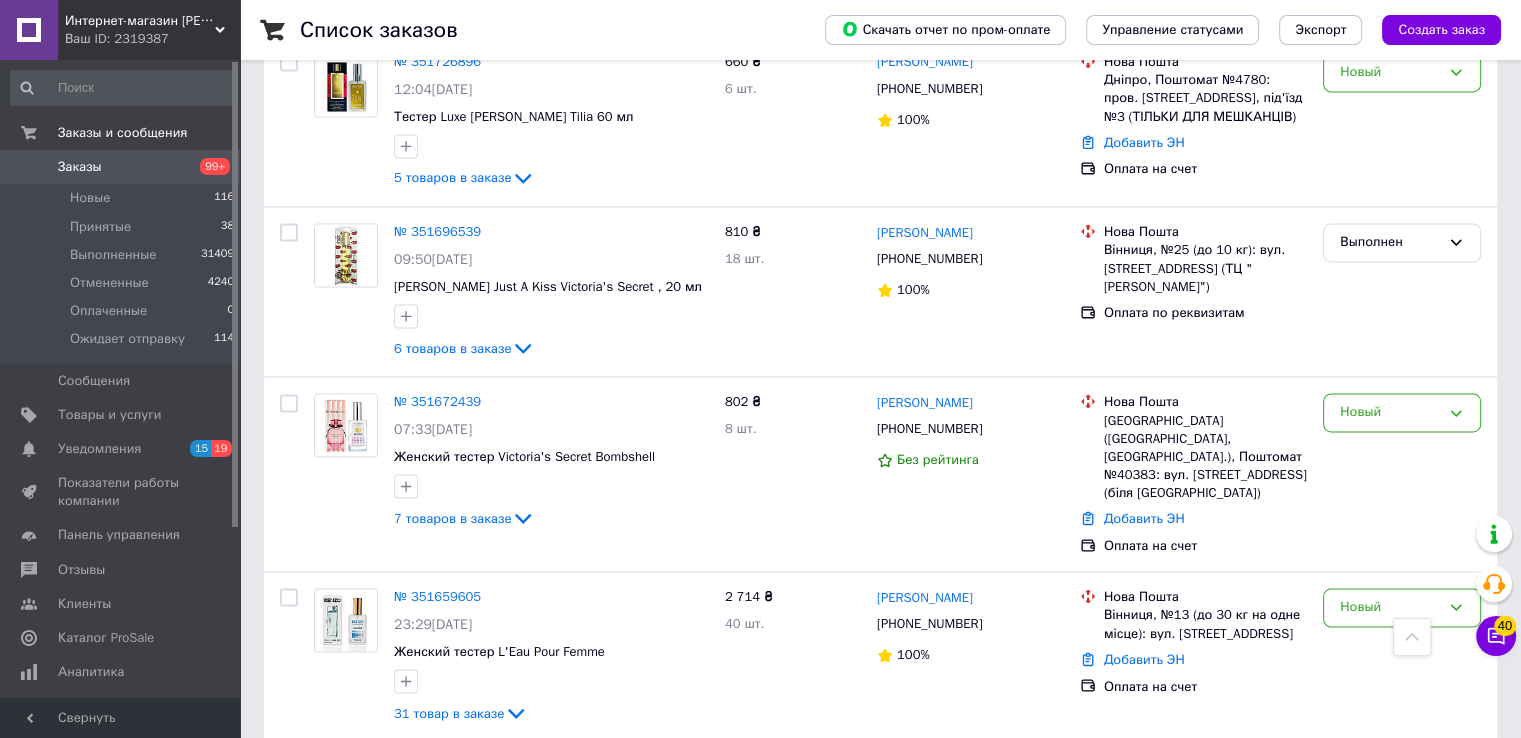 scroll, scrollTop: 3139, scrollLeft: 0, axis: vertical 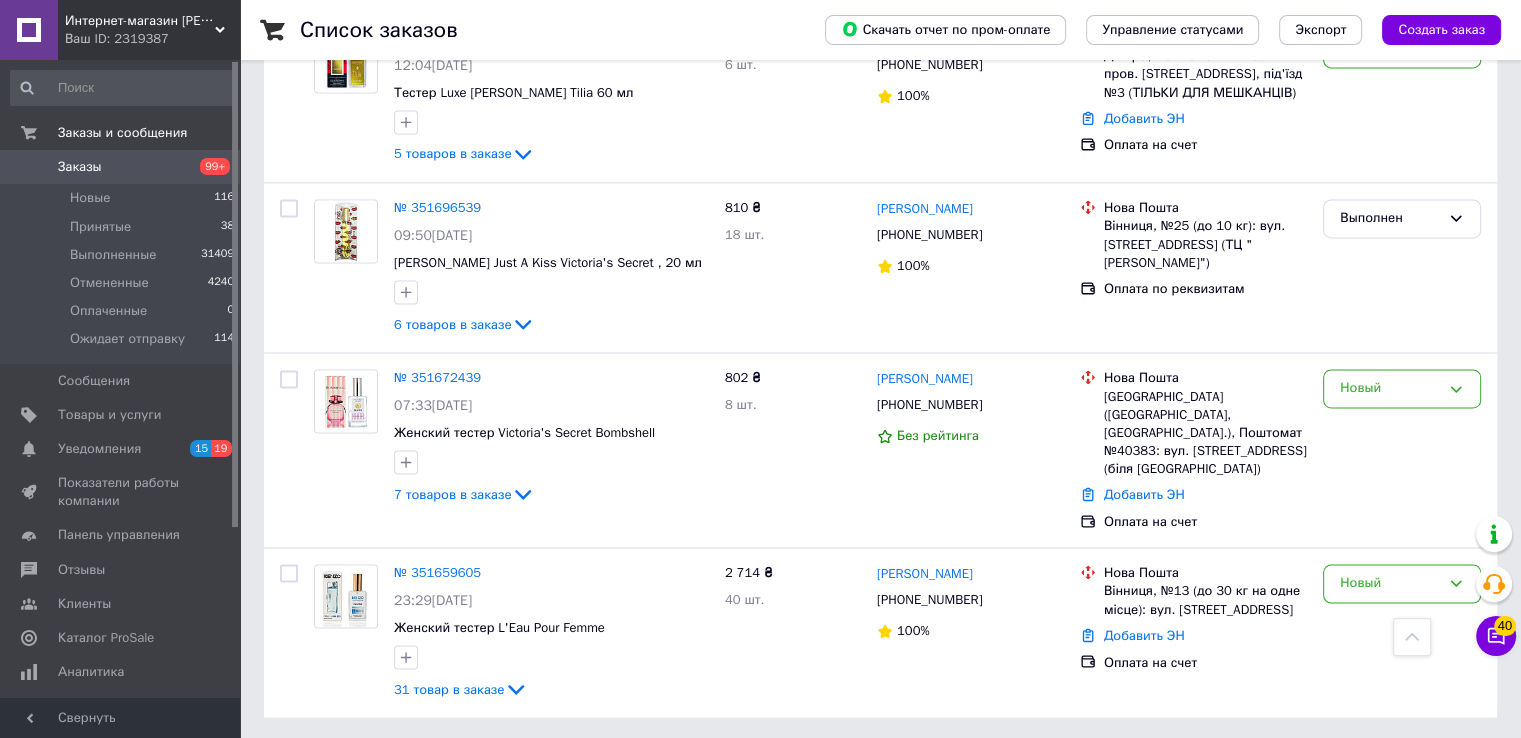 click on "2" at bounding box center [327, 762] 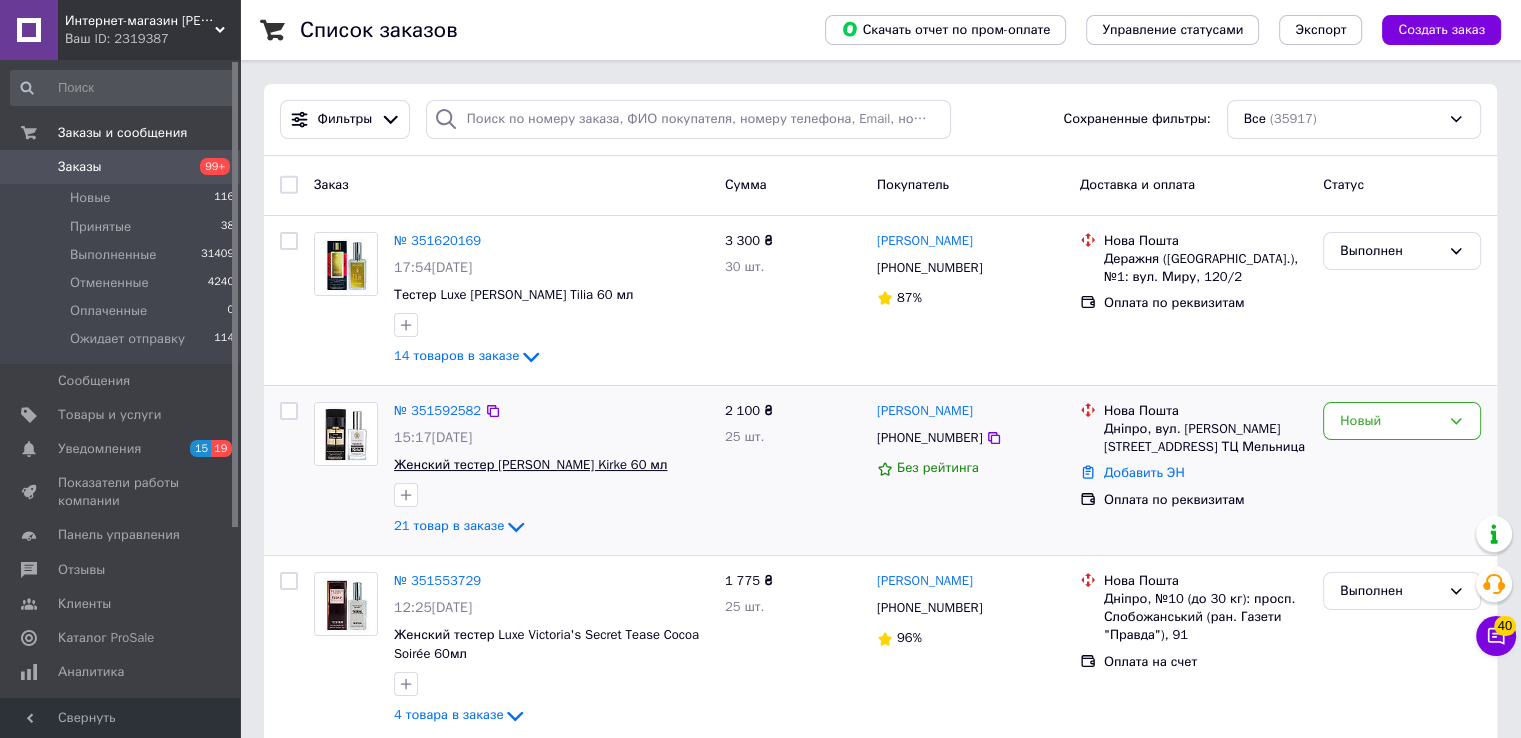 scroll, scrollTop: 200, scrollLeft: 0, axis: vertical 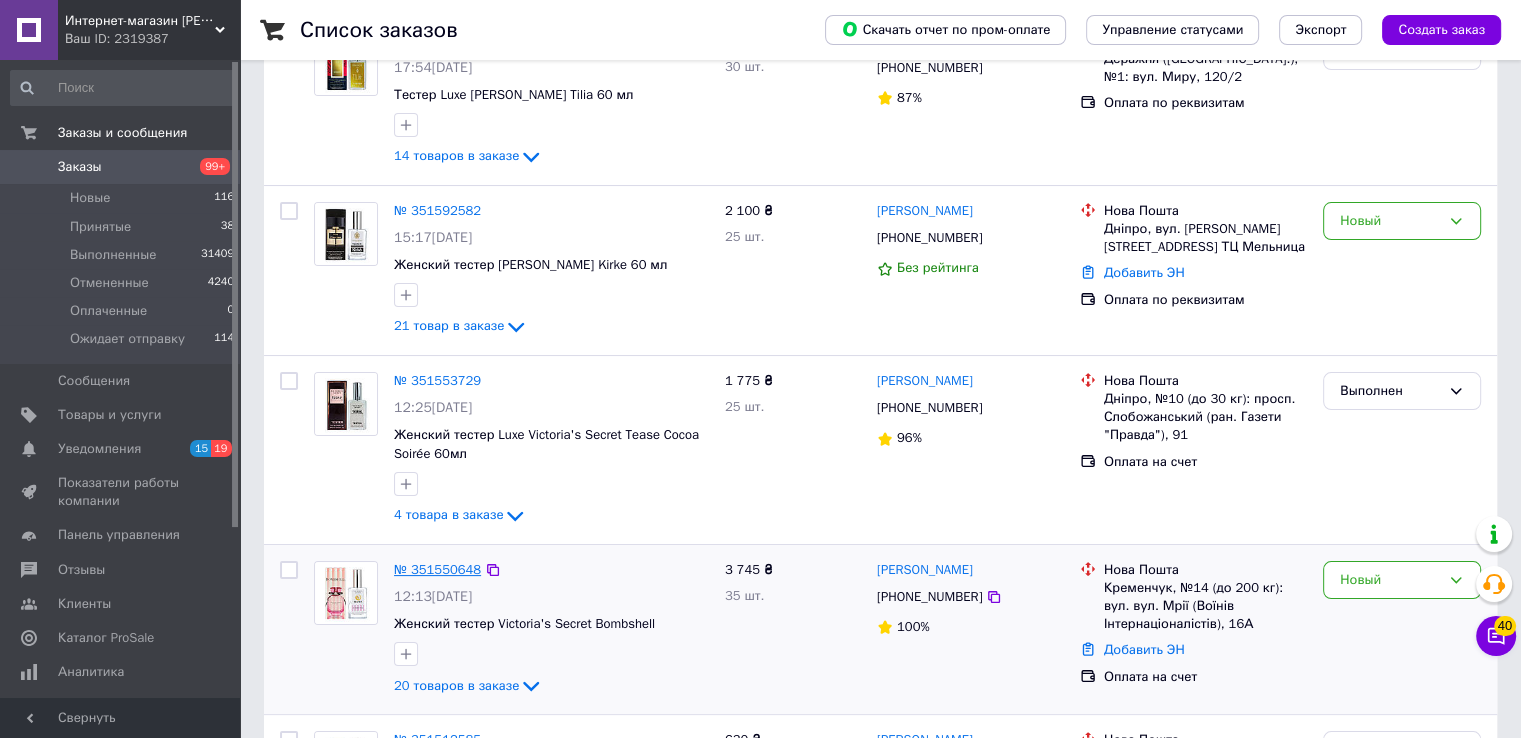 click on "№ 351550648" at bounding box center (437, 569) 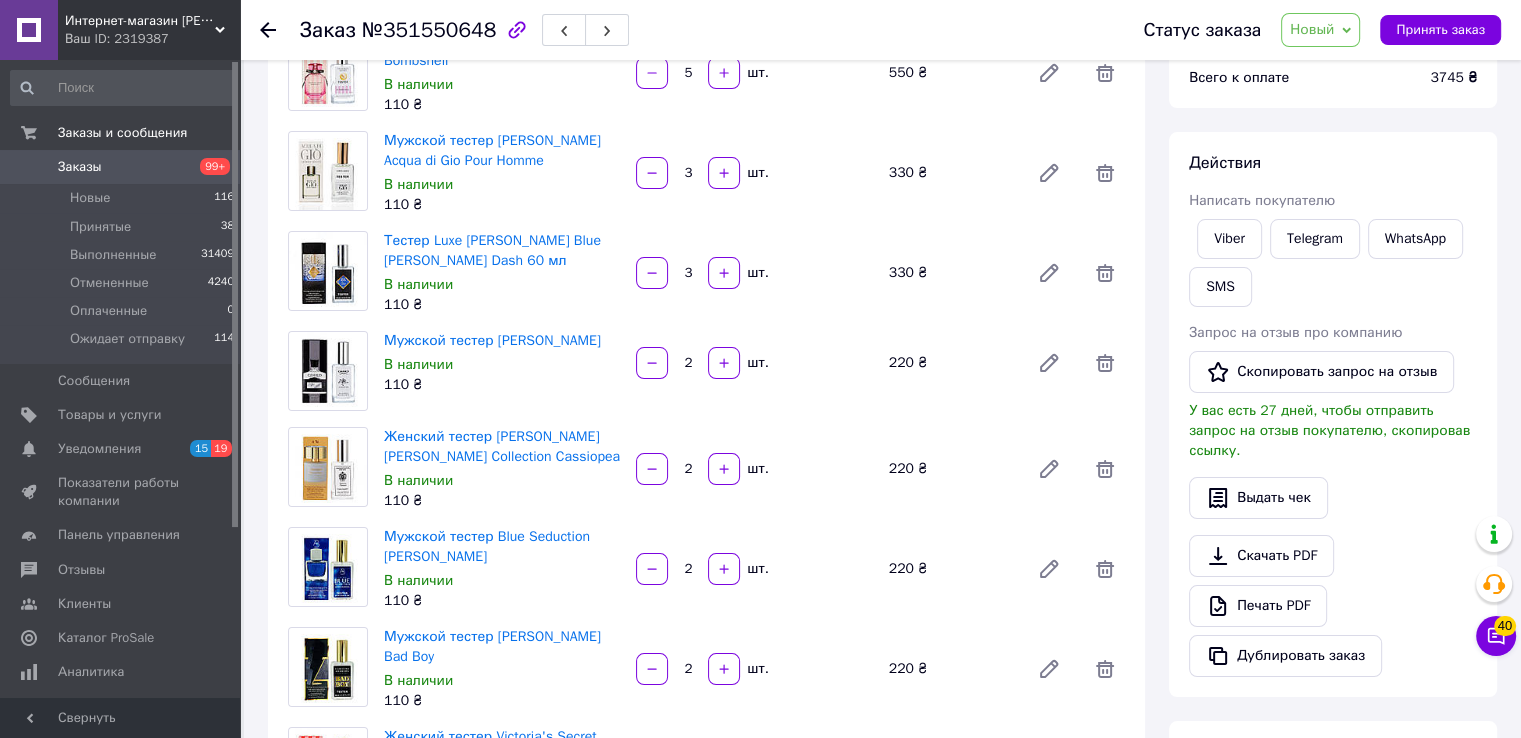 scroll, scrollTop: 0, scrollLeft: 0, axis: both 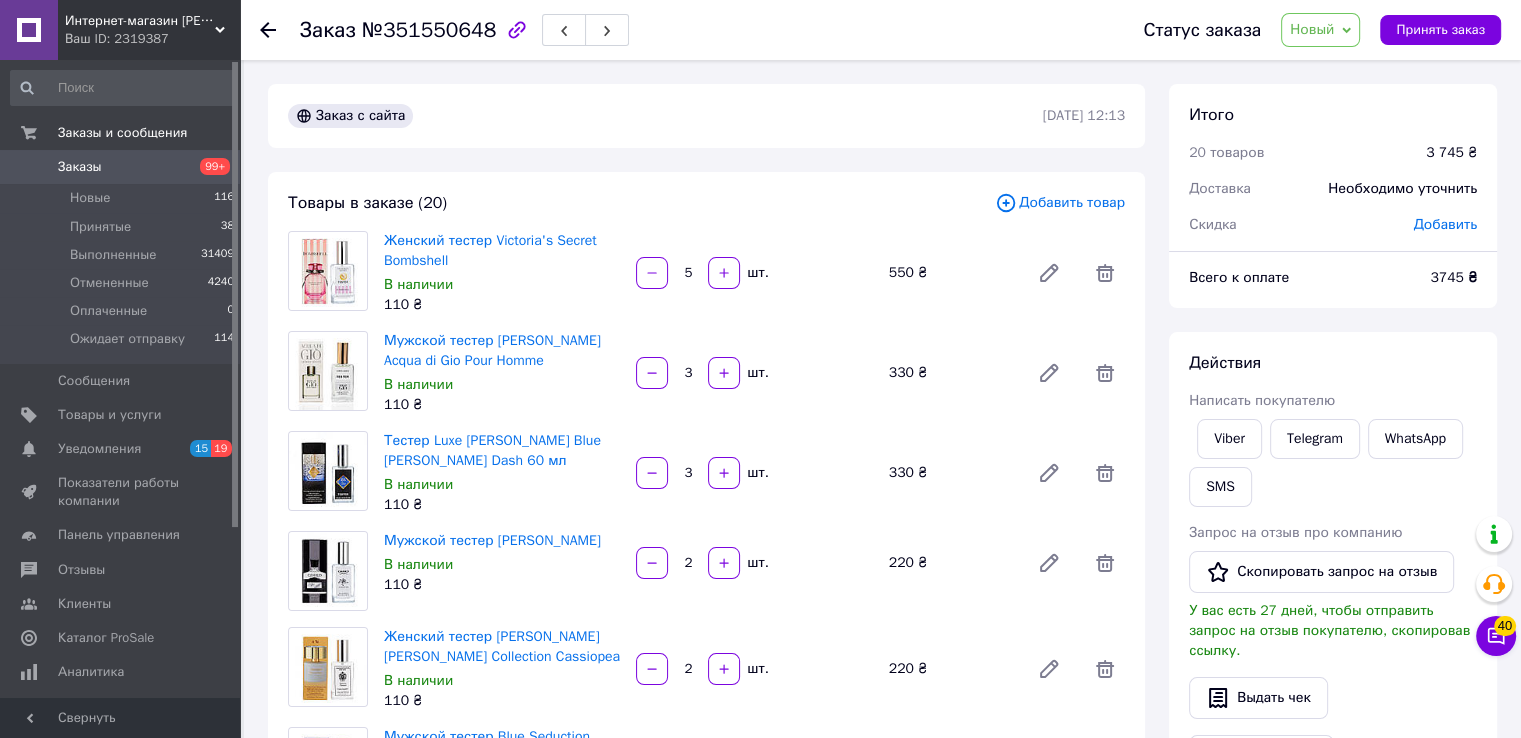 click on "Добавить товар" at bounding box center (1060, 203) 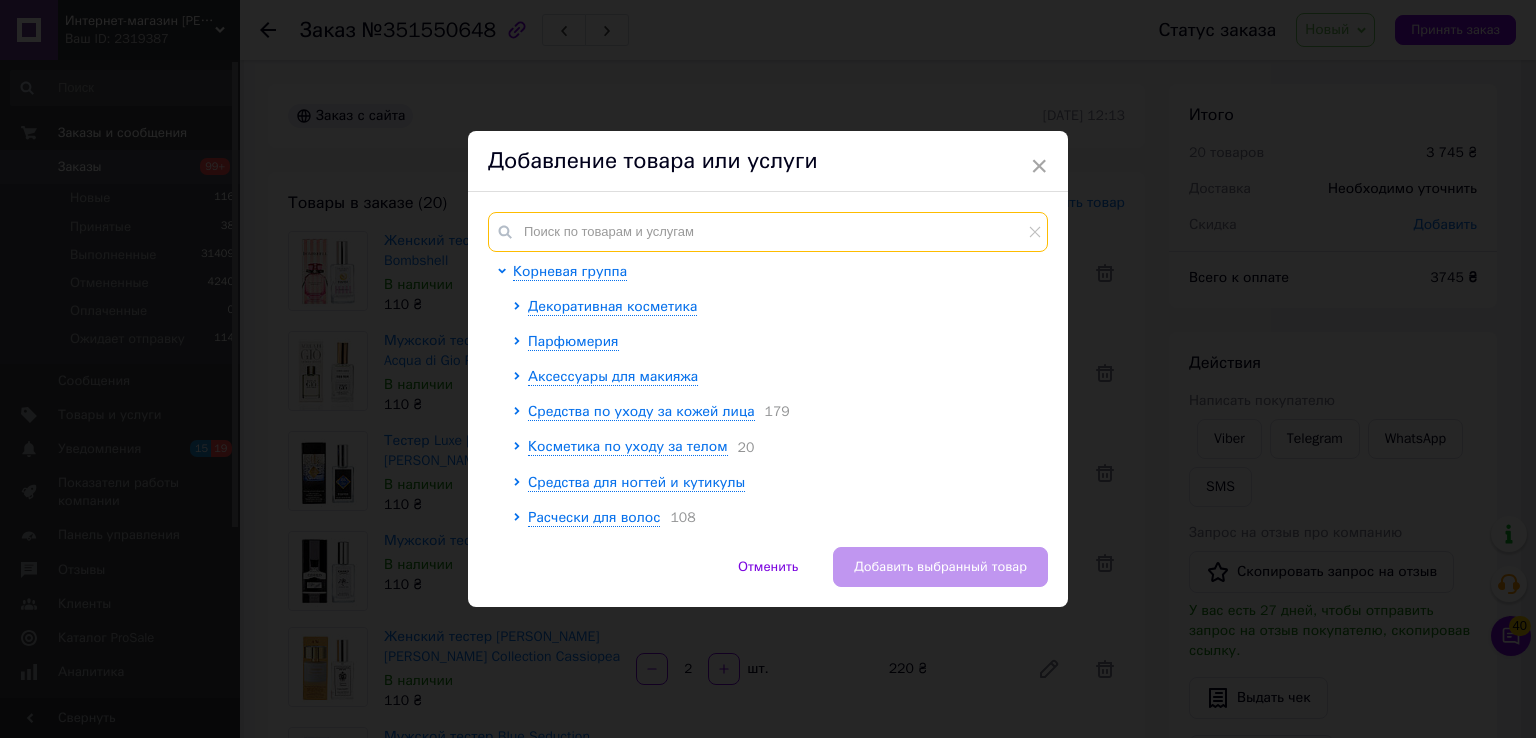 click at bounding box center (768, 232) 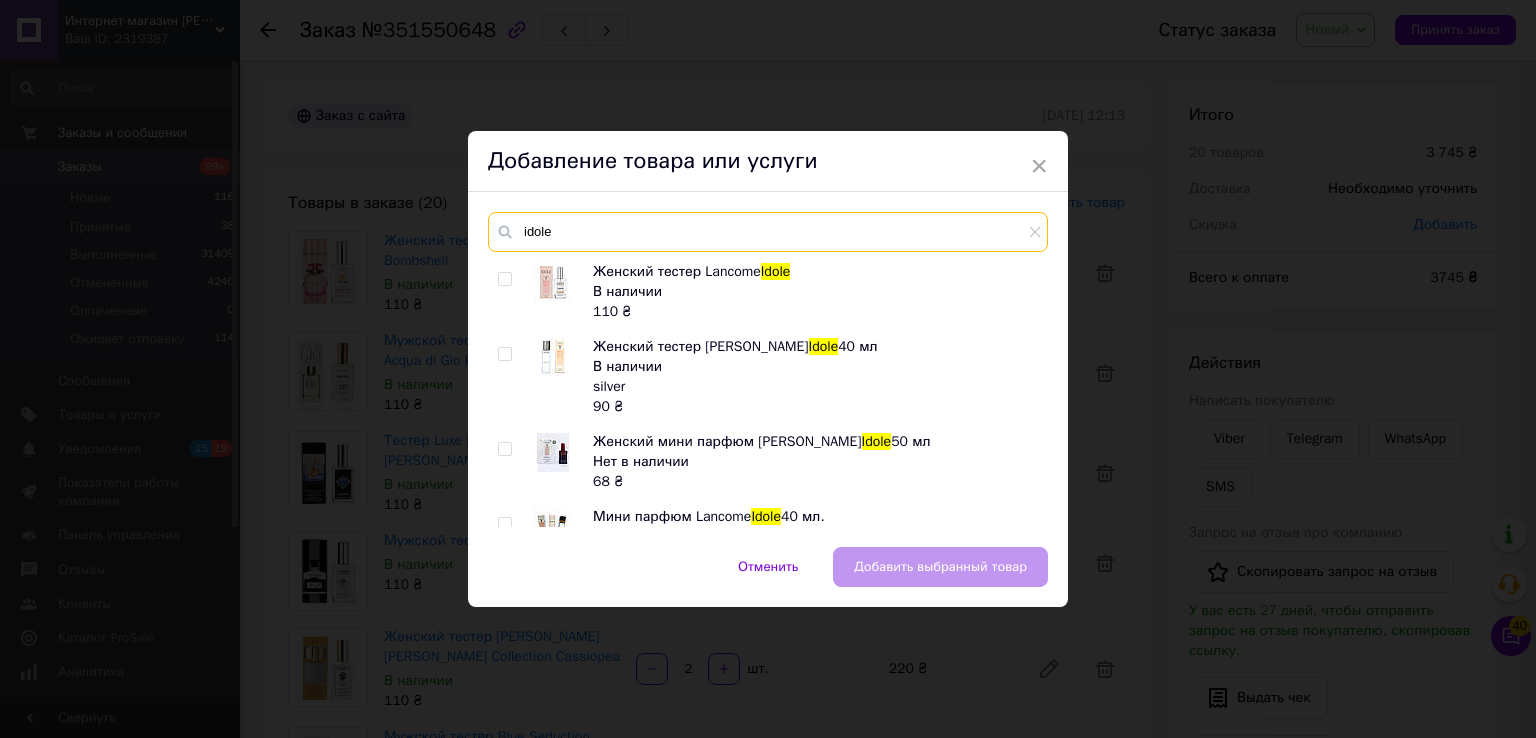 type on "idole" 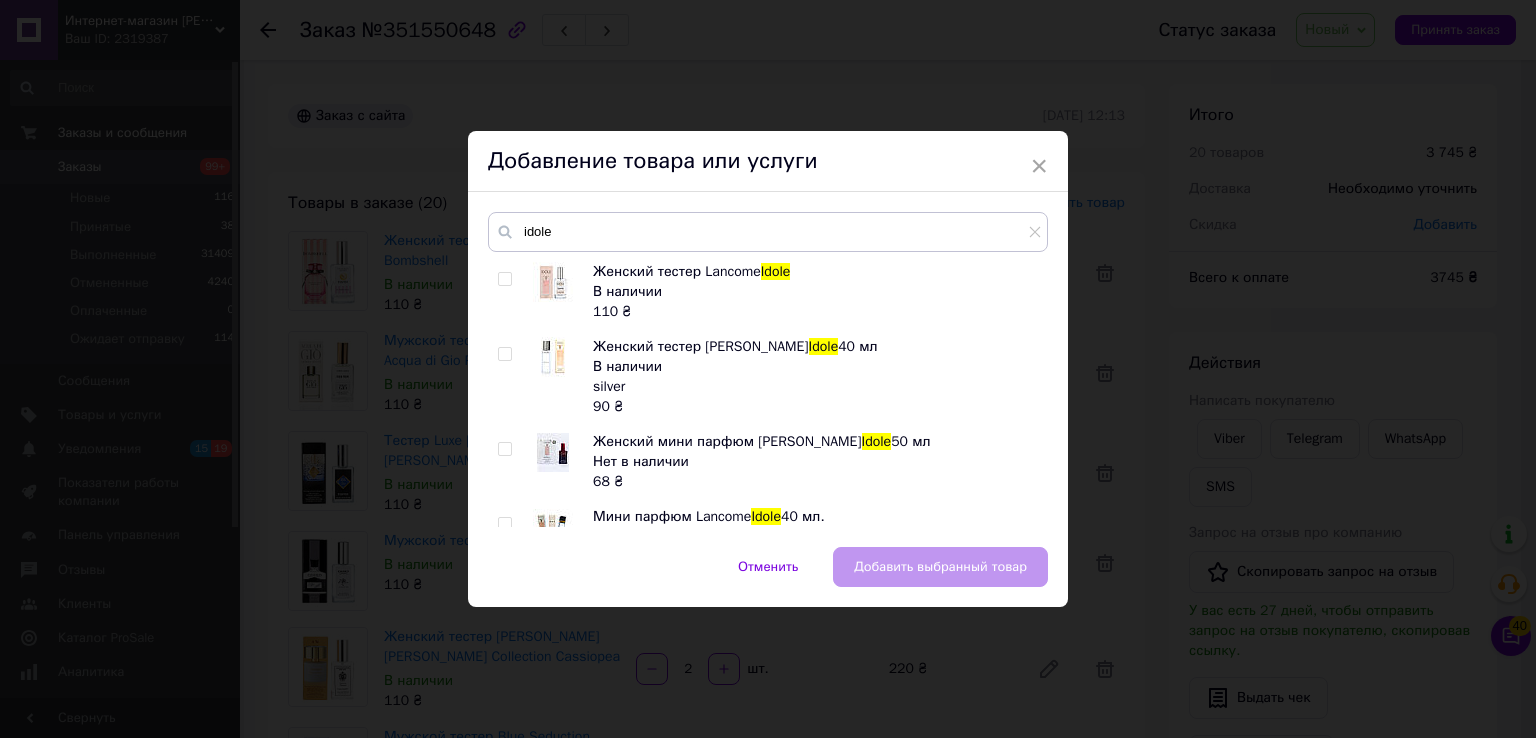 click at bounding box center (504, 279) 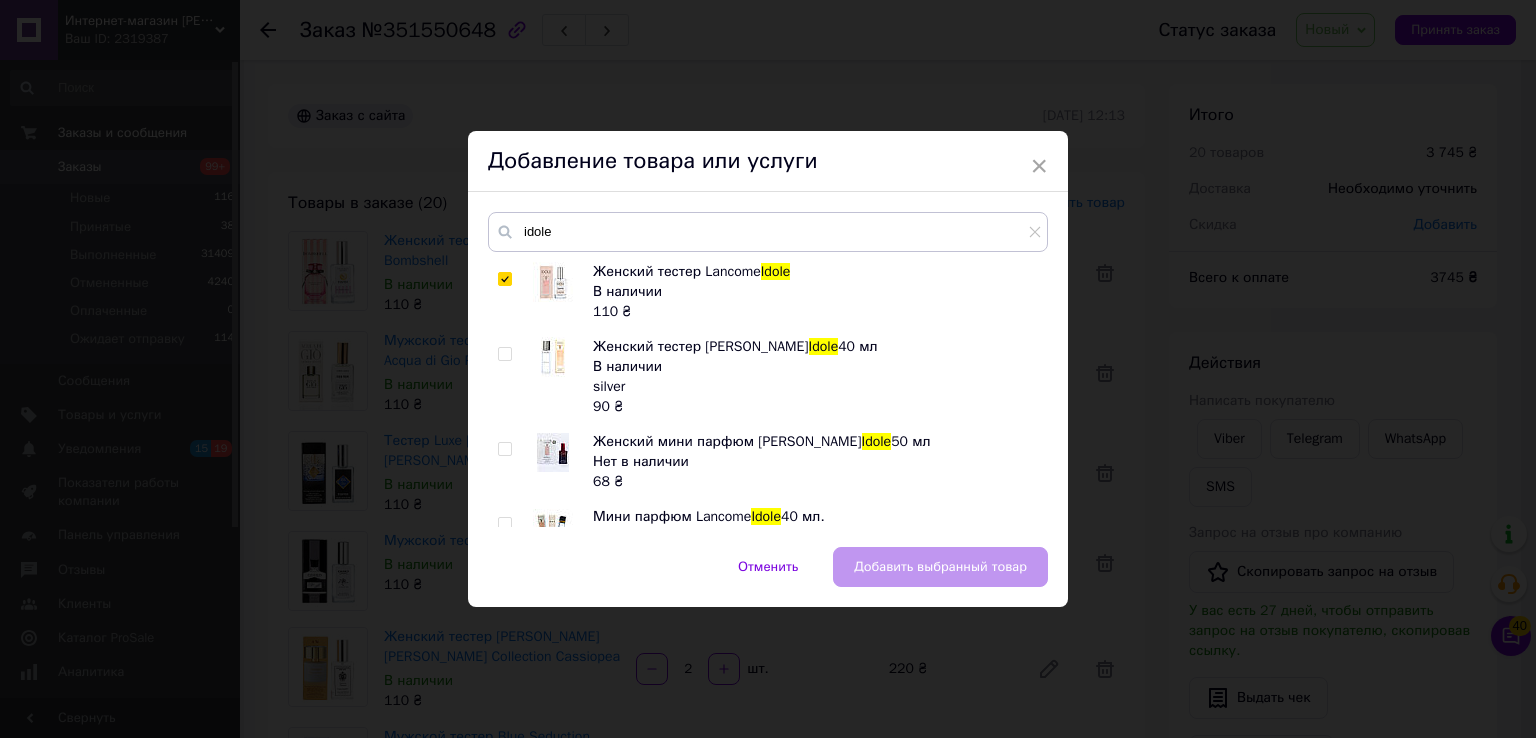 checkbox on "true" 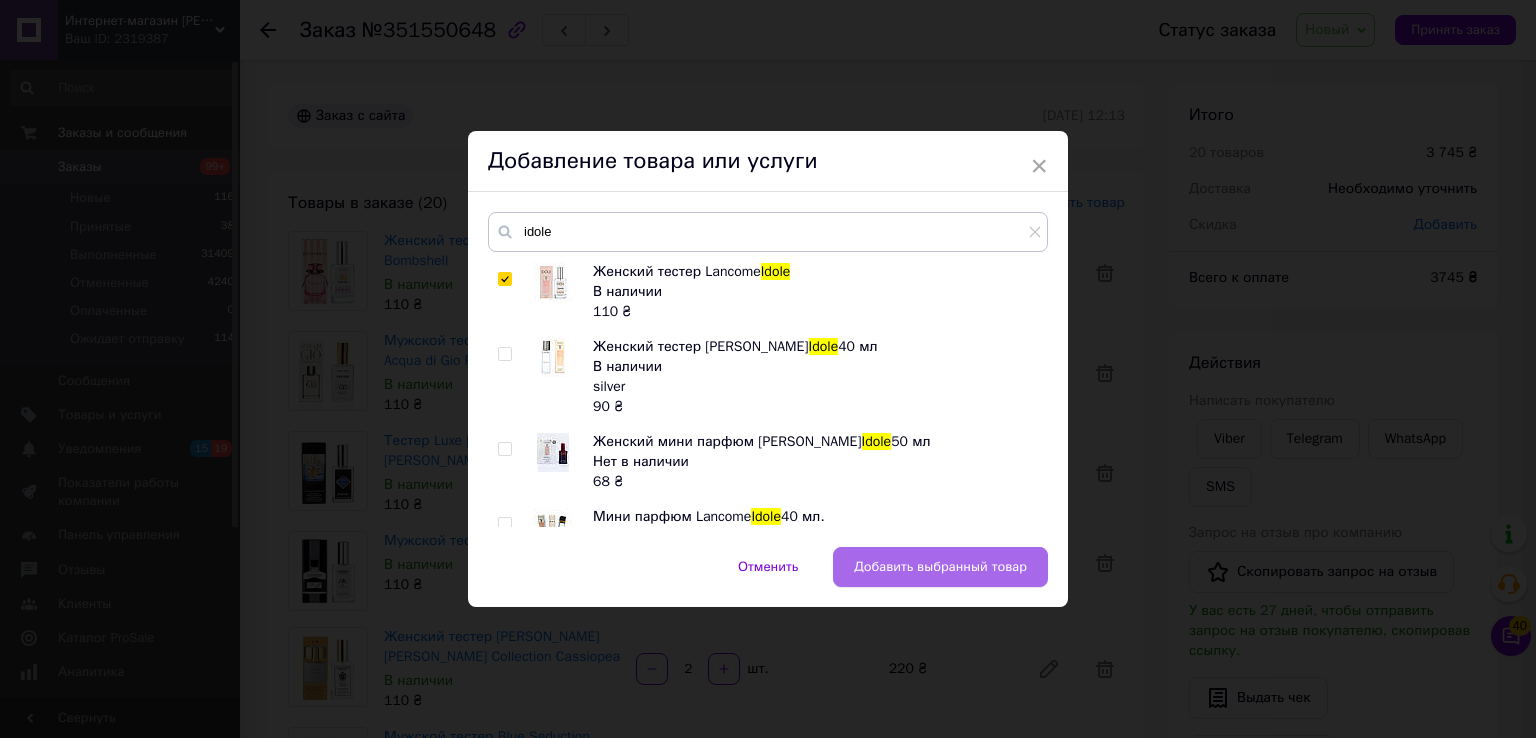 click on "Добавить выбранный товар" at bounding box center (940, 567) 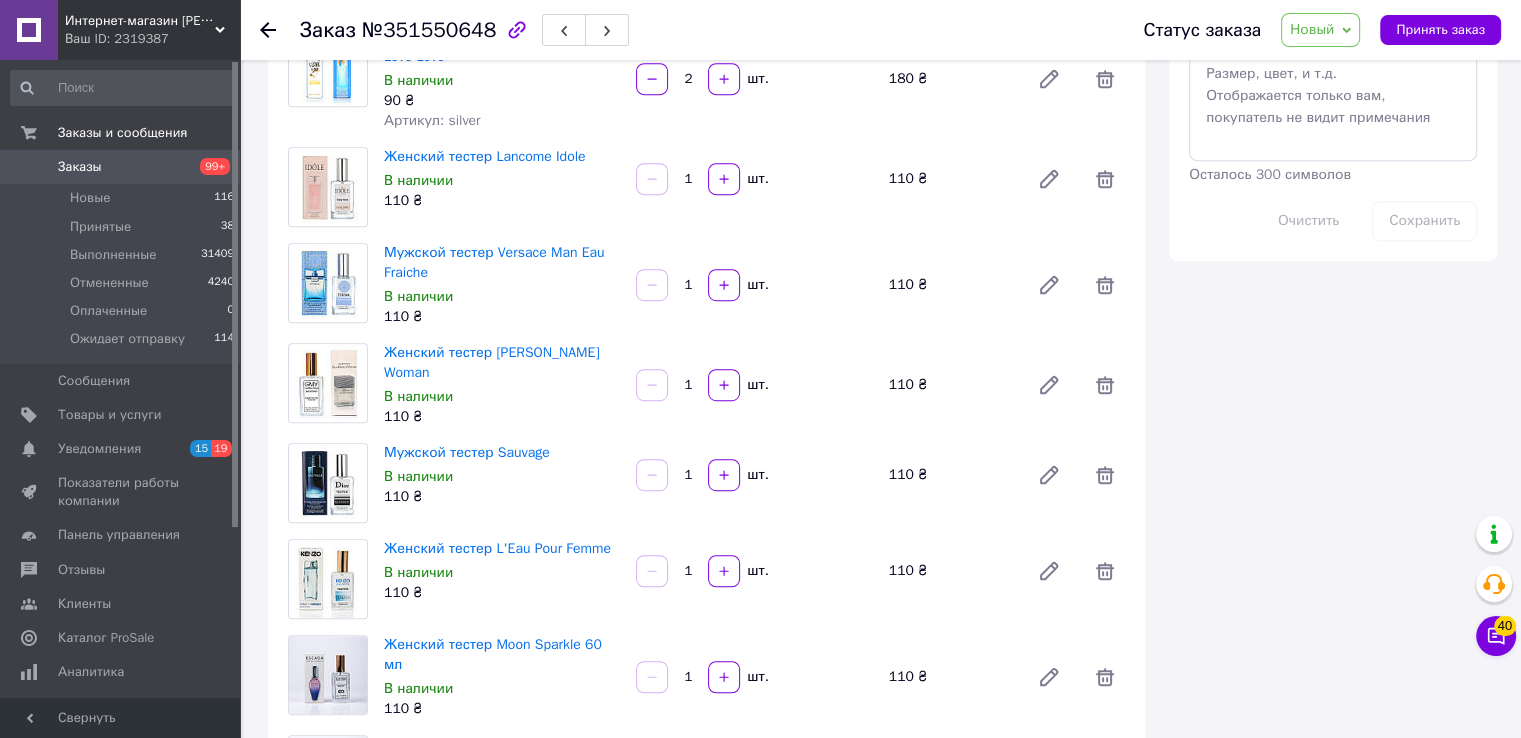 scroll, scrollTop: 900, scrollLeft: 0, axis: vertical 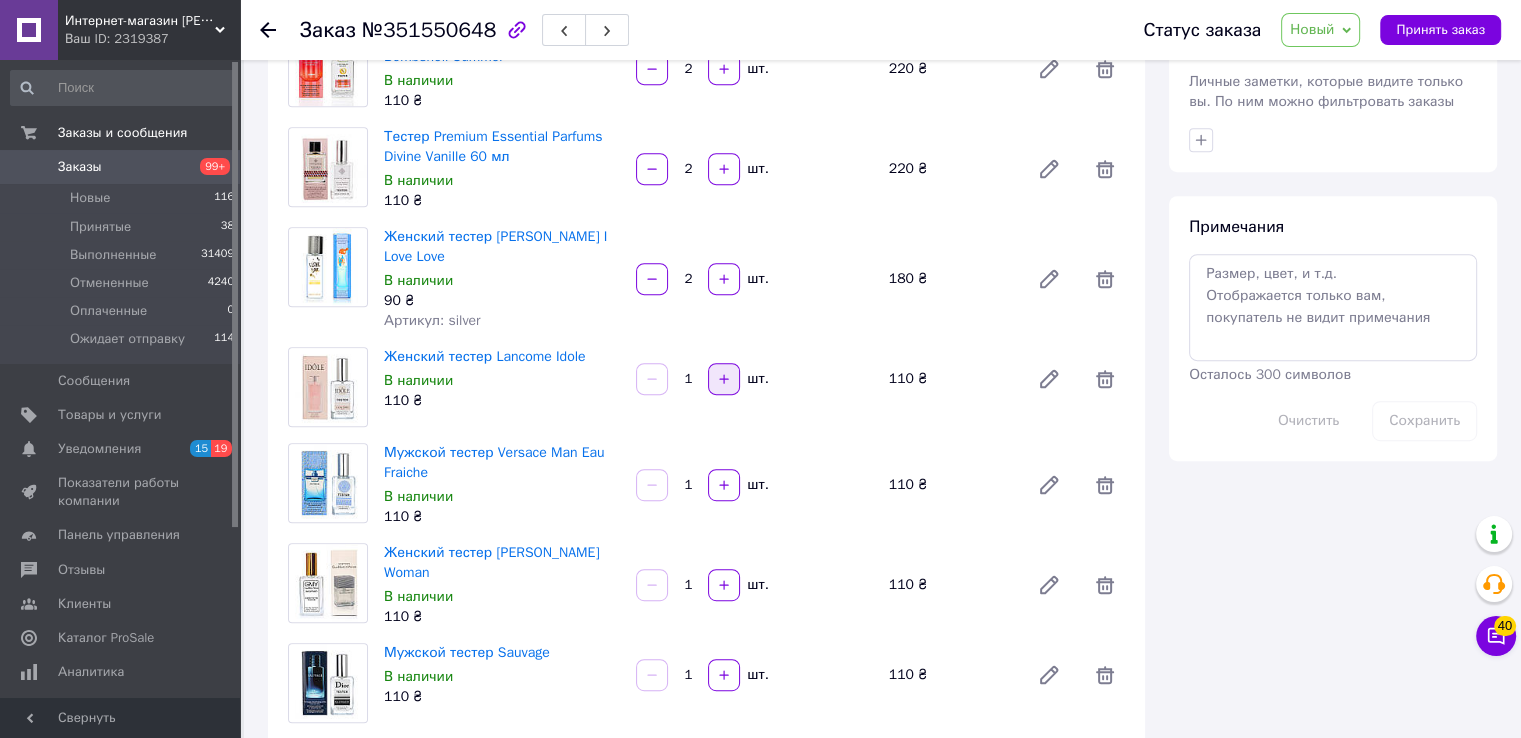 click 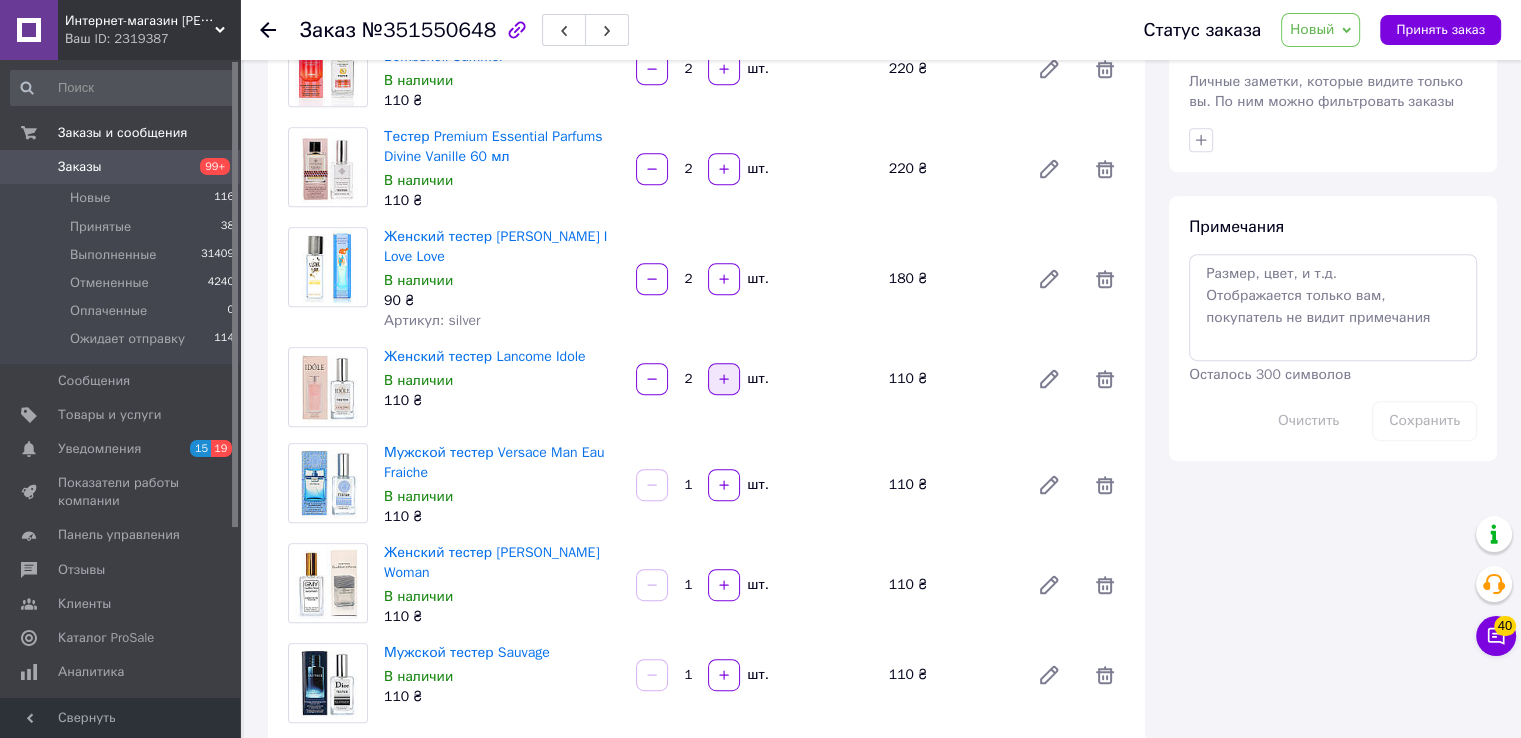 click 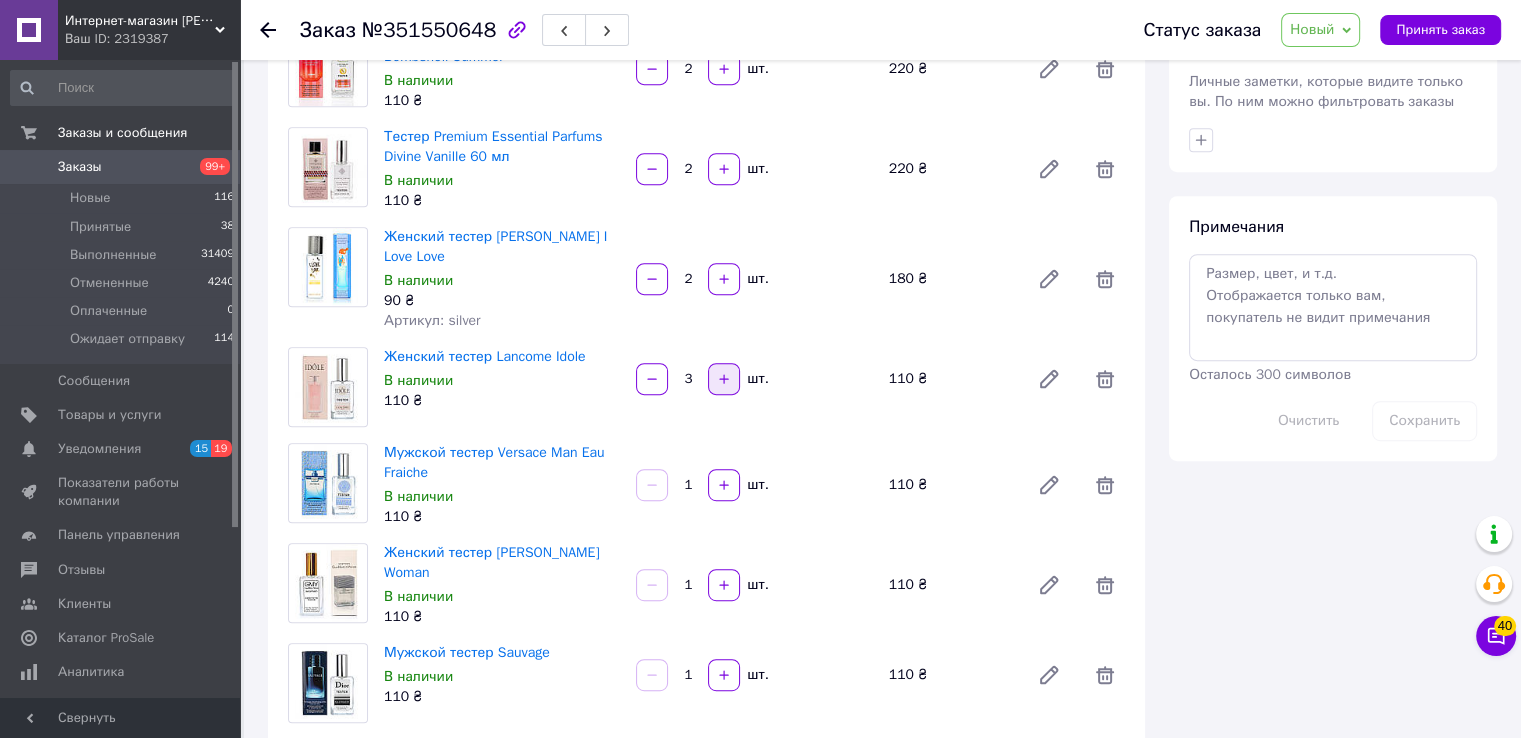 click 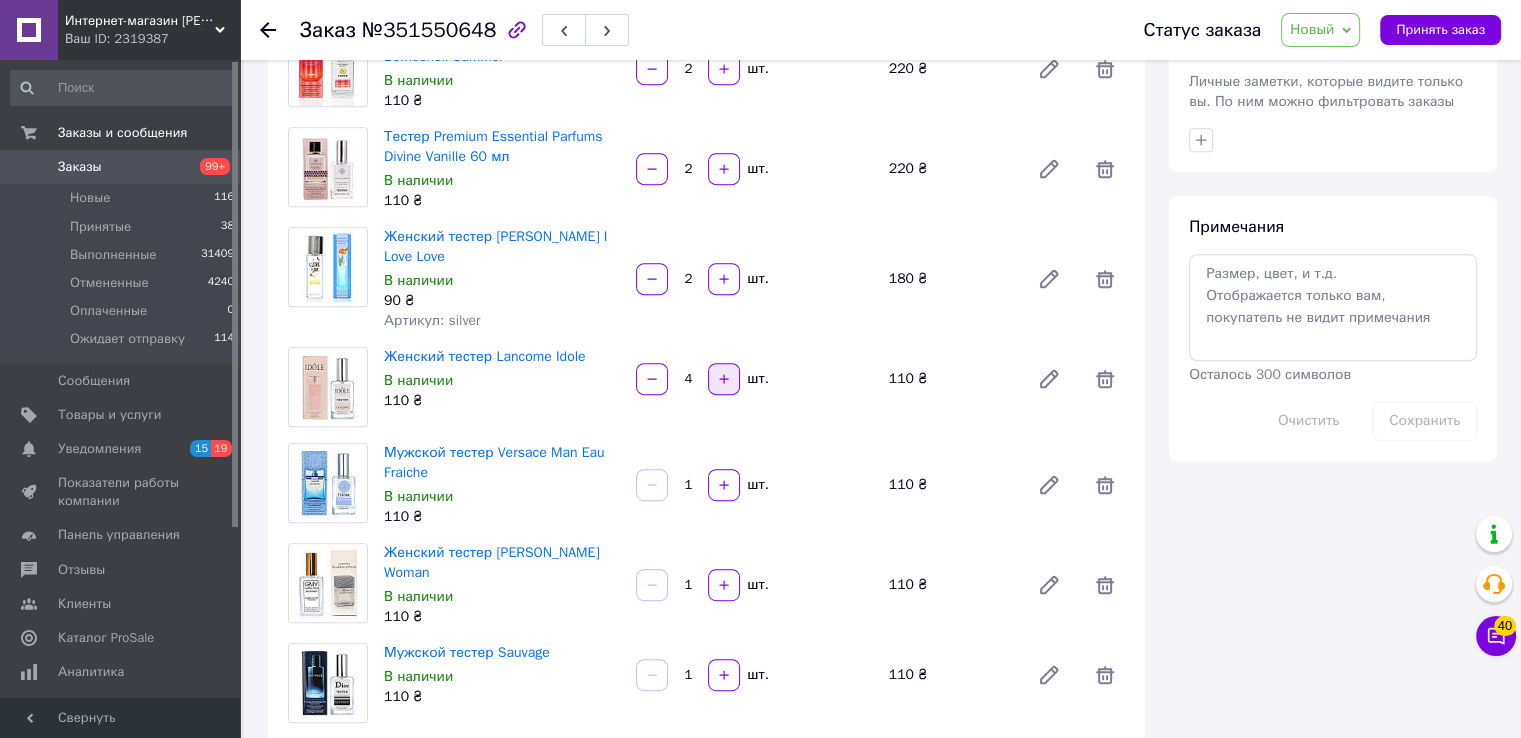 click 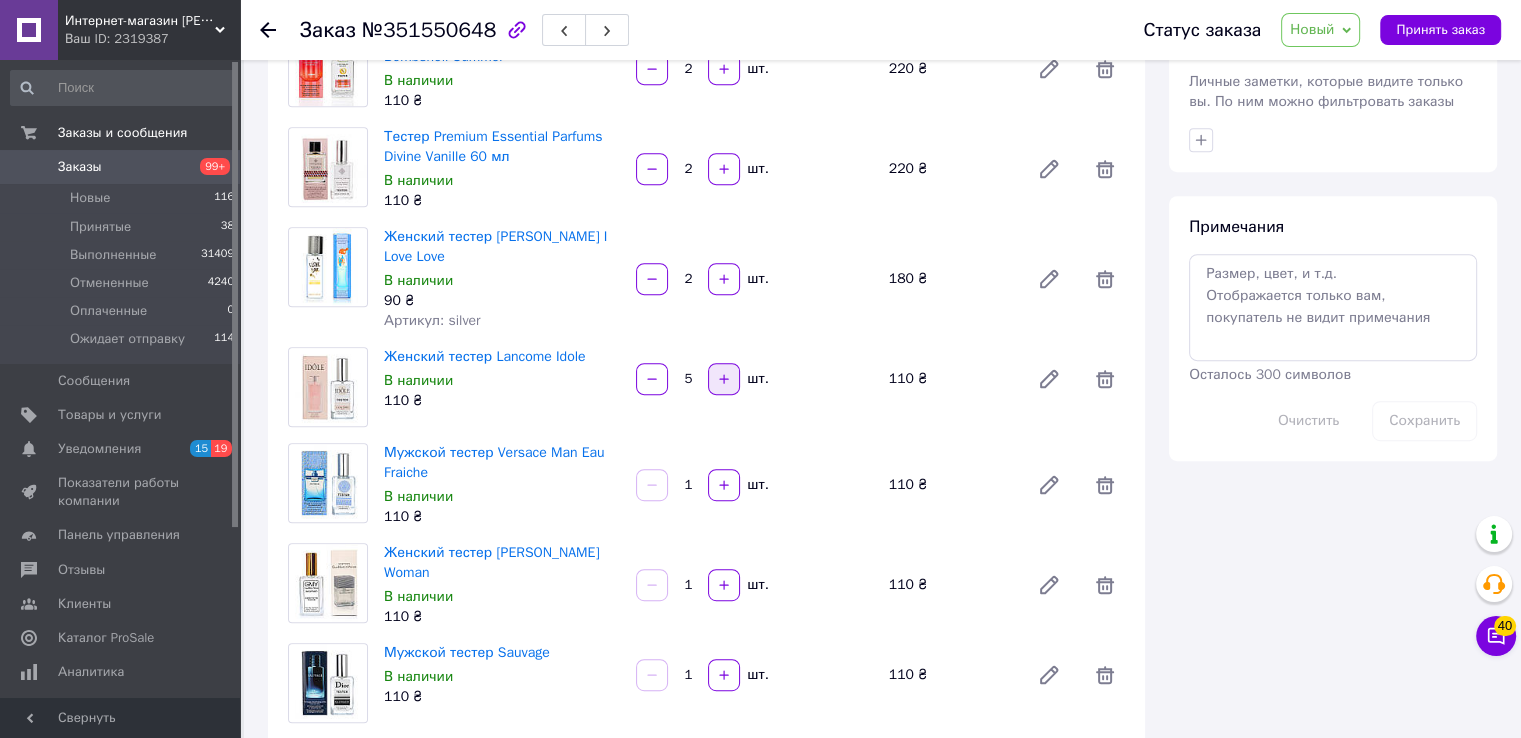click 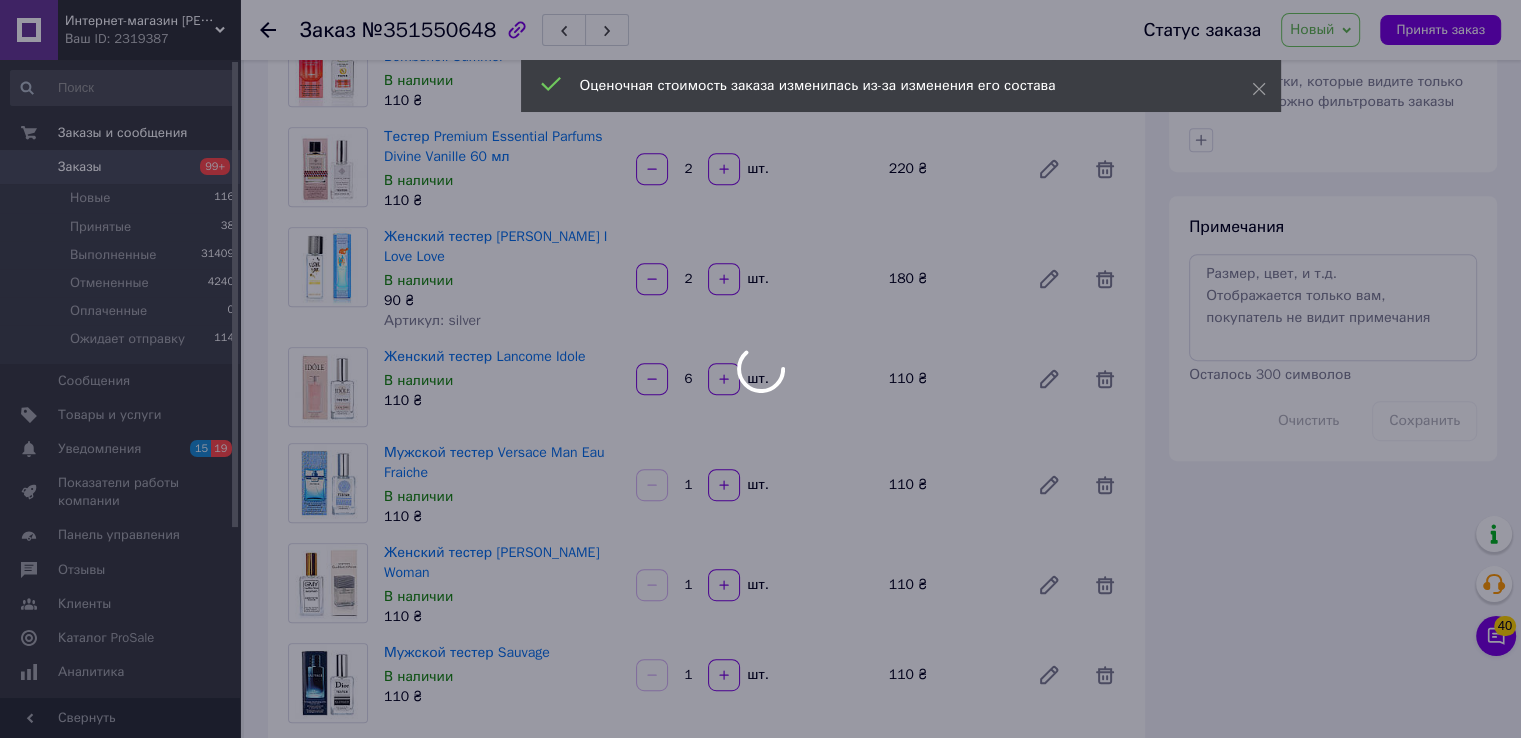 type on "6" 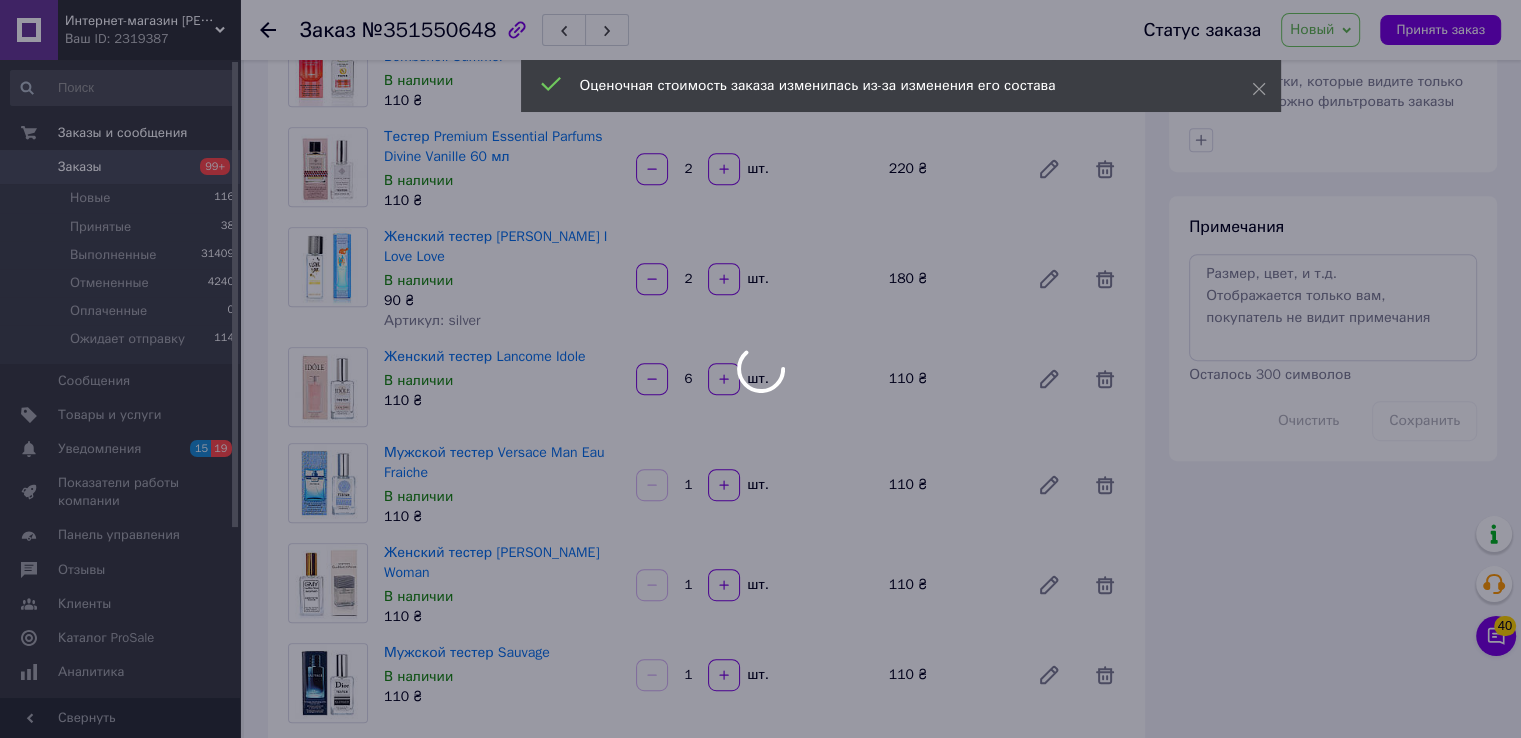 scroll, scrollTop: 996, scrollLeft: 0, axis: vertical 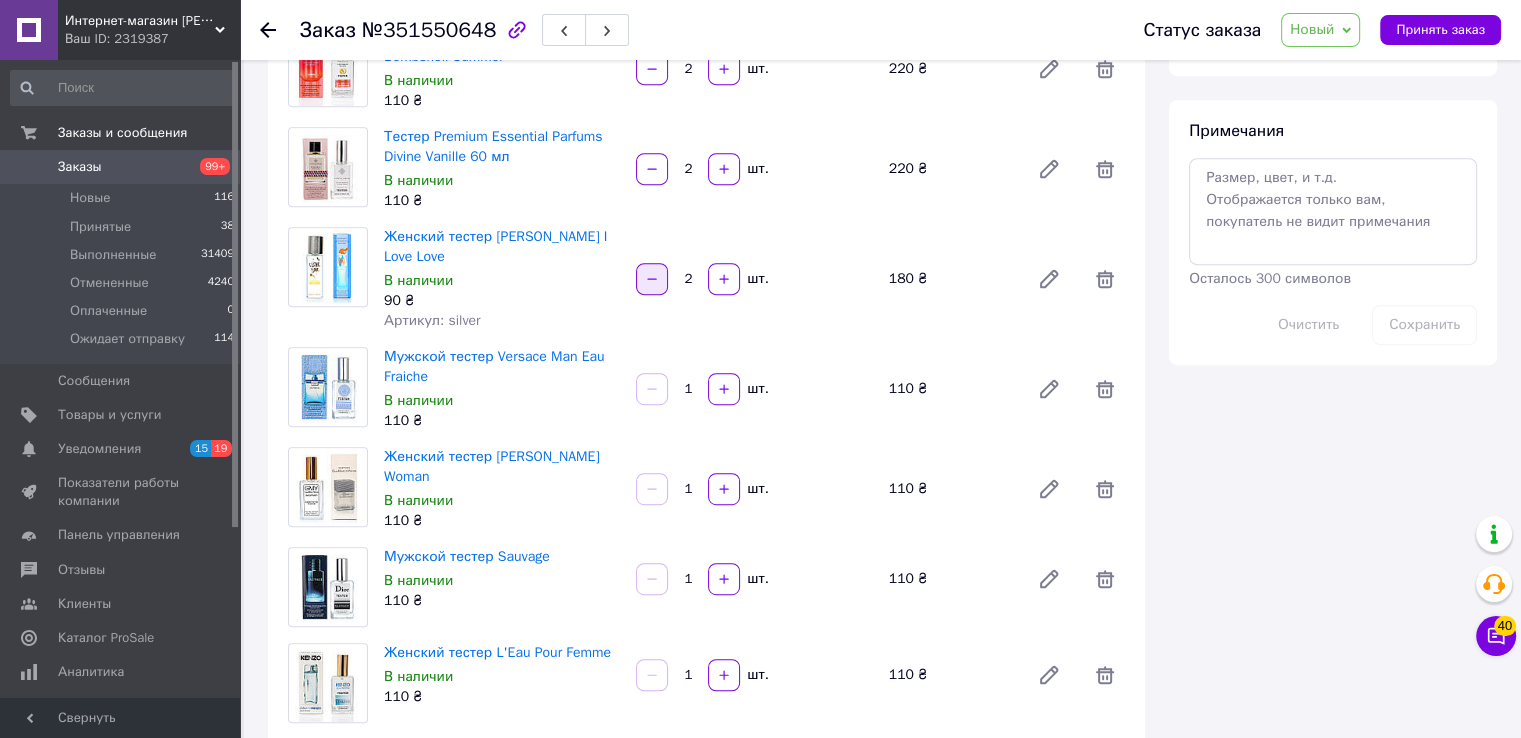 click at bounding box center (652, 279) 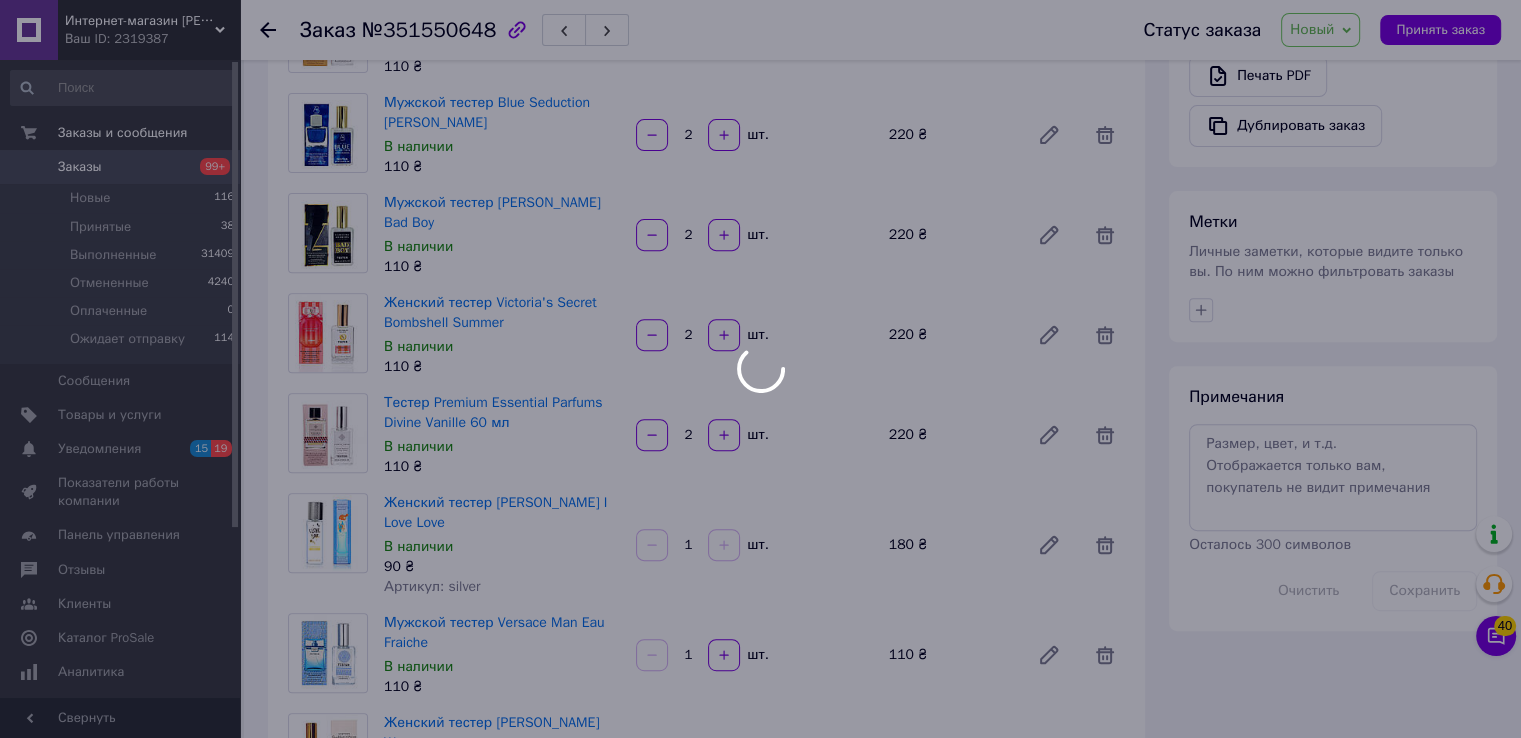 scroll, scrollTop: 496, scrollLeft: 0, axis: vertical 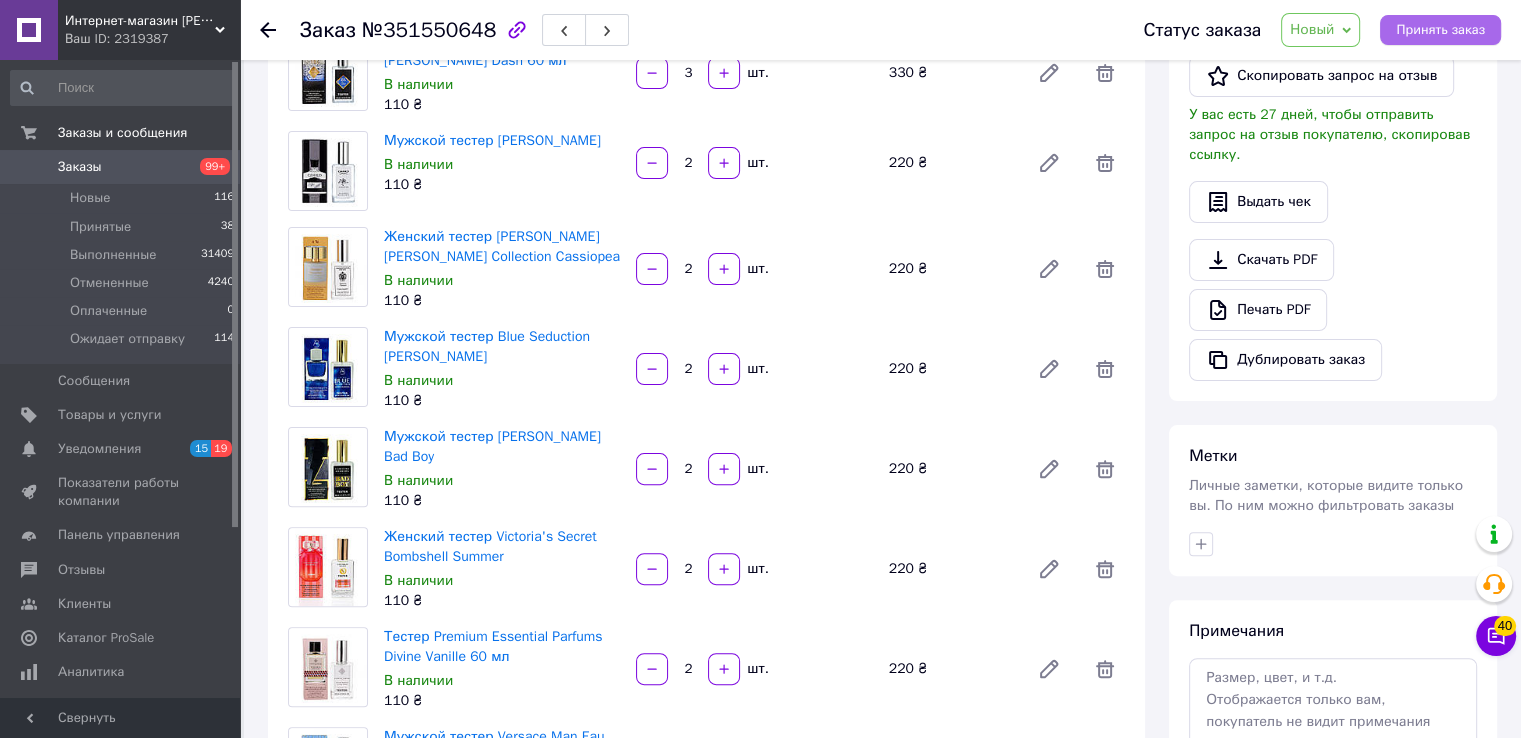 click on "Принять заказ" at bounding box center (1440, 30) 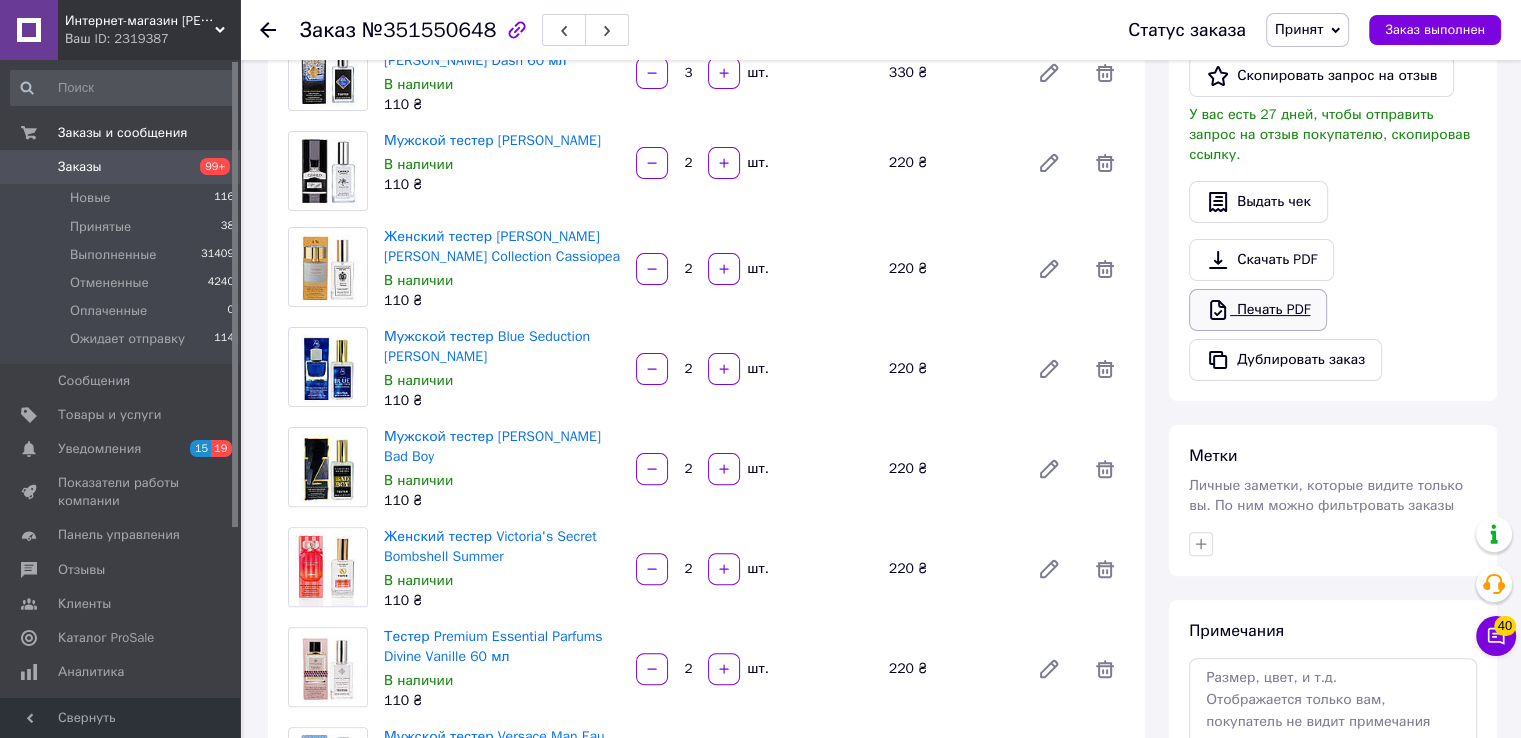 click on "Печать PDF" at bounding box center (1258, 310) 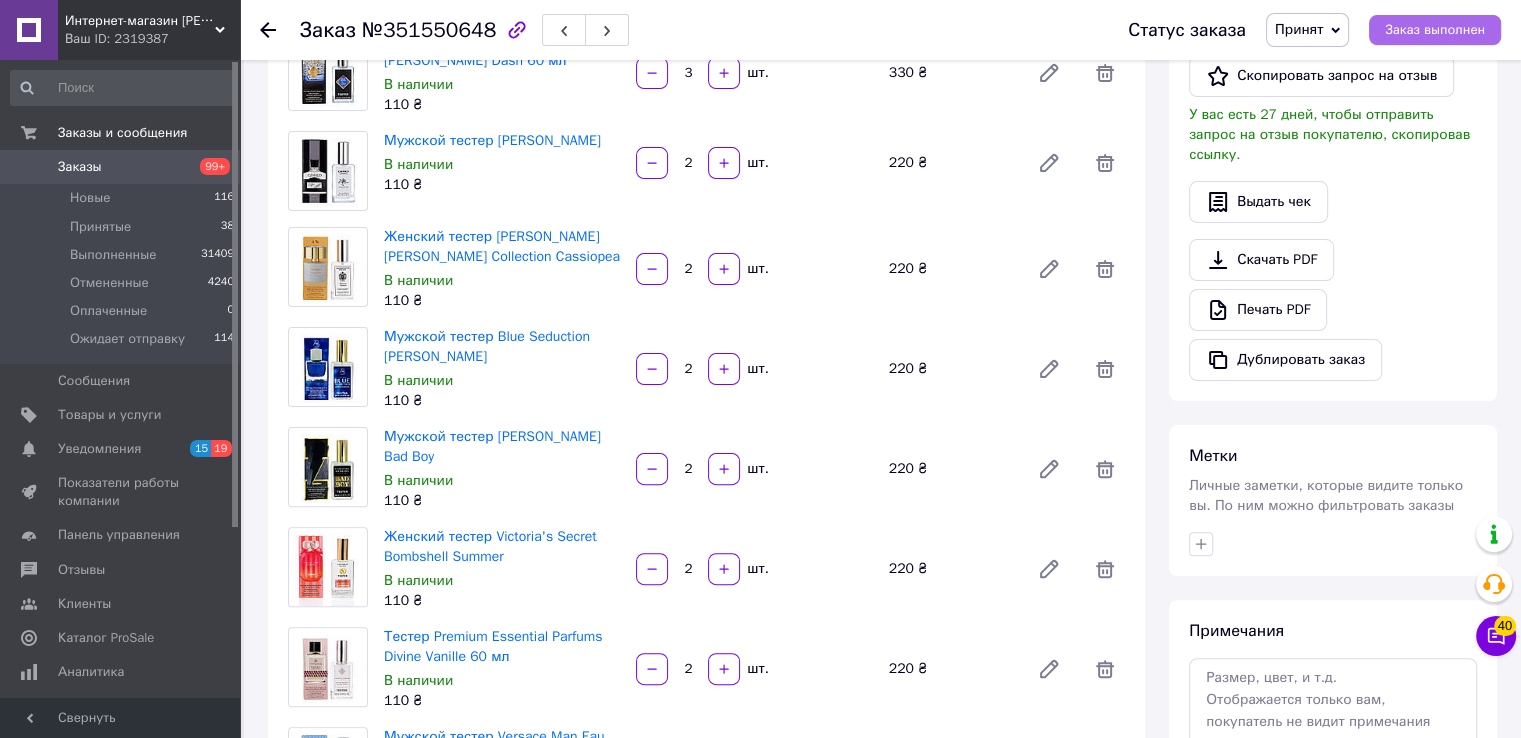 click on "Заказ выполнен" at bounding box center (1435, 30) 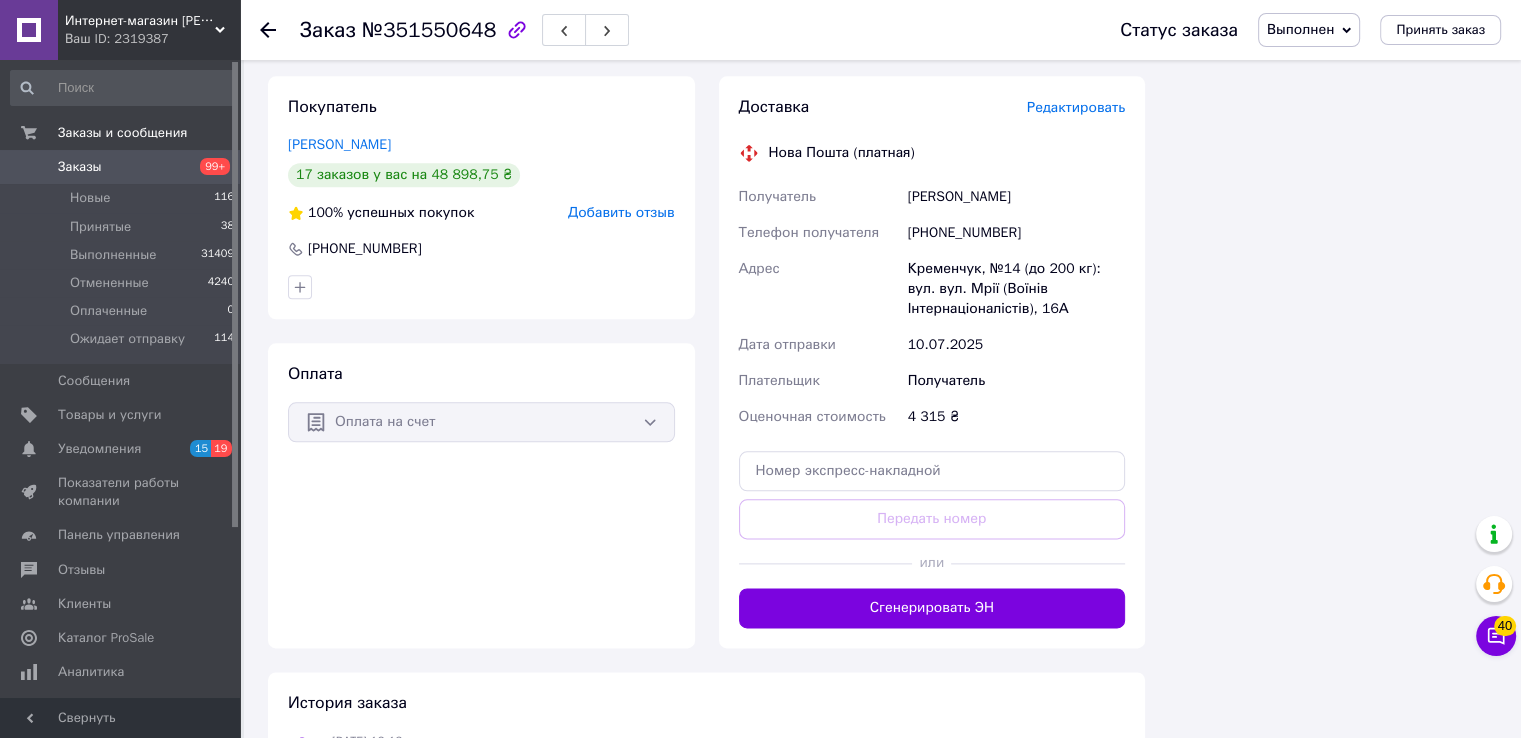 scroll, scrollTop: 2296, scrollLeft: 0, axis: vertical 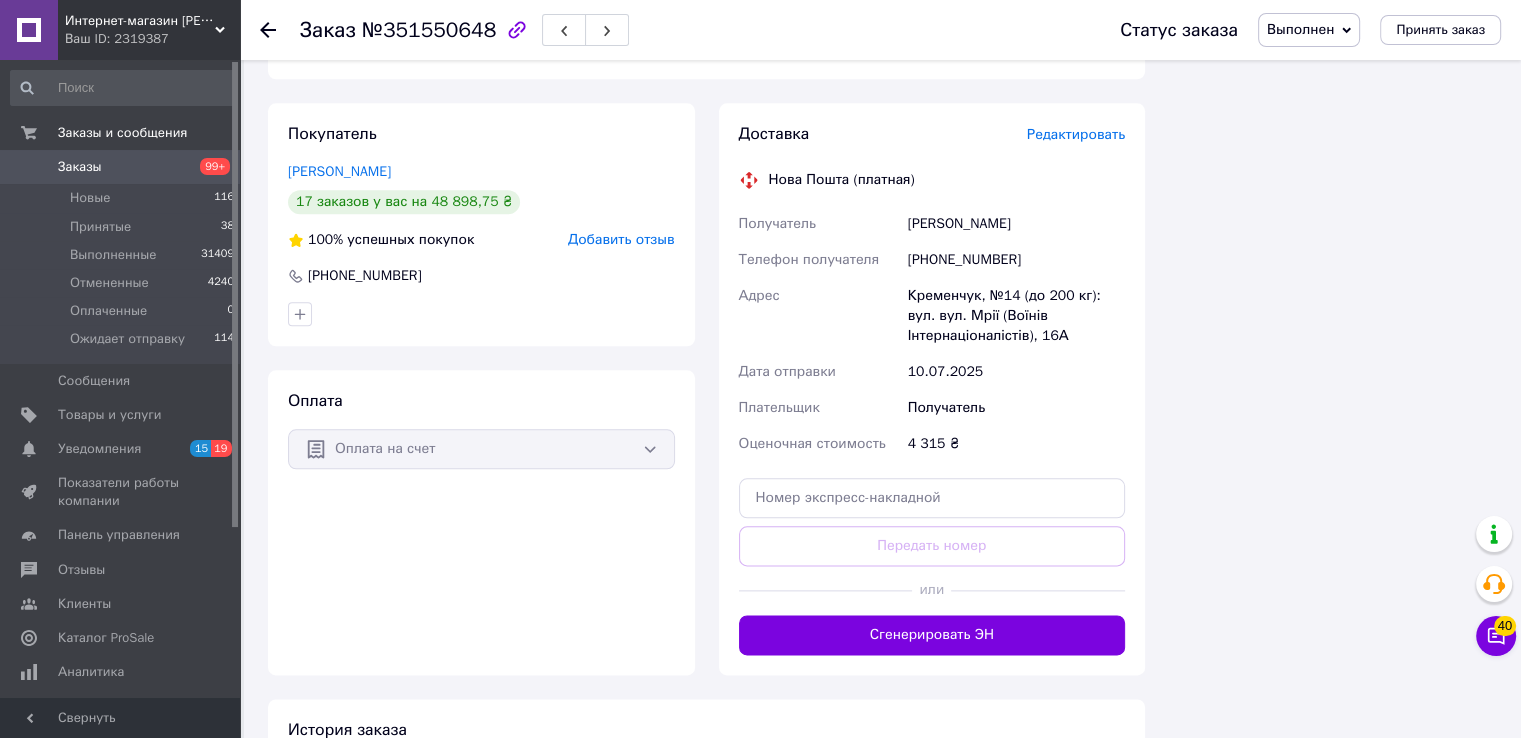 click 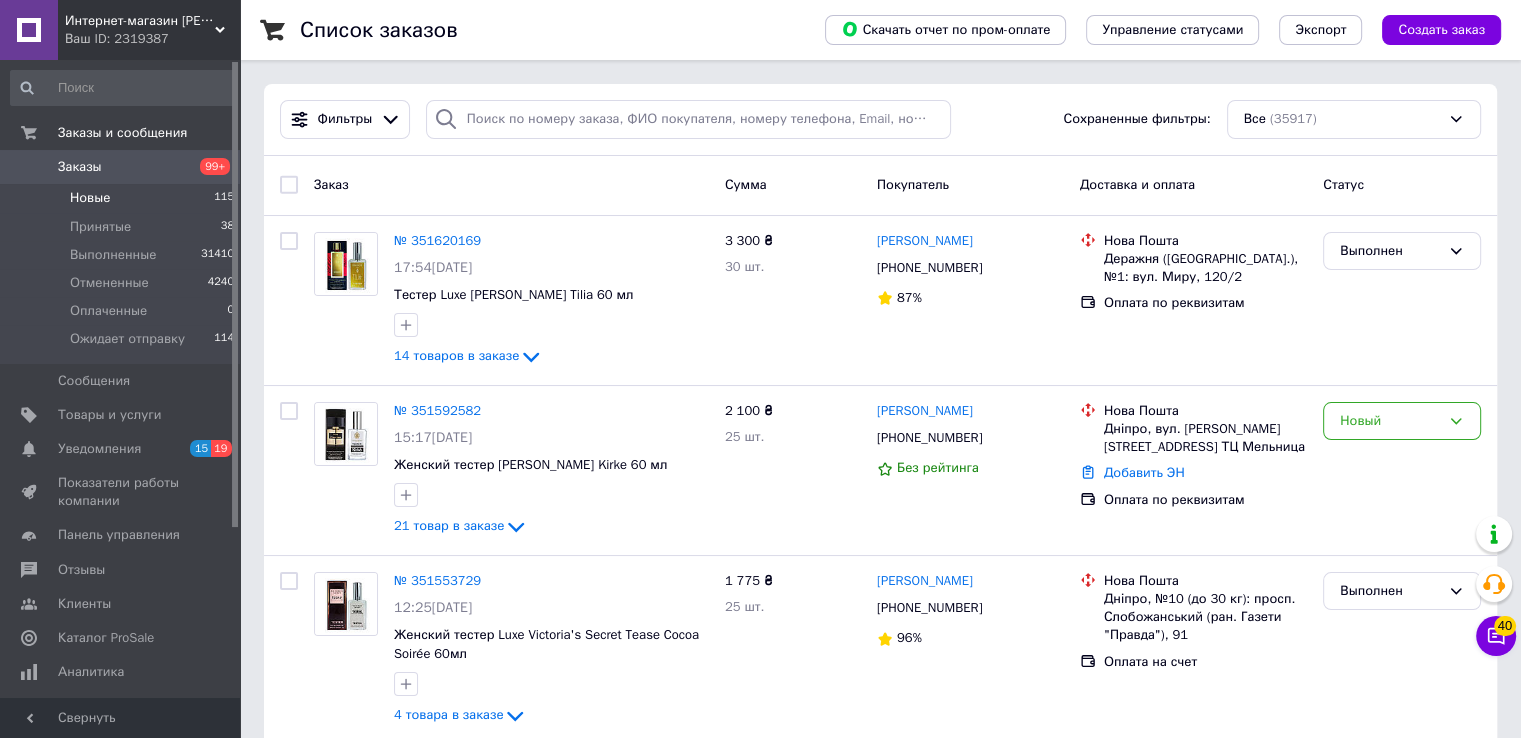 click on "Новые" at bounding box center [90, 198] 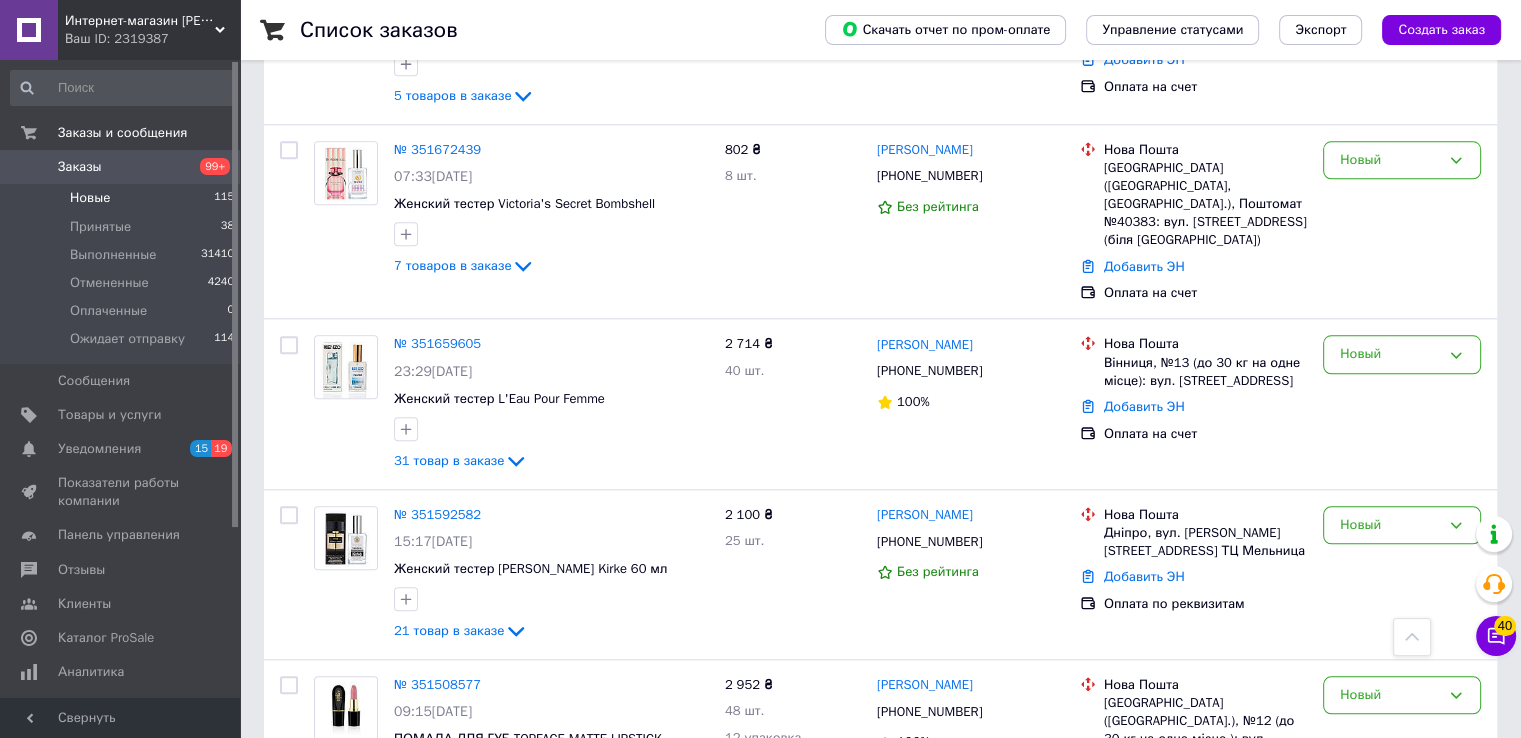 scroll, scrollTop: 2200, scrollLeft: 0, axis: vertical 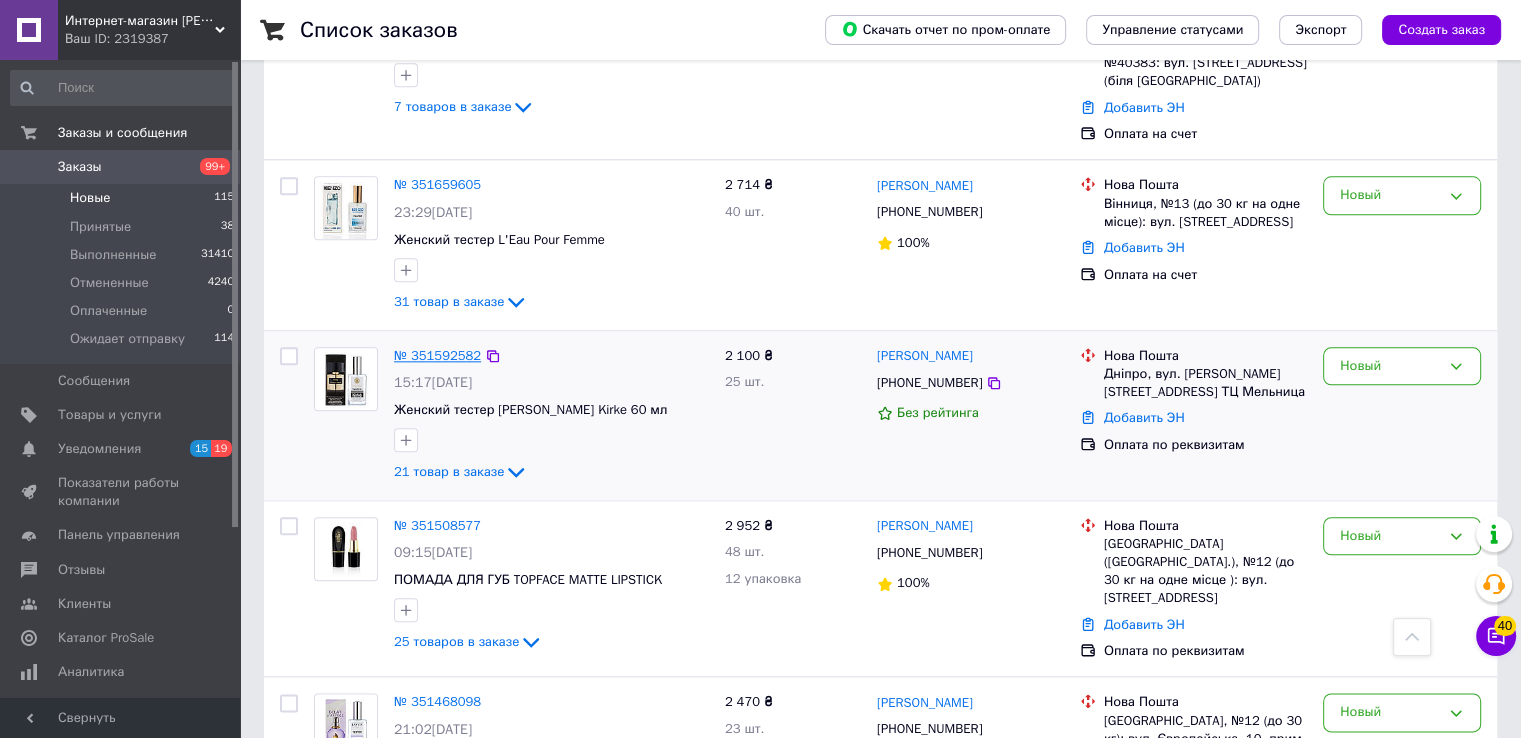 click on "№ 351592582" at bounding box center [437, 355] 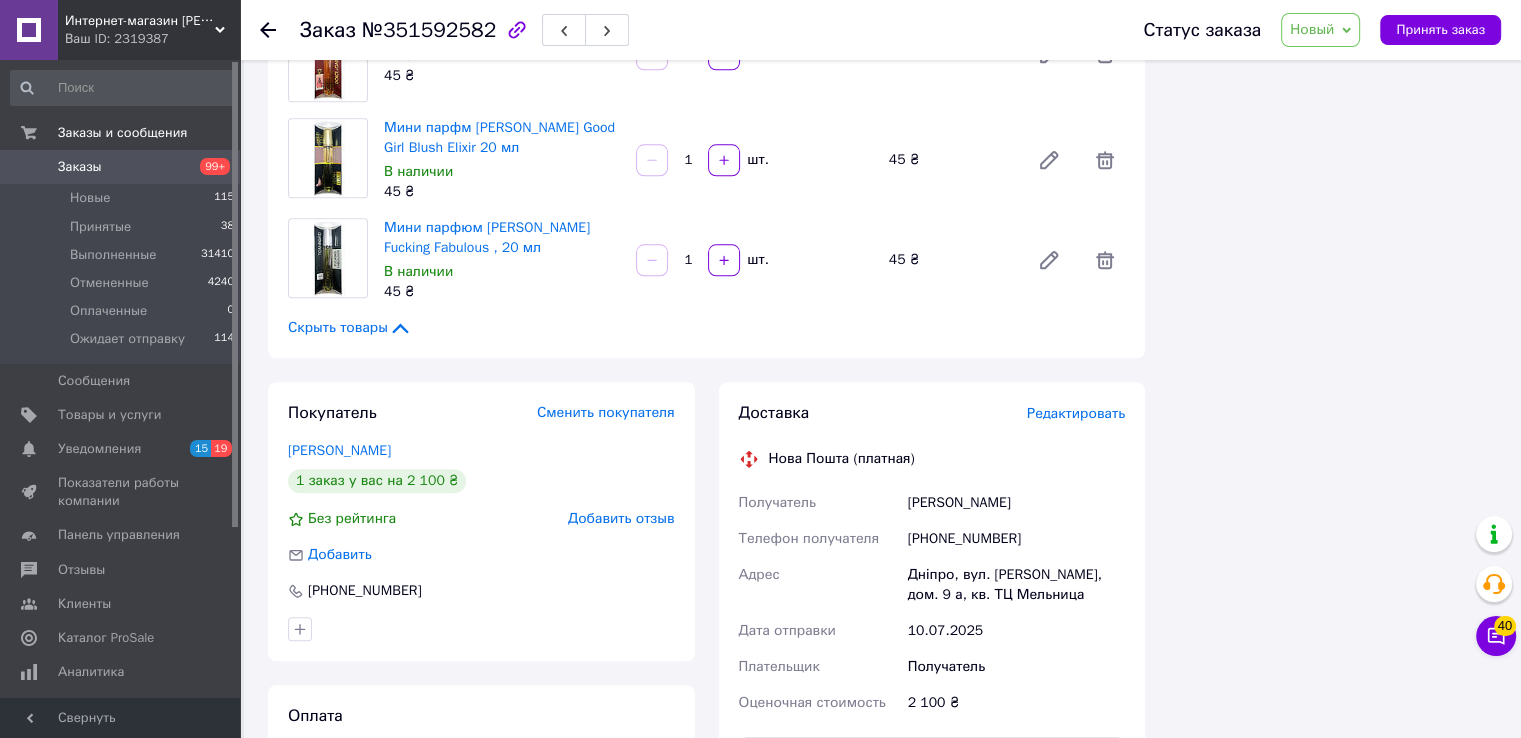 scroll, scrollTop: 2200, scrollLeft: 0, axis: vertical 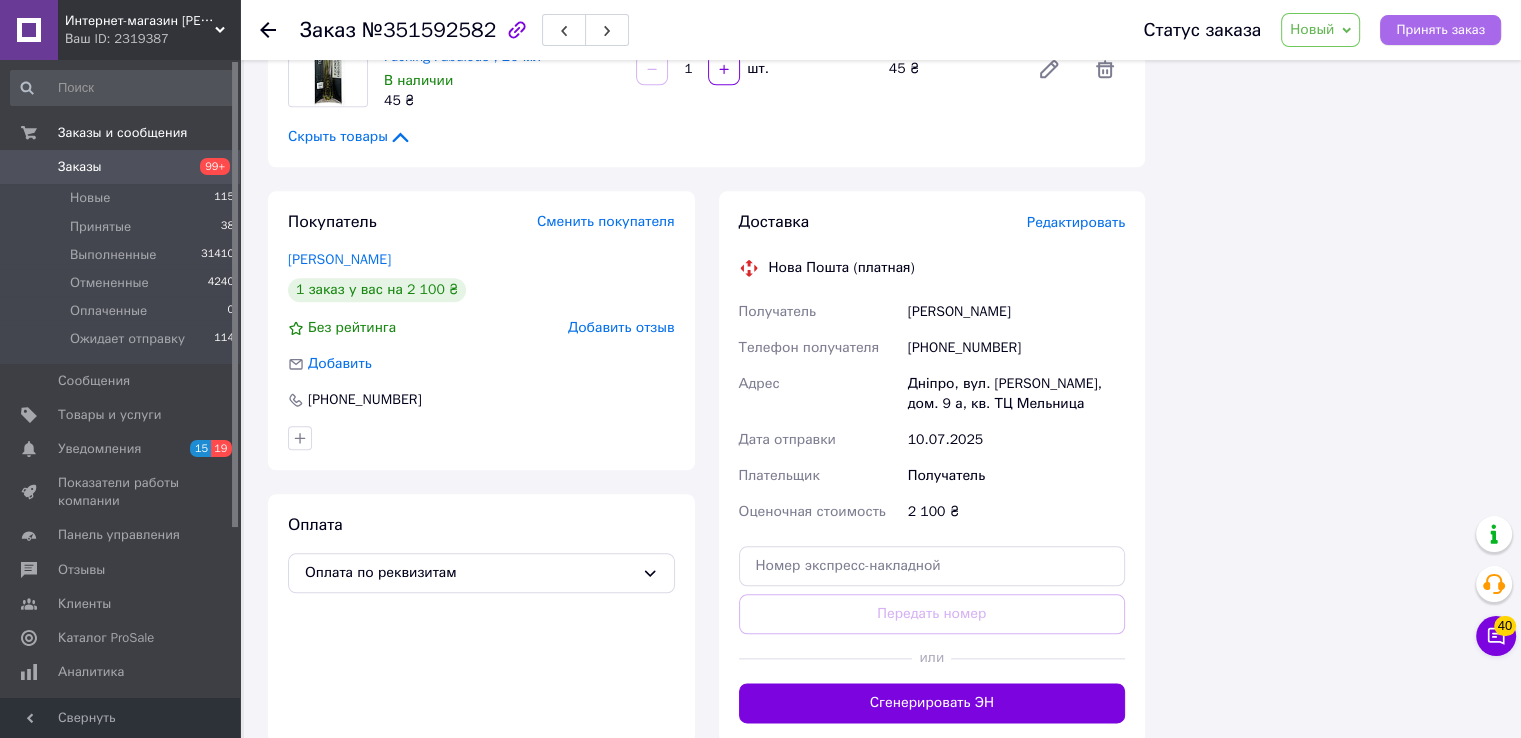 click on "Принять заказ" at bounding box center (1440, 30) 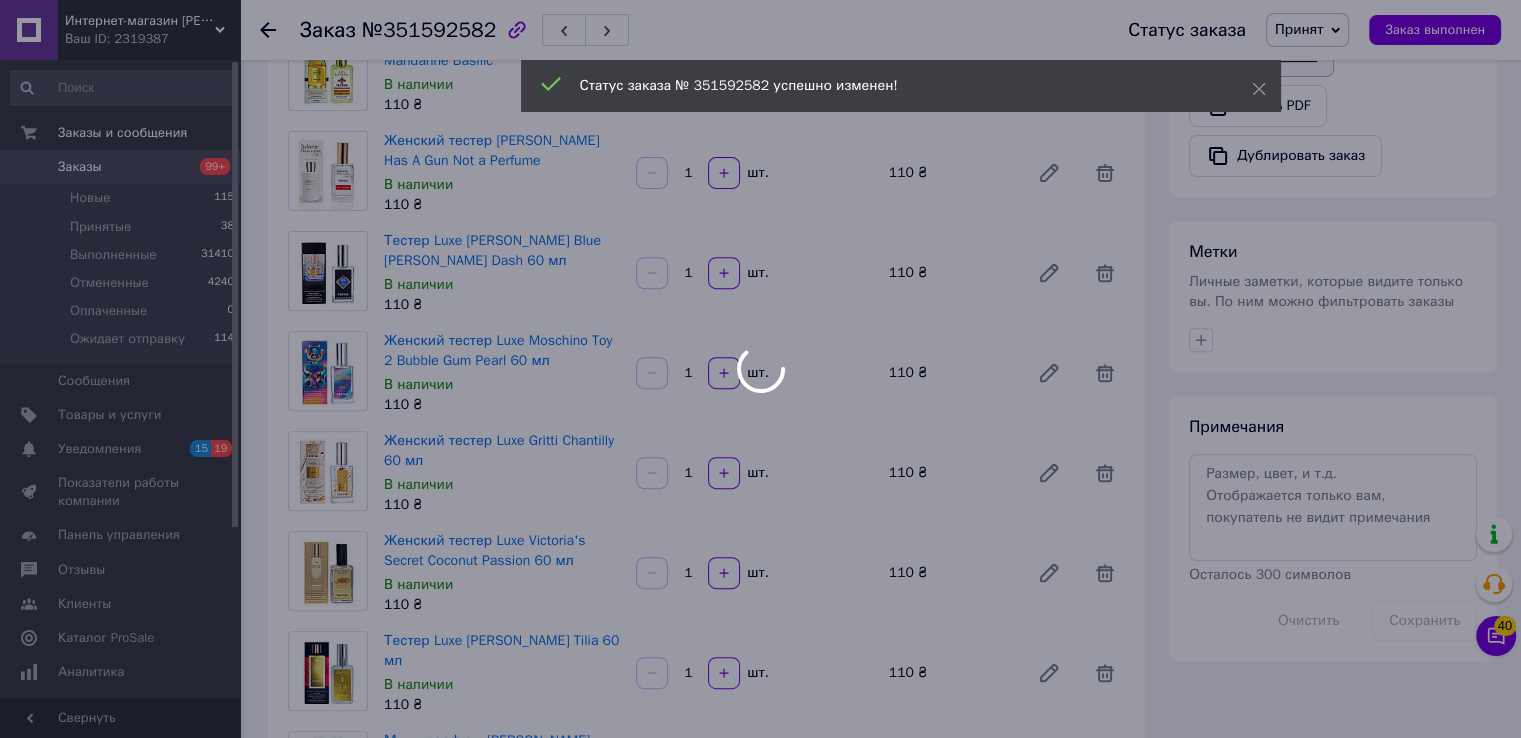 scroll, scrollTop: 400, scrollLeft: 0, axis: vertical 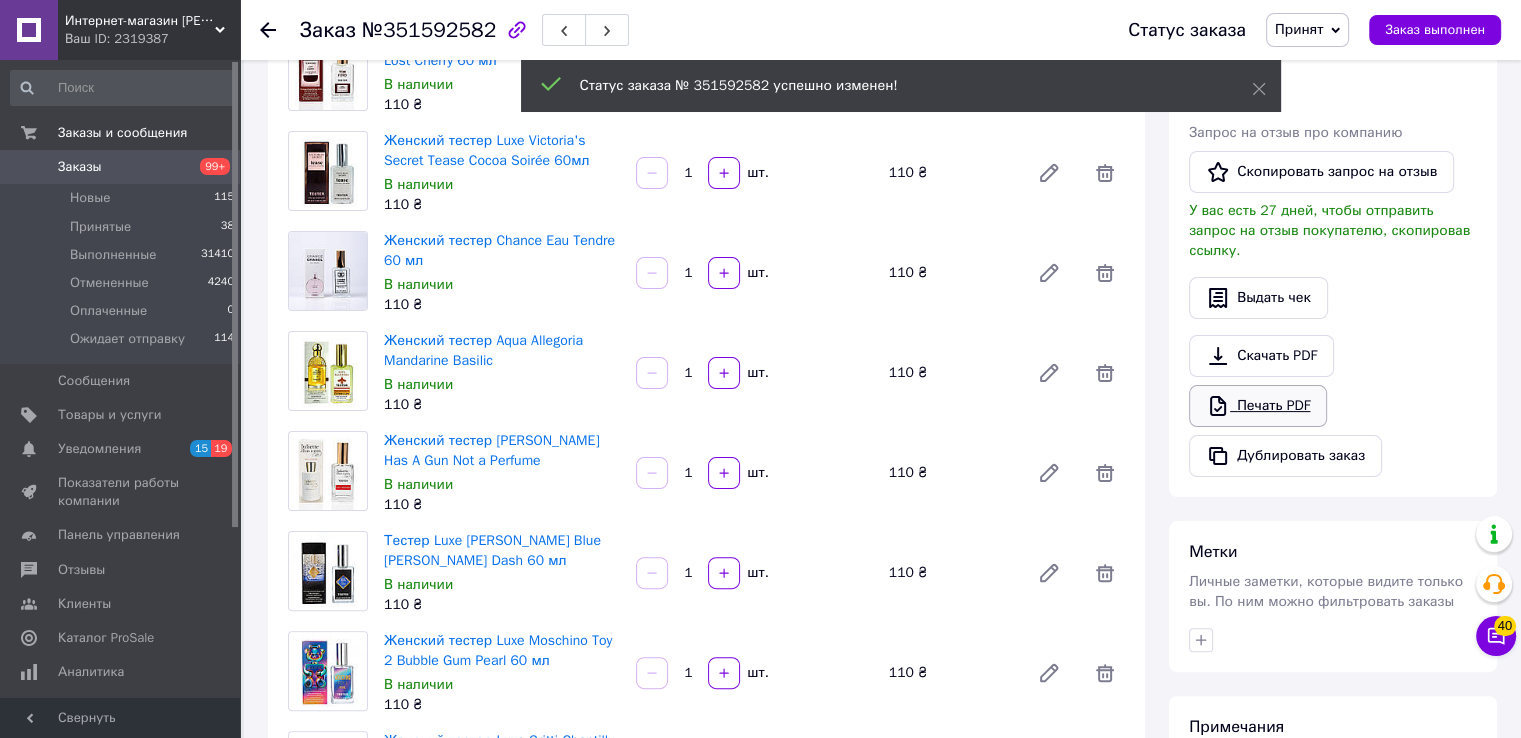 click on "Печать PDF" at bounding box center (1258, 406) 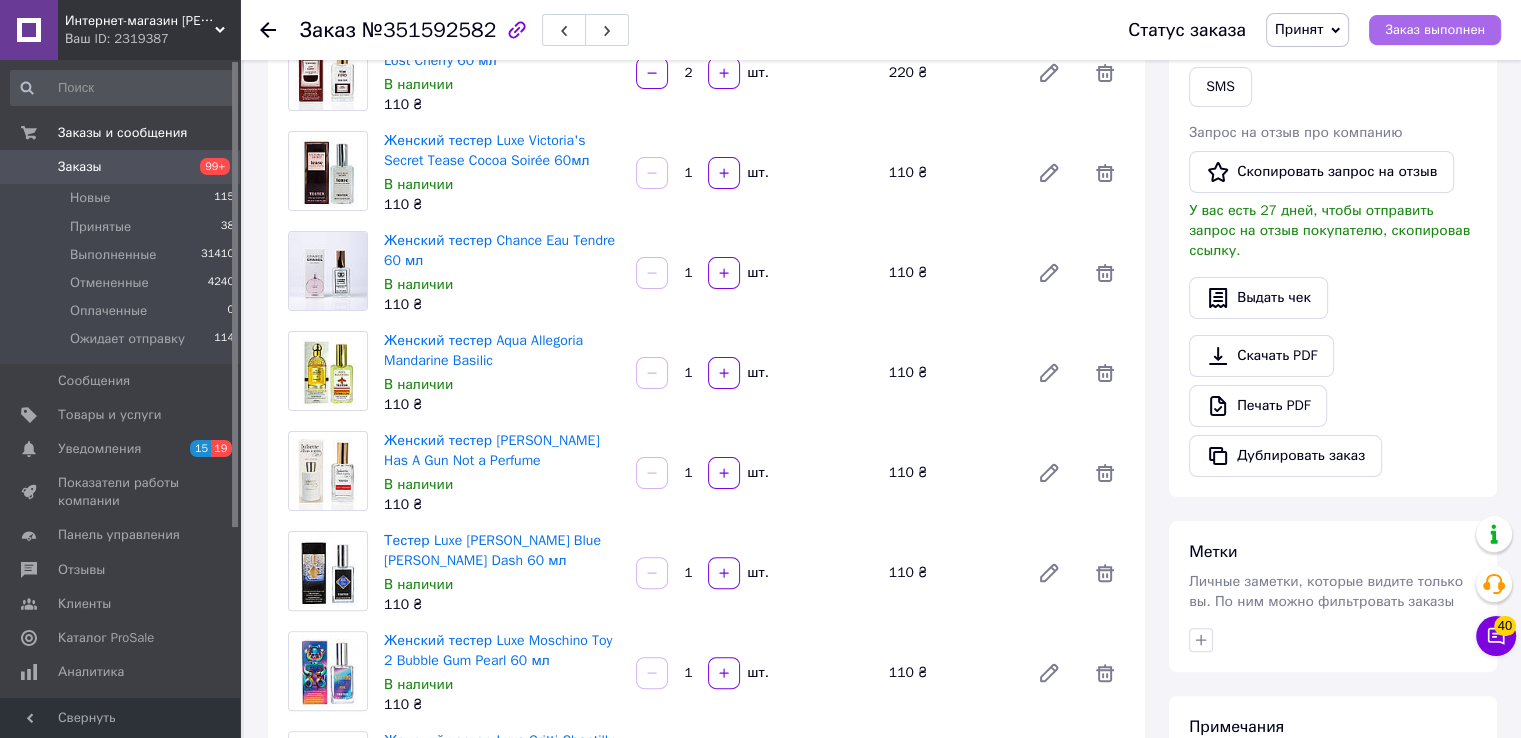 click on "Заказ выполнен" at bounding box center [1435, 30] 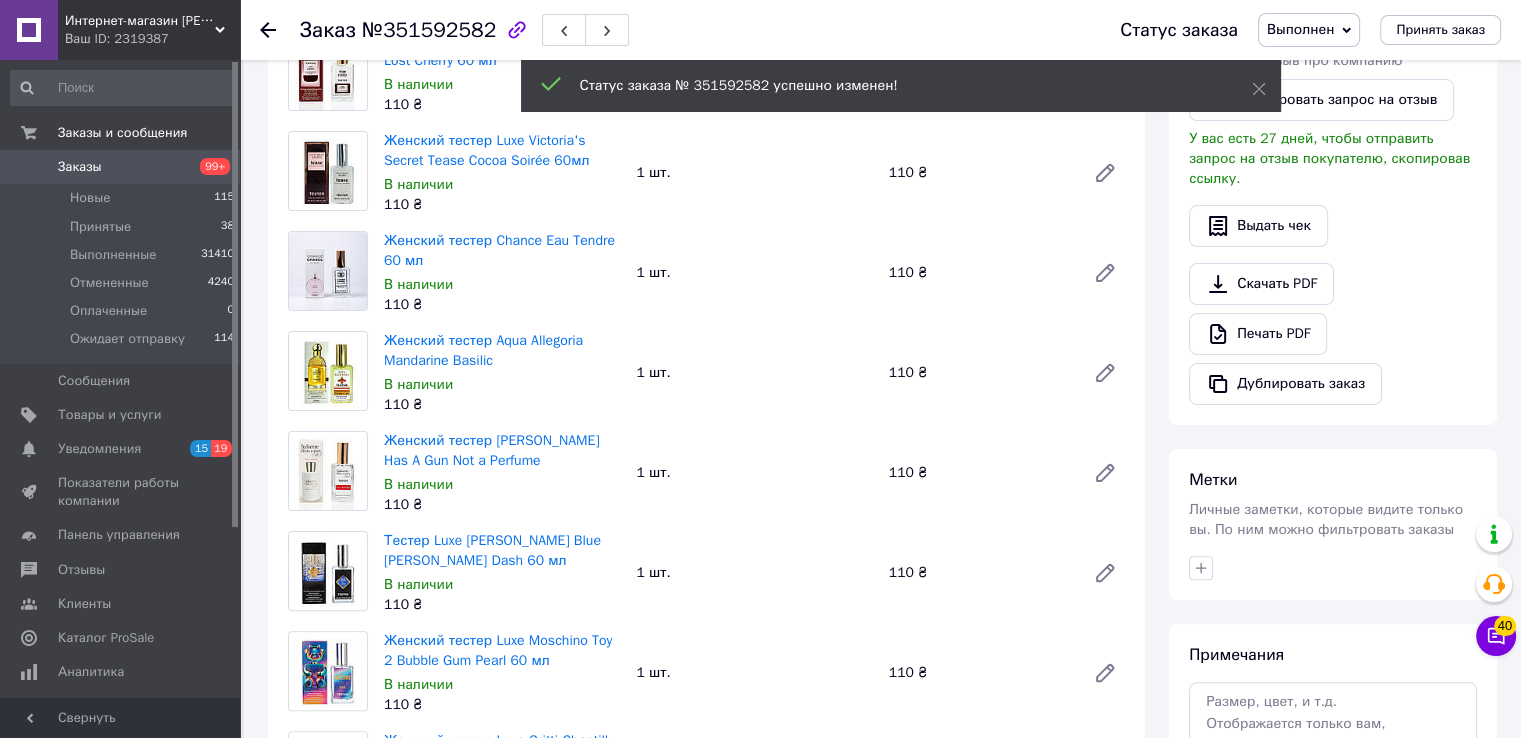 click 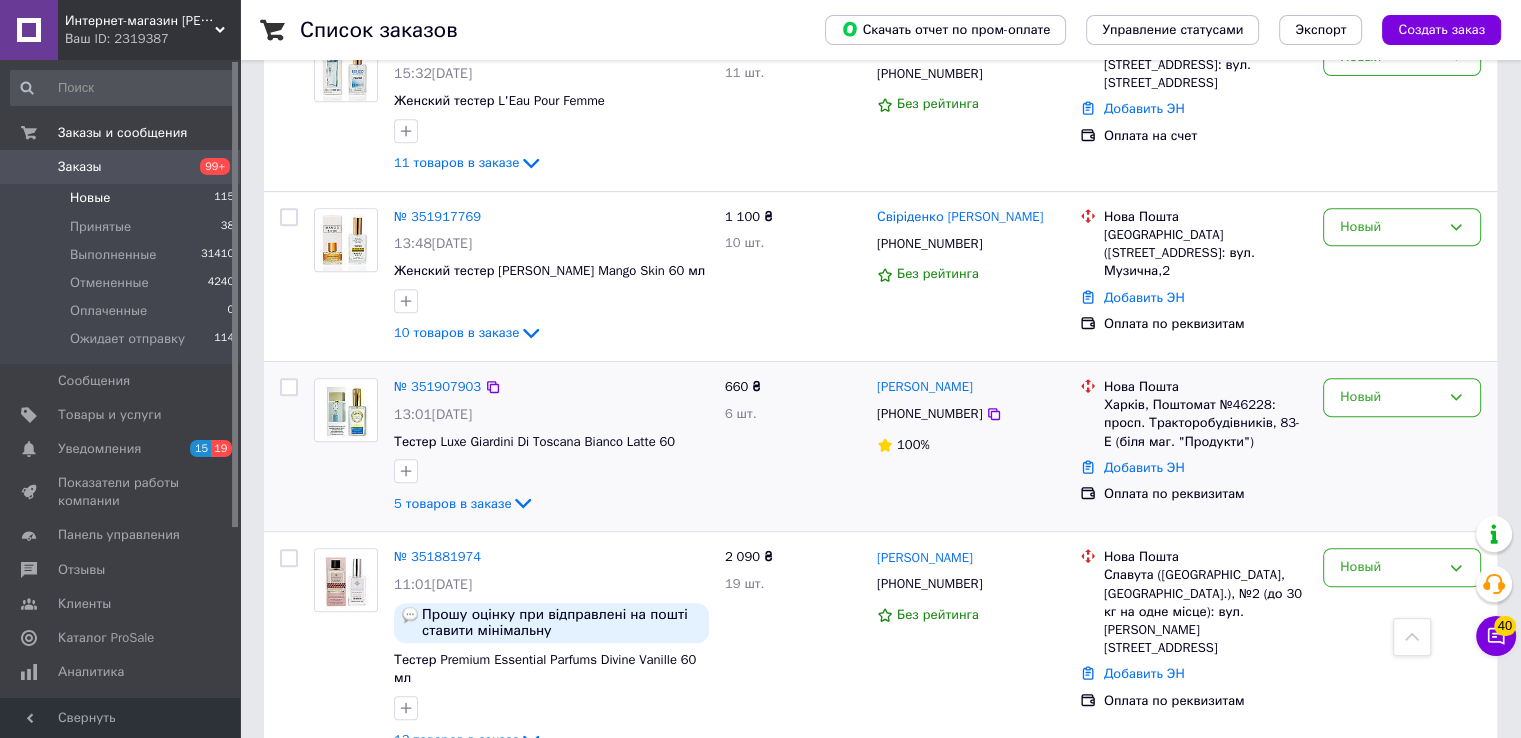 scroll, scrollTop: 900, scrollLeft: 0, axis: vertical 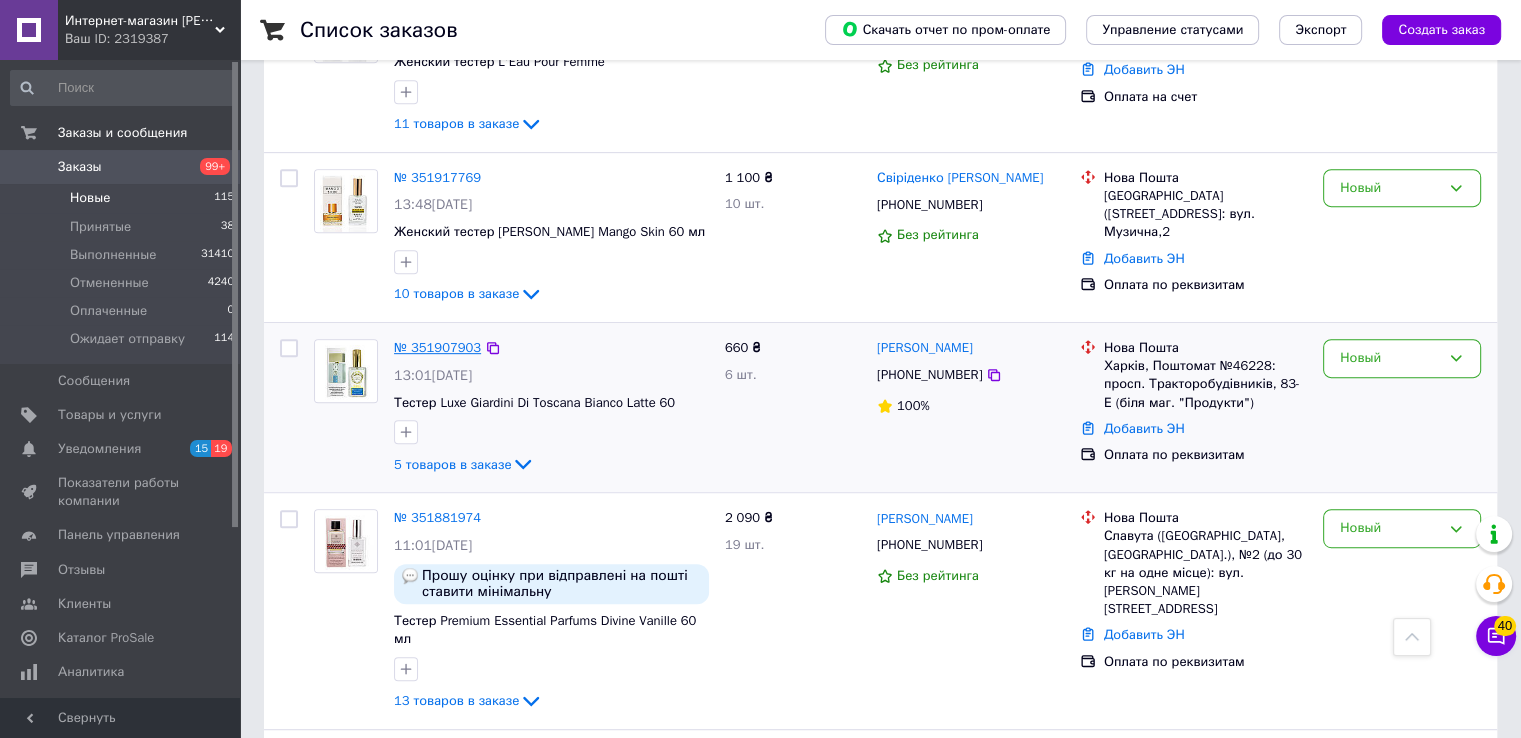 click on "№ 351907903" at bounding box center (437, 347) 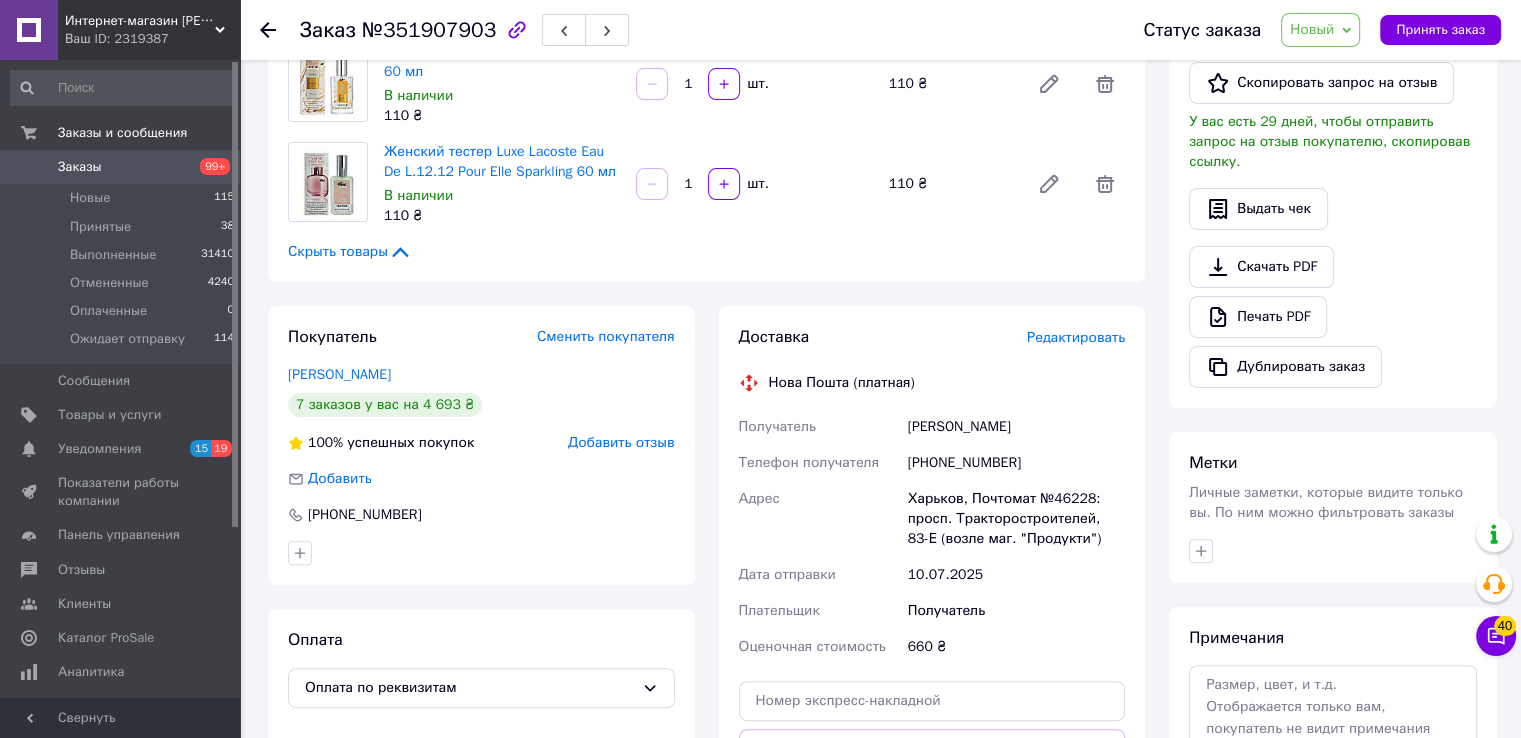 scroll, scrollTop: 500, scrollLeft: 0, axis: vertical 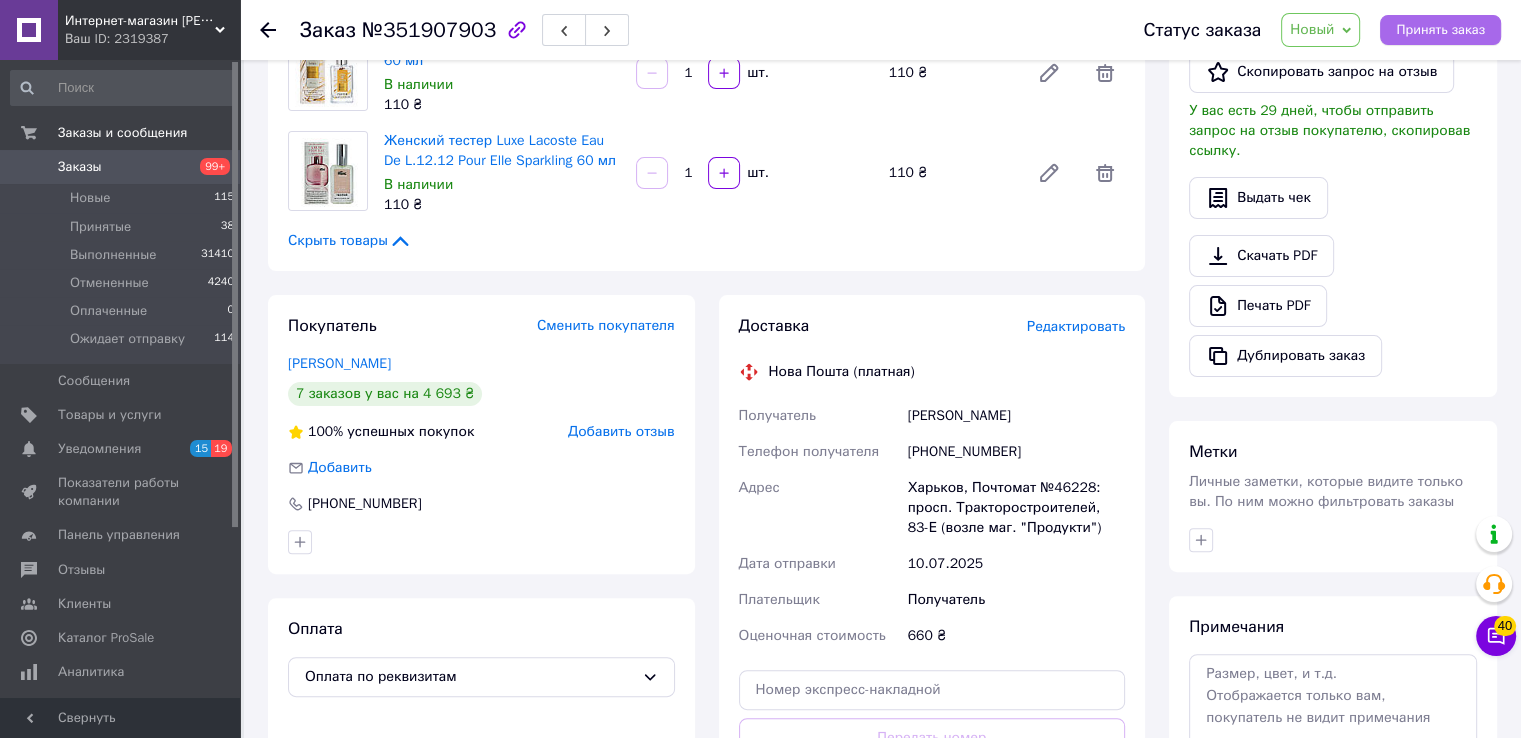 click on "Принять заказ" at bounding box center (1440, 30) 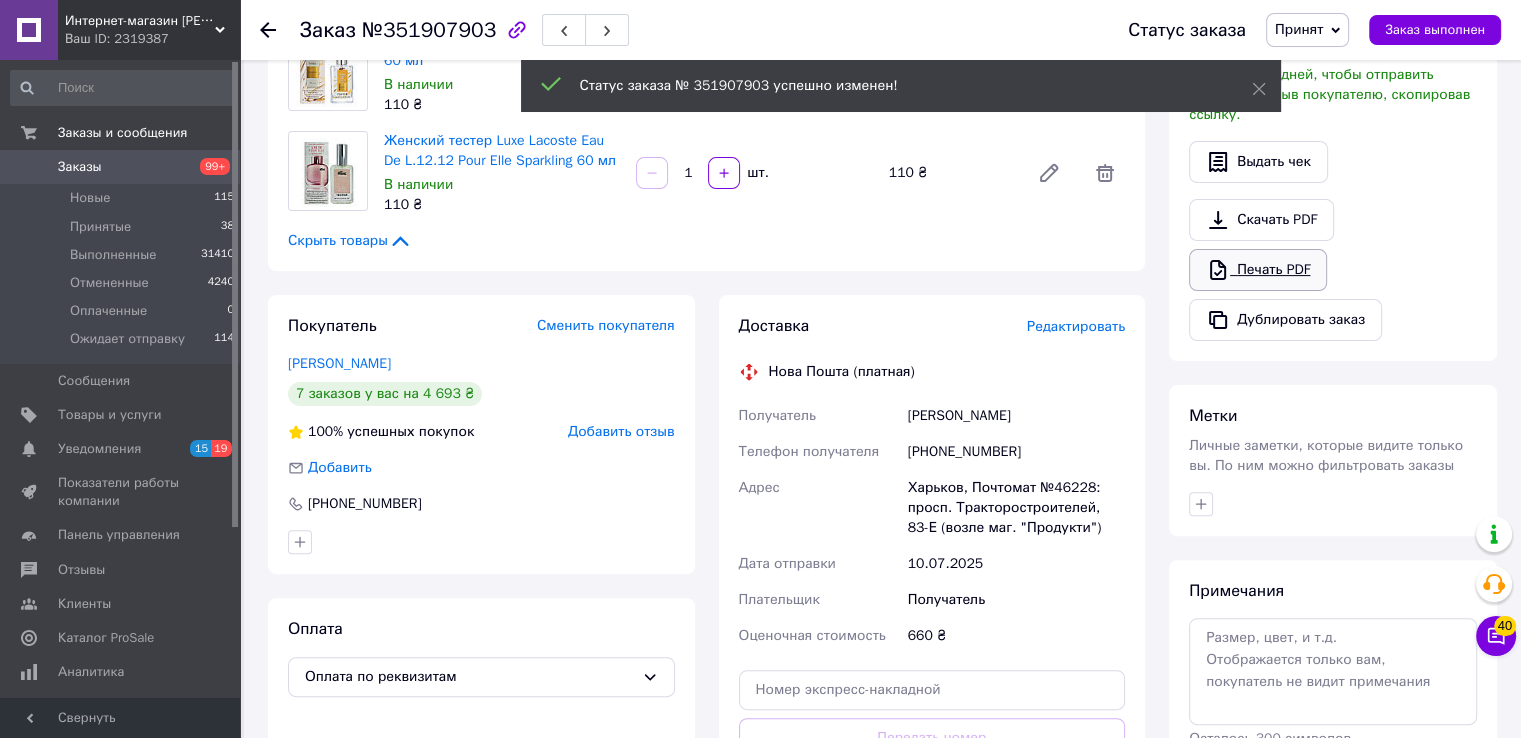 click on "Скачать PDF   Печать PDF   Дублировать заказ" at bounding box center [1333, 270] 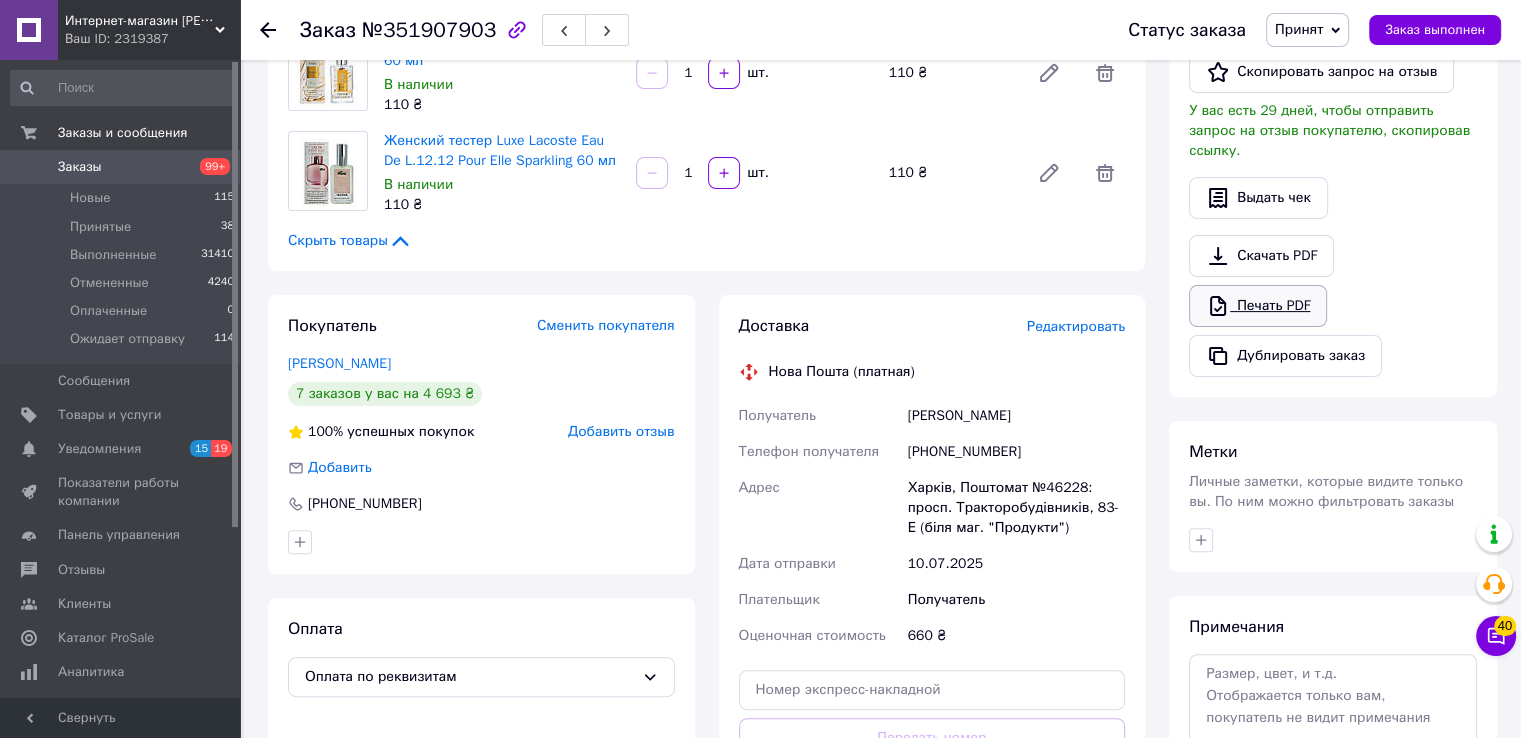 click on "Печать PDF" at bounding box center (1258, 306) 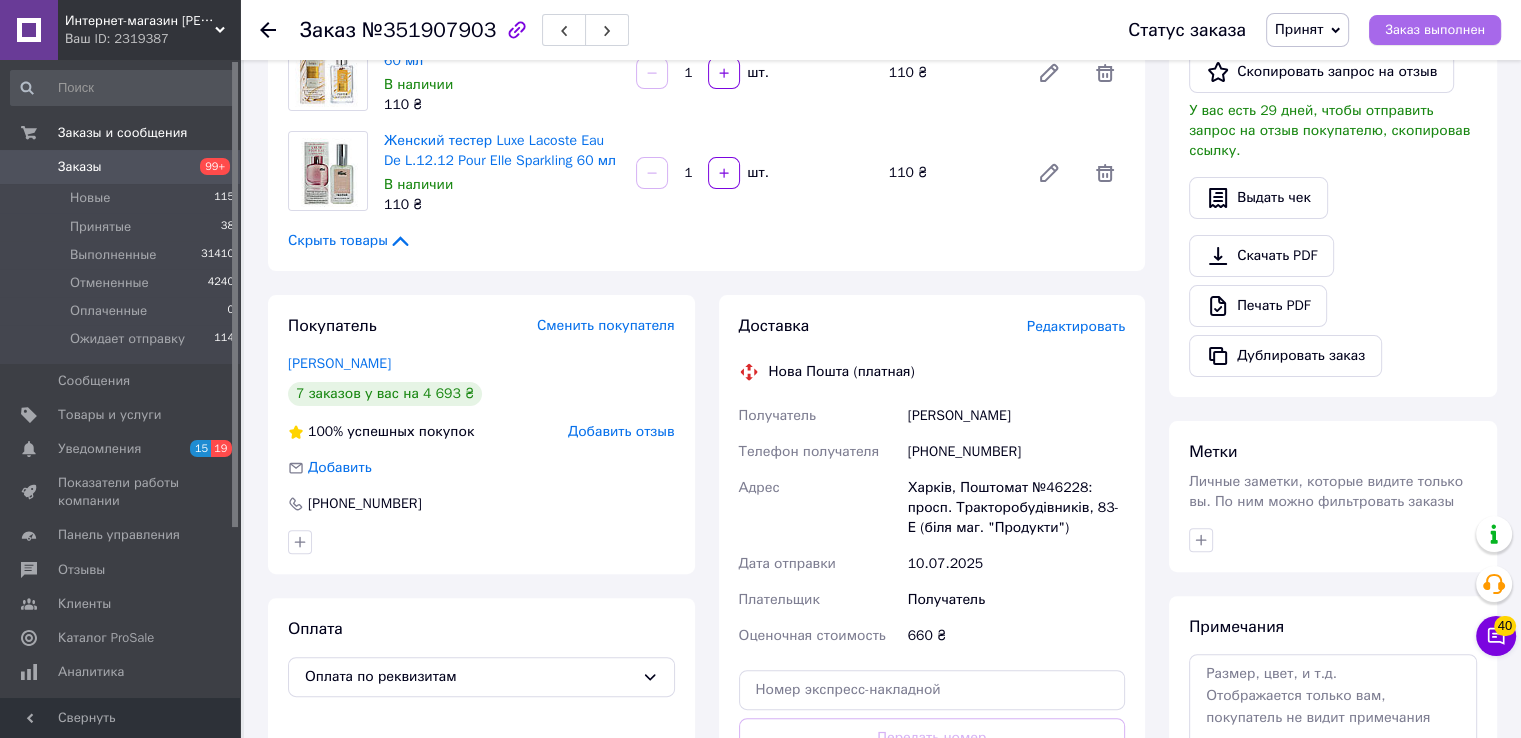 click on "Заказ выполнен" at bounding box center [1435, 30] 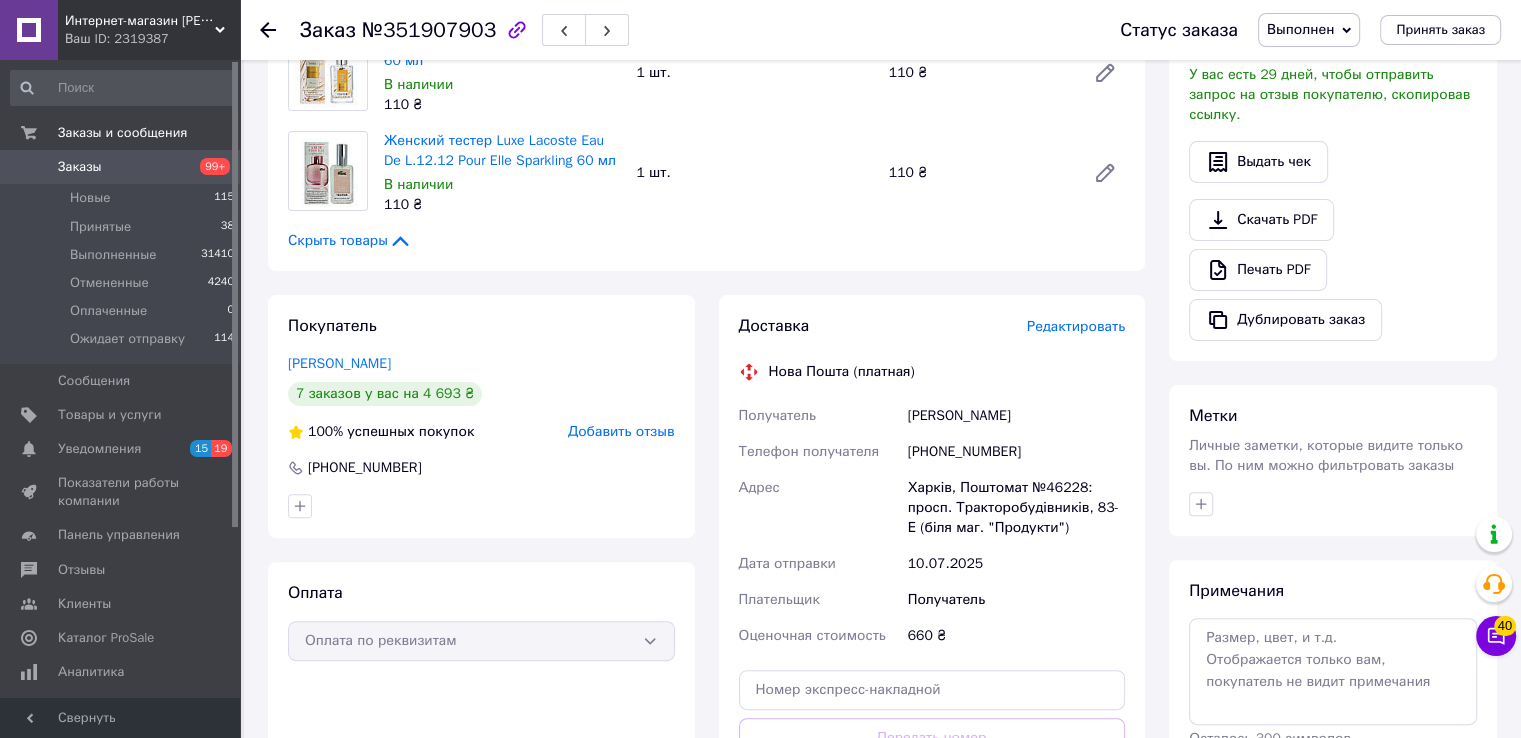 click 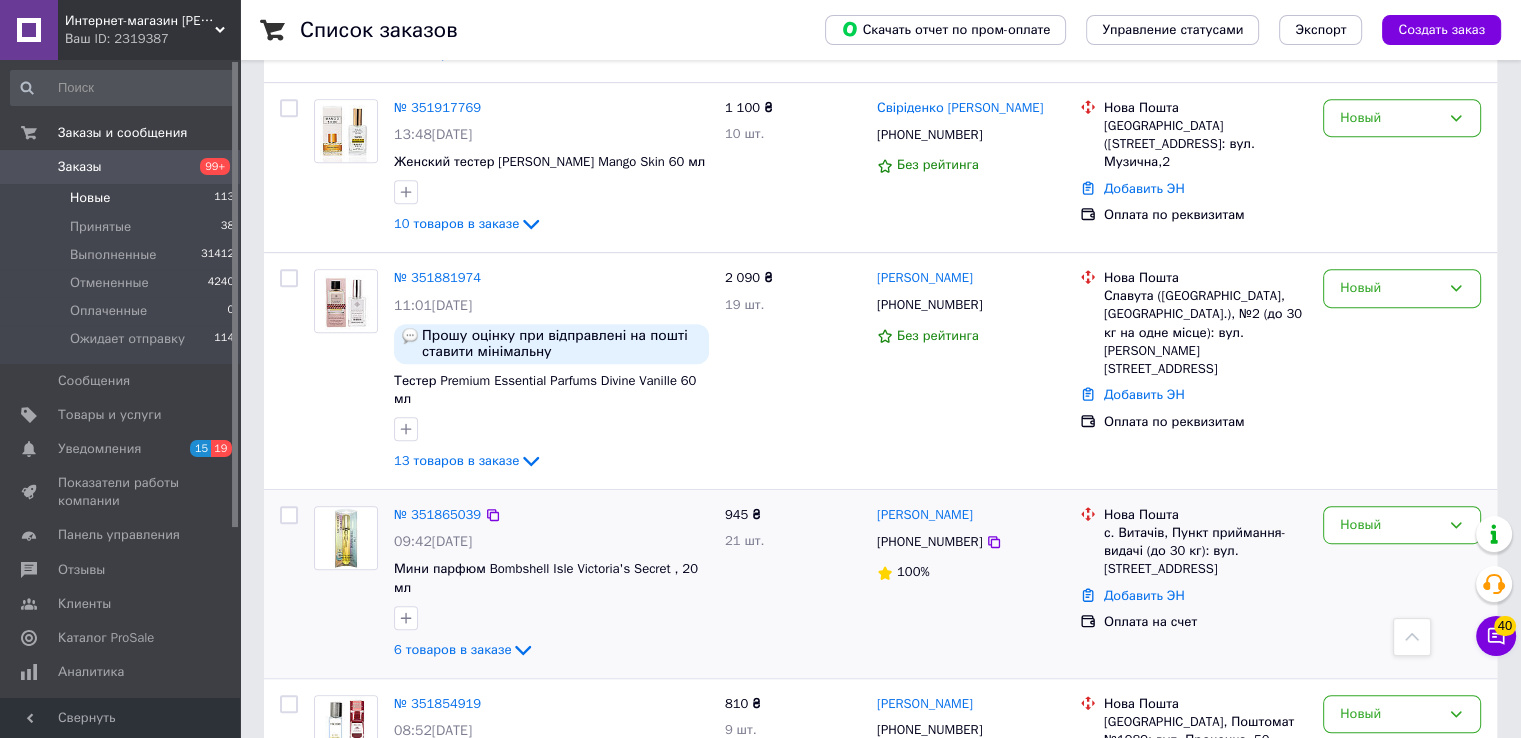 scroll, scrollTop: 1000, scrollLeft: 0, axis: vertical 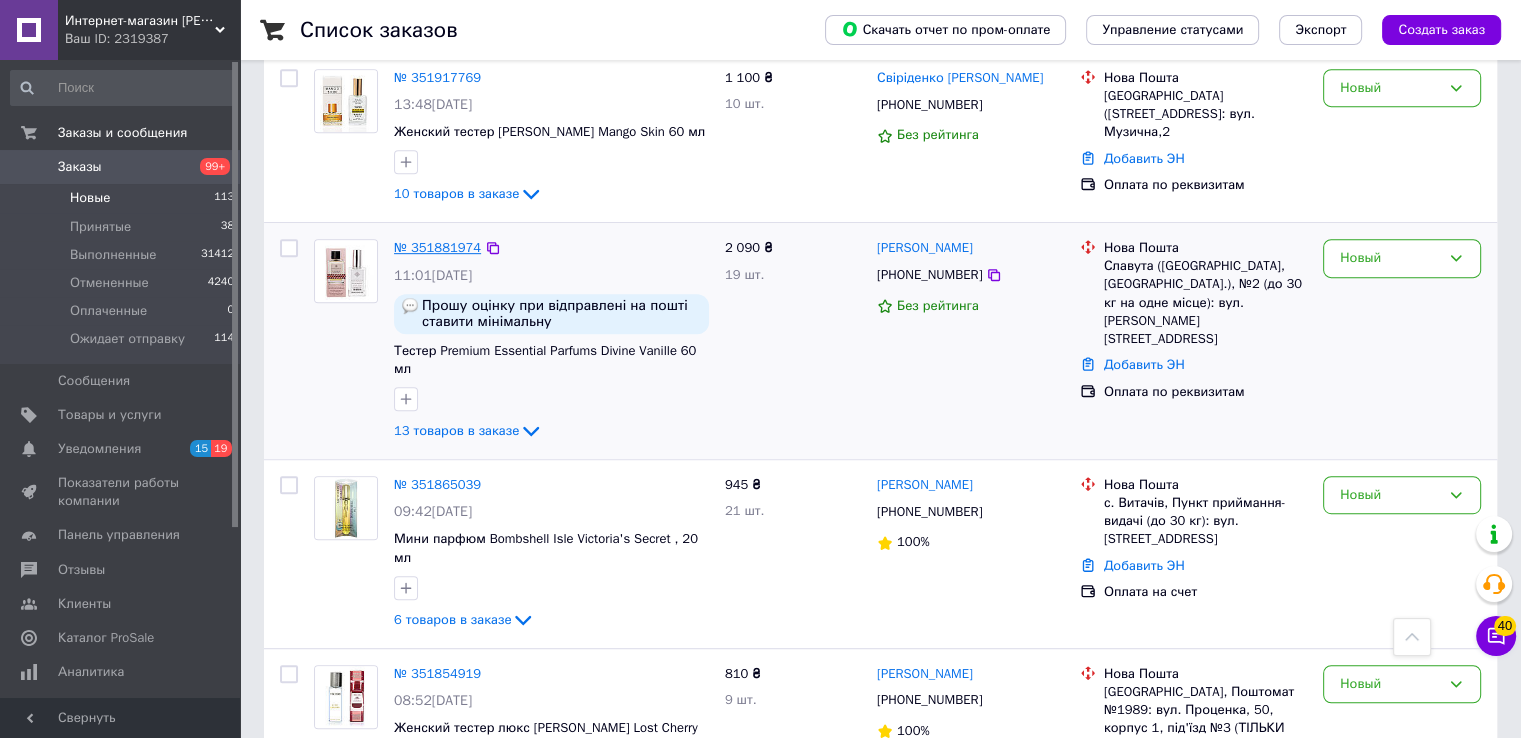 click on "№ 351881974" at bounding box center [437, 247] 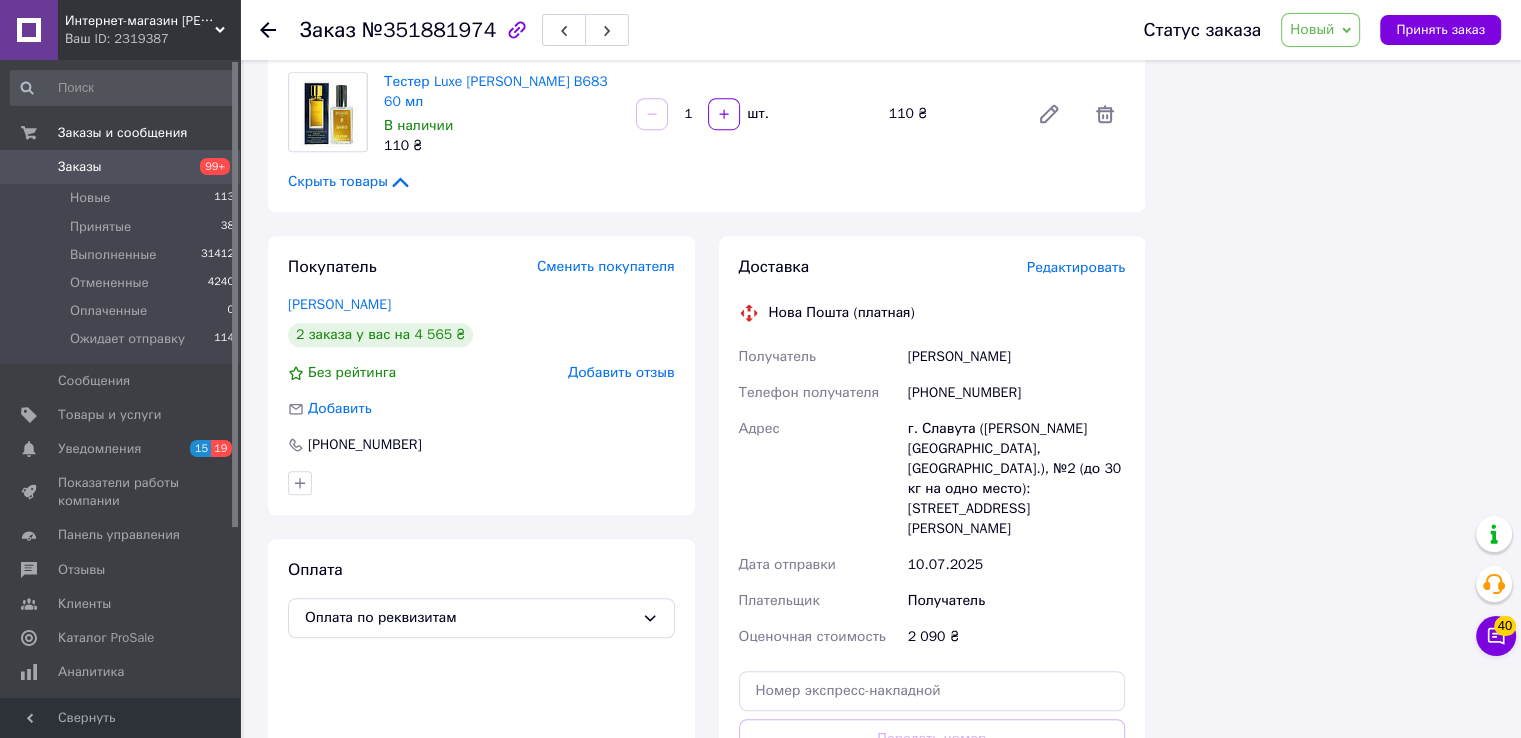 scroll, scrollTop: 1400, scrollLeft: 0, axis: vertical 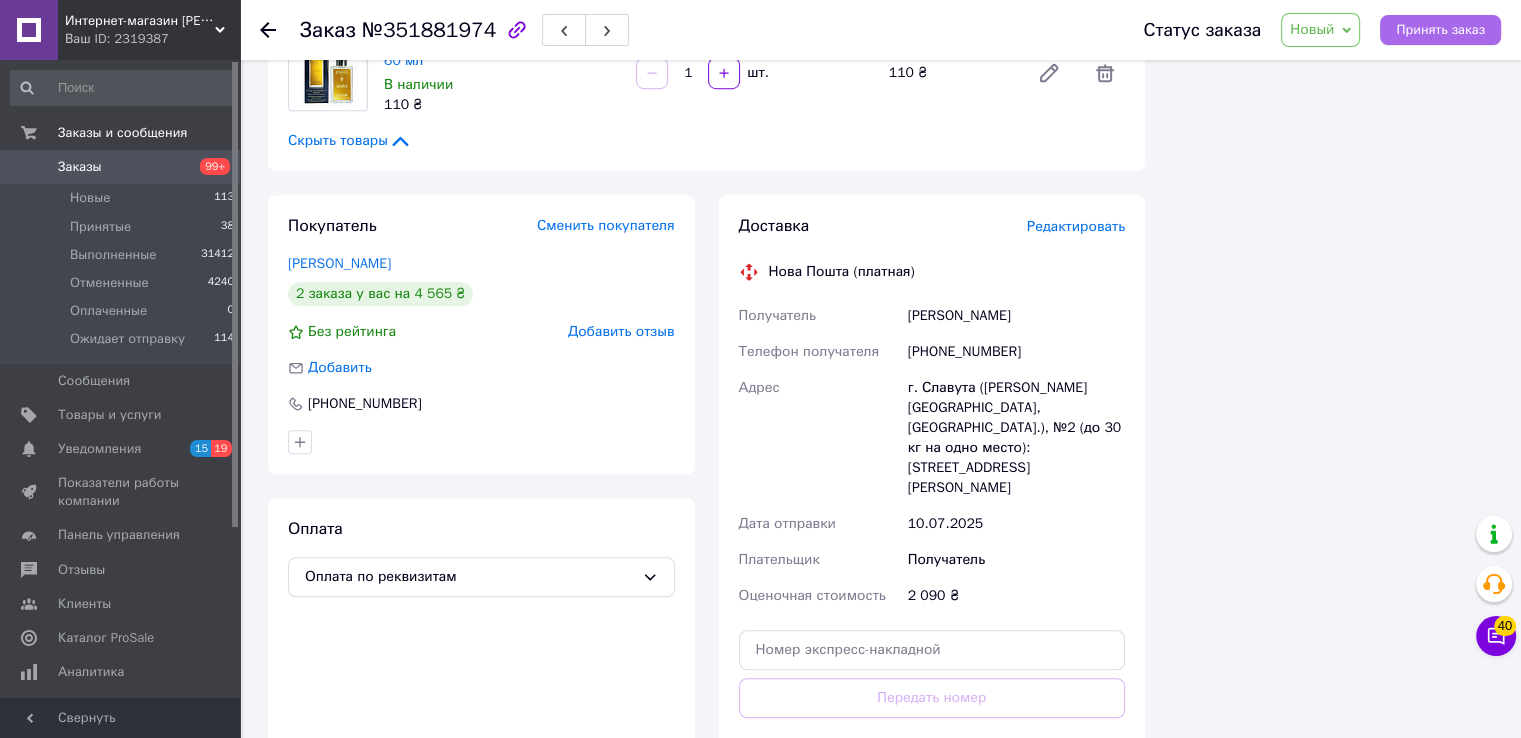 click on "Принять заказ" at bounding box center (1440, 30) 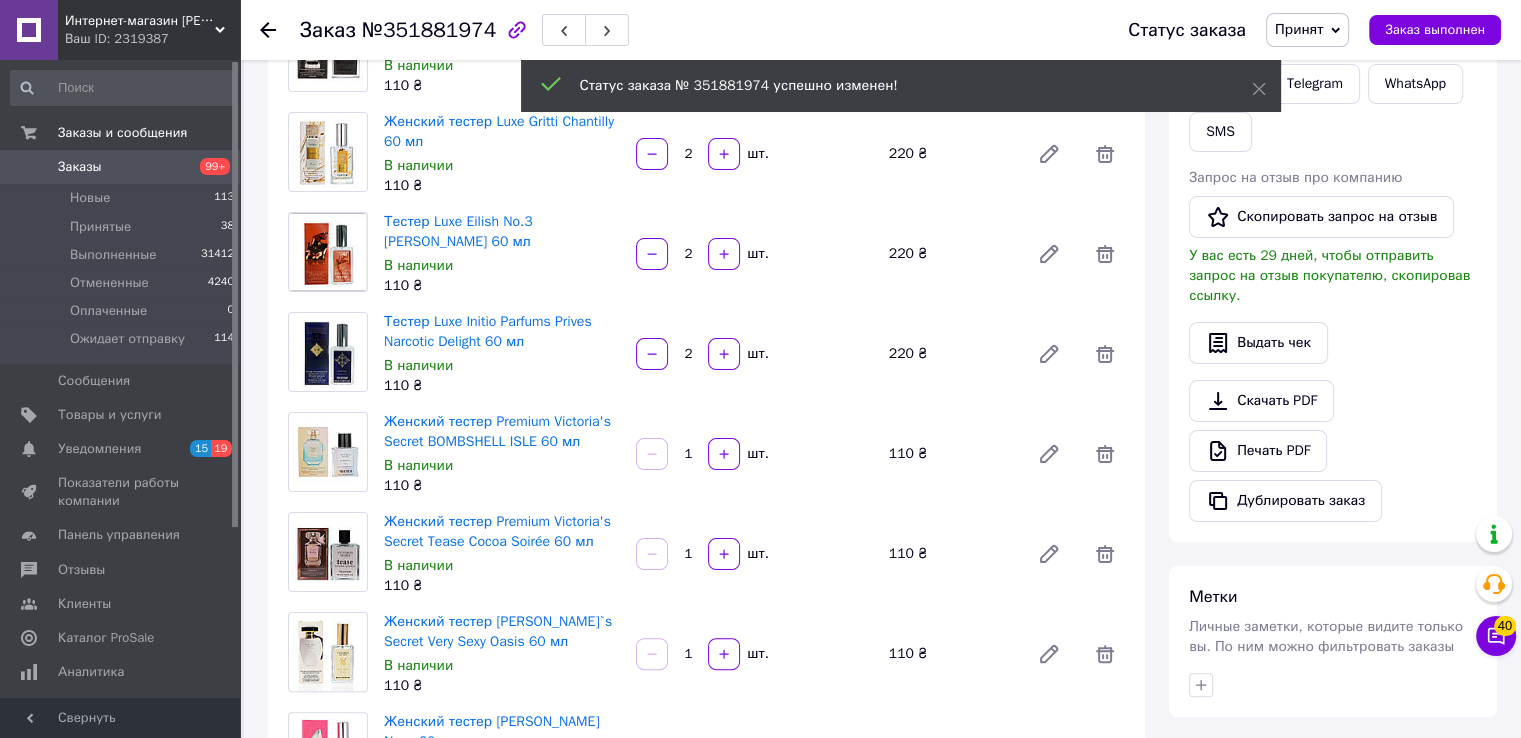 scroll, scrollTop: 400, scrollLeft: 0, axis: vertical 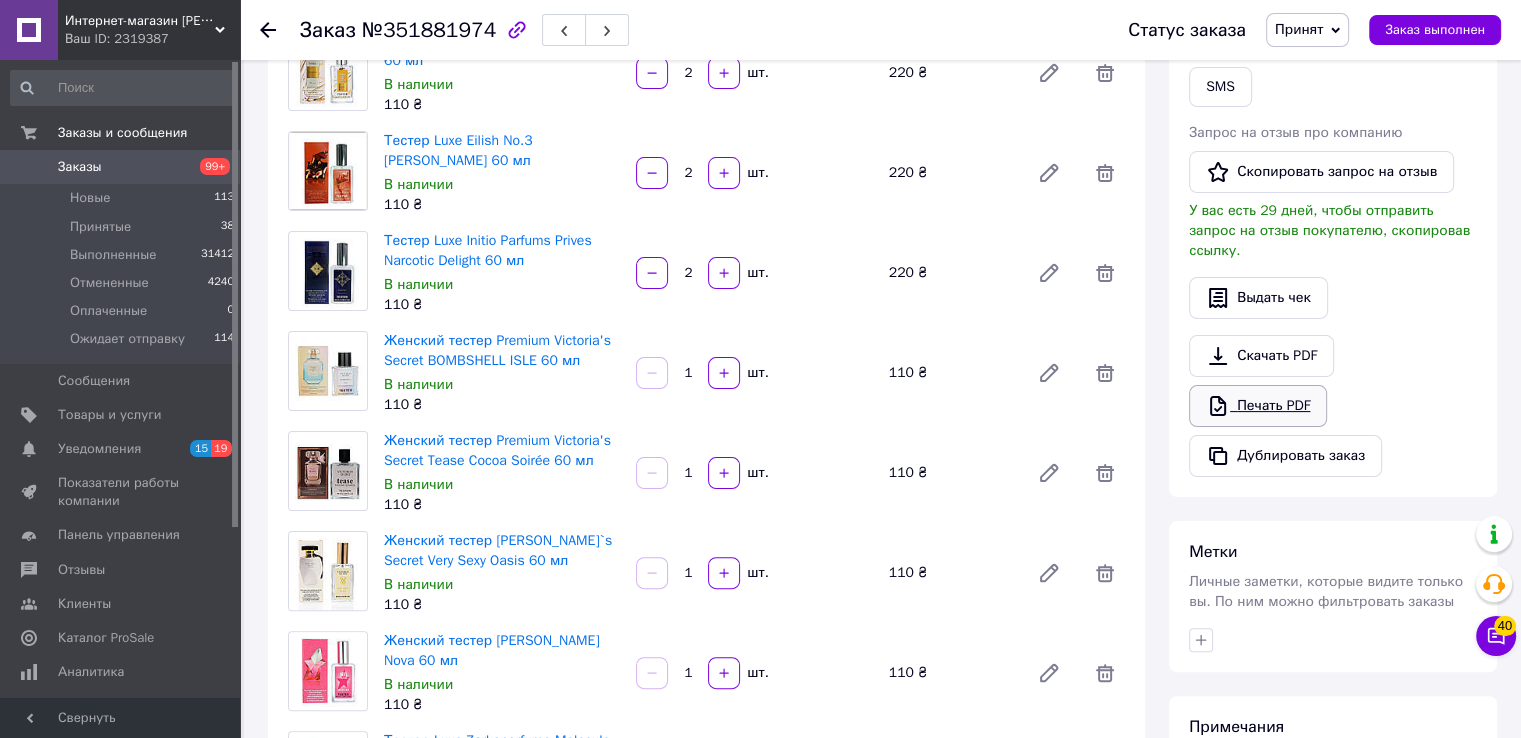 click on "Печать PDF" at bounding box center (1258, 406) 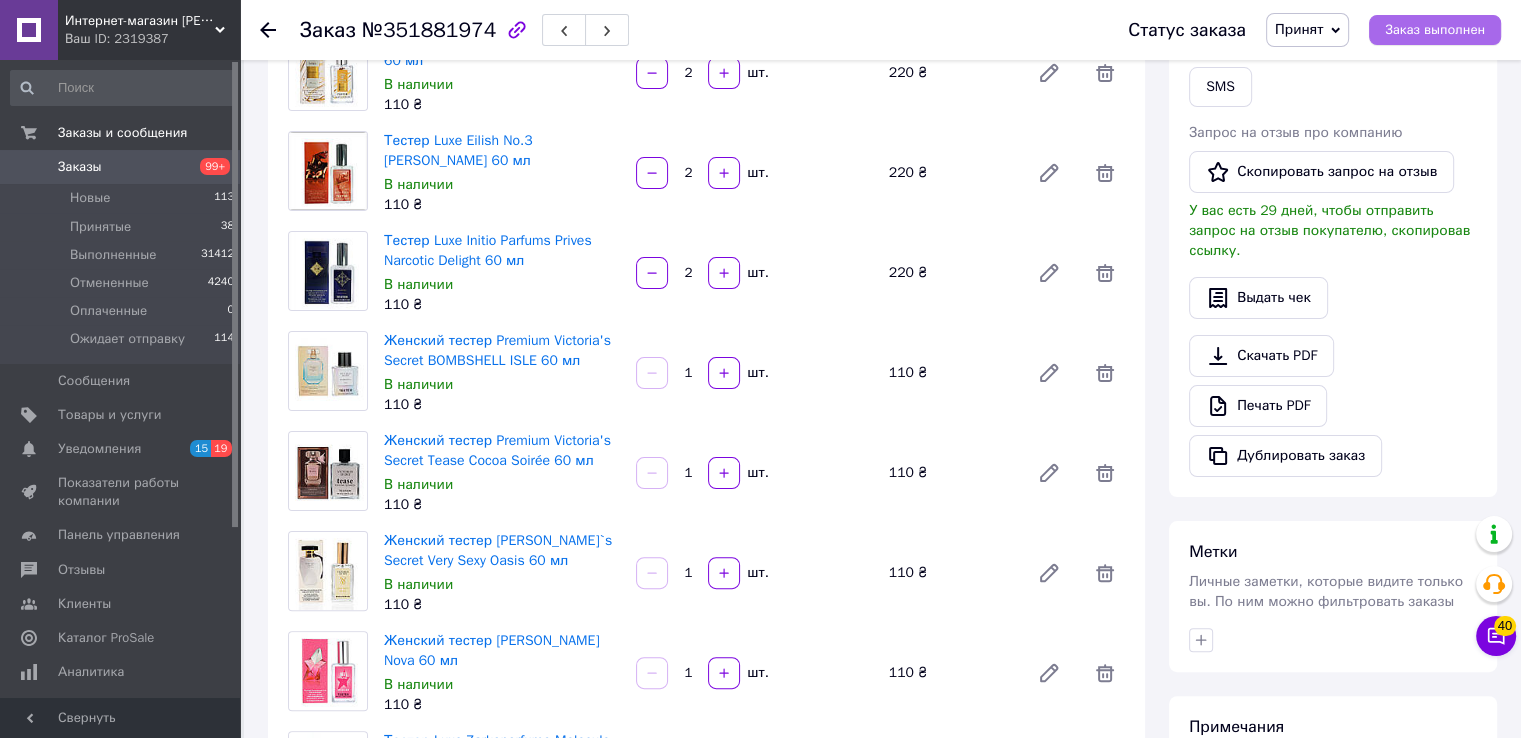 click on "Заказ выполнен" at bounding box center [1435, 30] 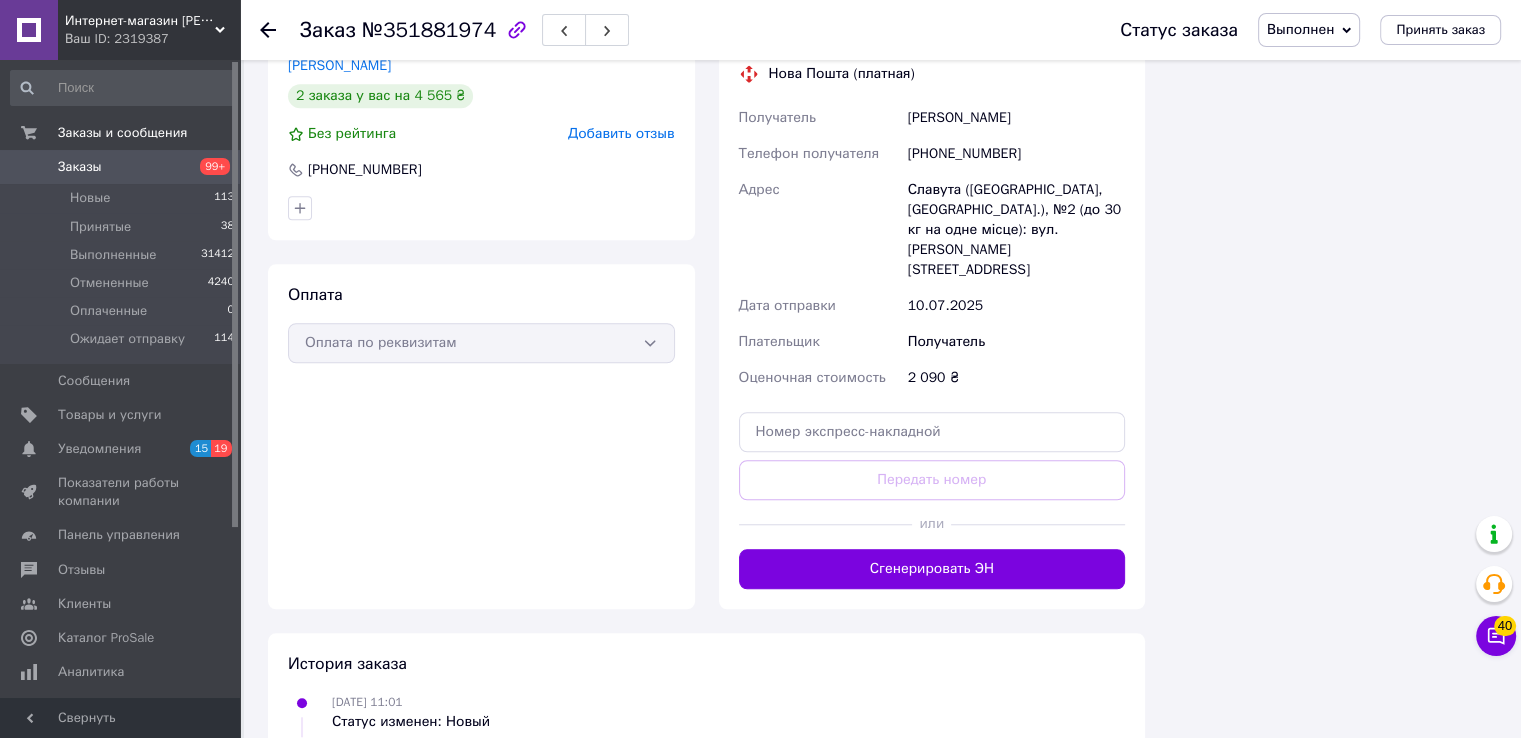 scroll, scrollTop: 1492, scrollLeft: 0, axis: vertical 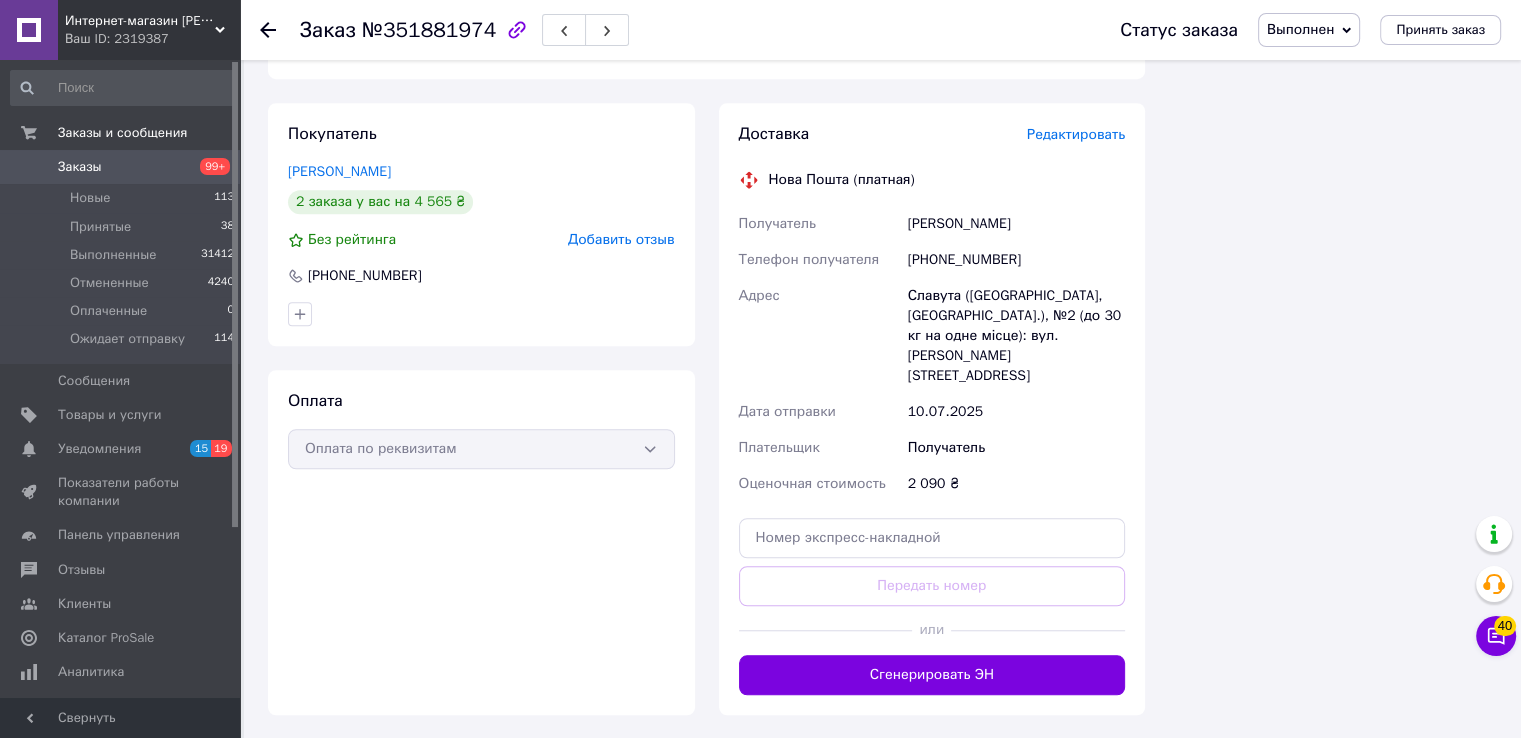 click 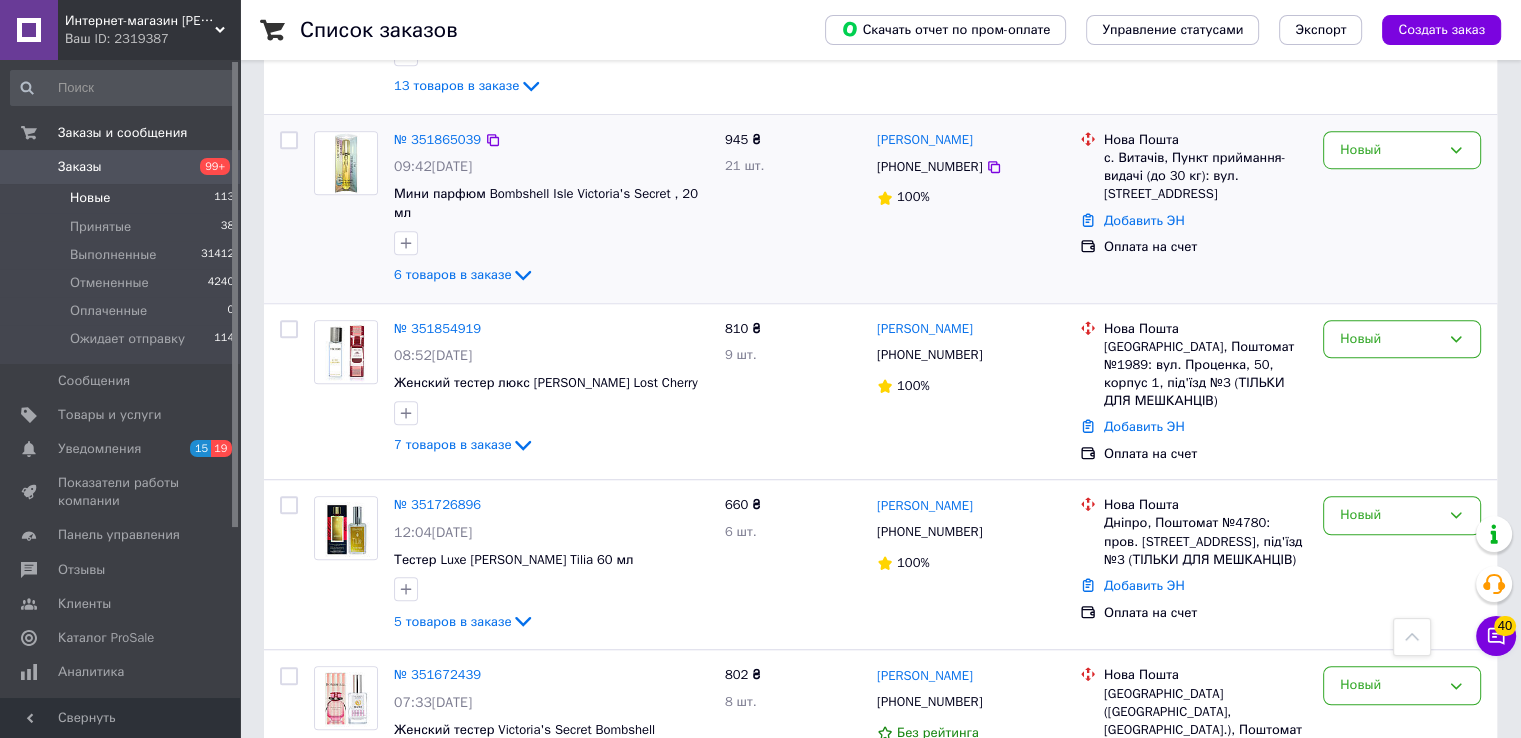 scroll, scrollTop: 1400, scrollLeft: 0, axis: vertical 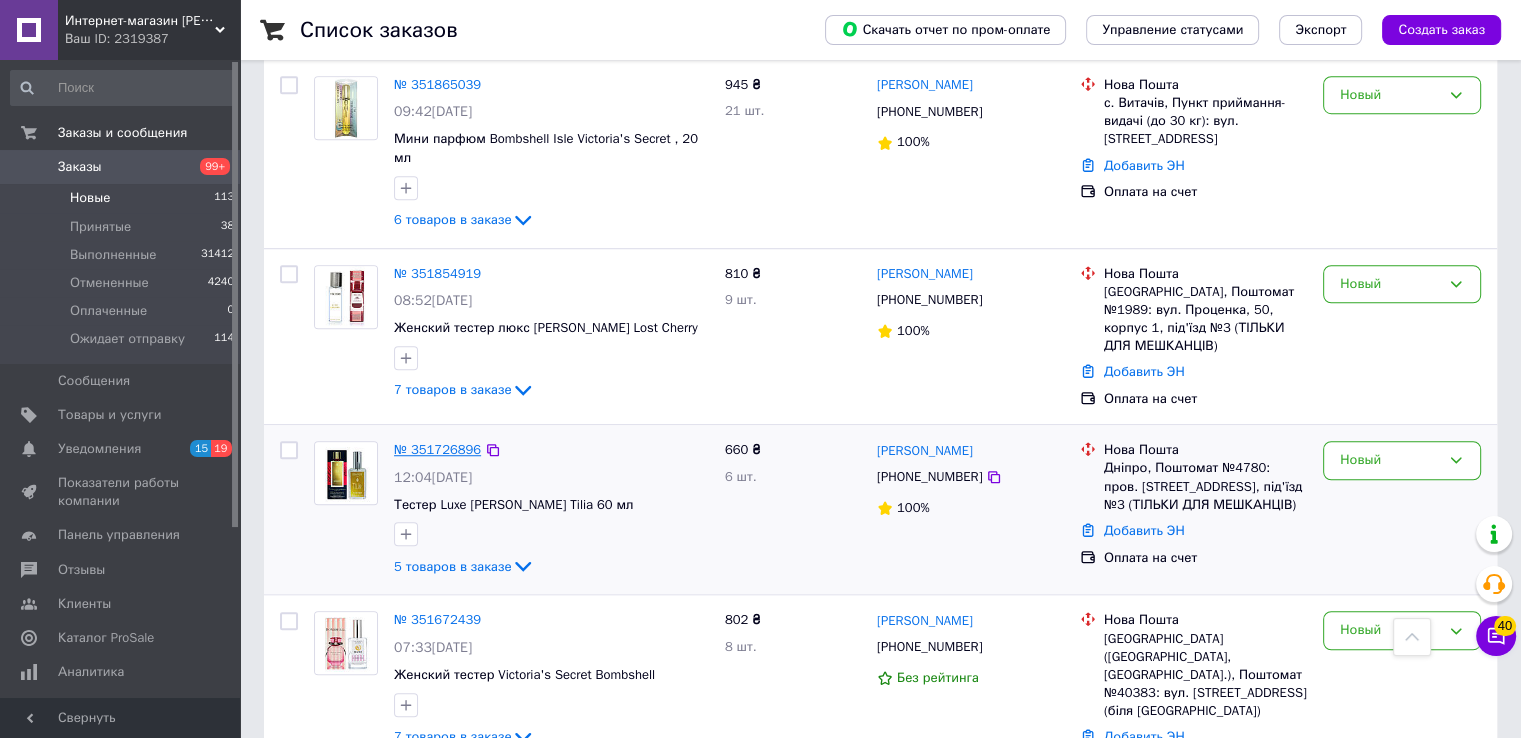 click on "№ 351726896" at bounding box center (437, 449) 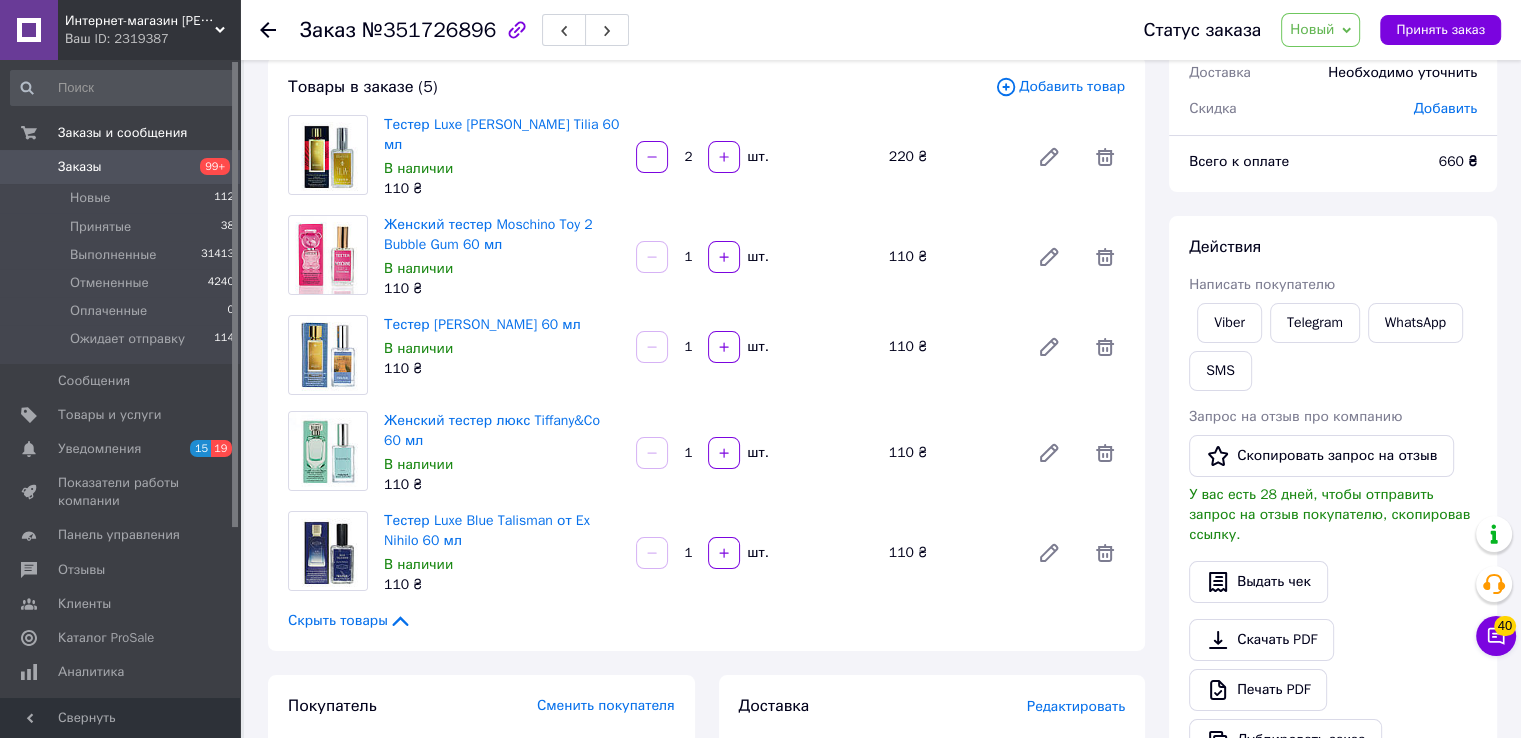 scroll, scrollTop: 0, scrollLeft: 0, axis: both 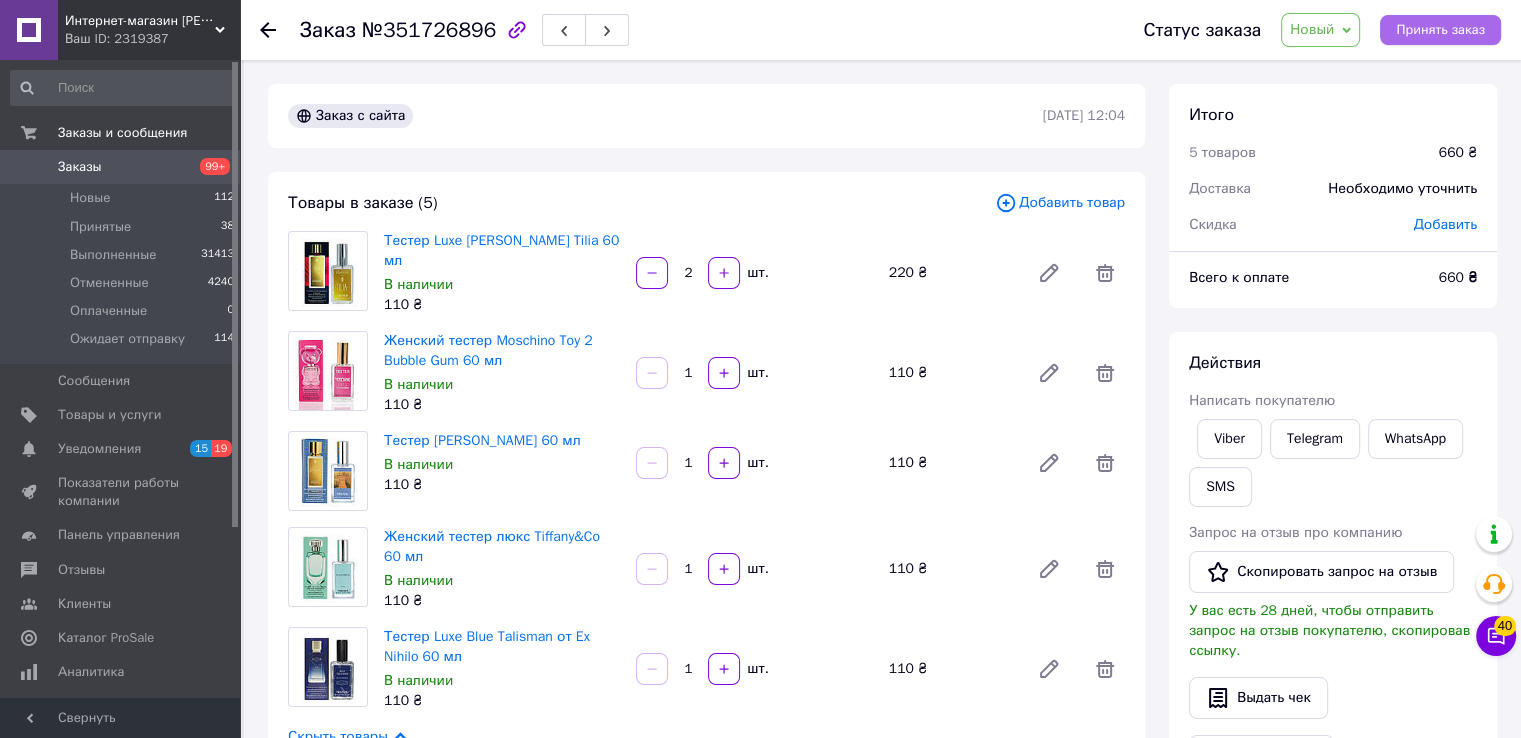 click on "Принять заказ" at bounding box center [1440, 30] 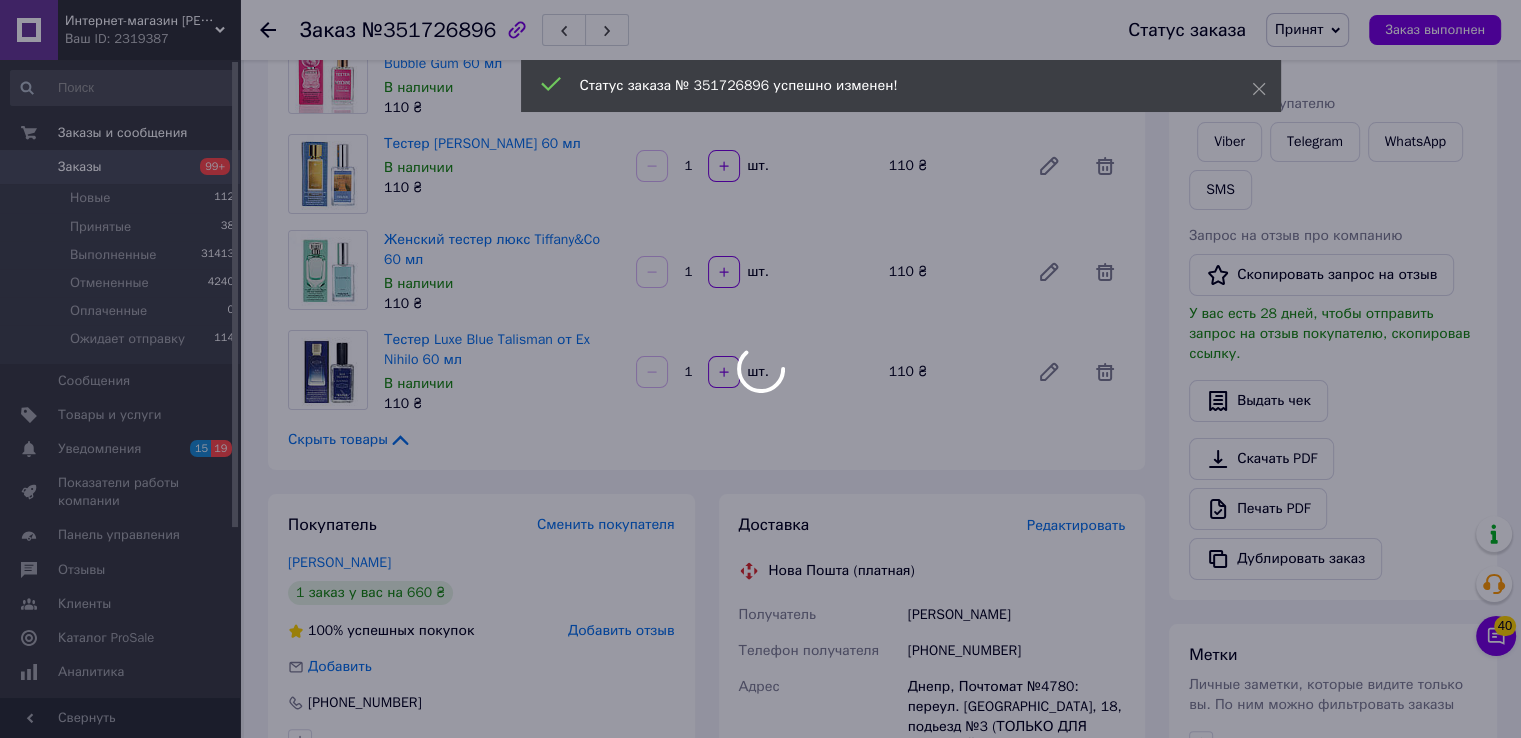 scroll, scrollTop: 400, scrollLeft: 0, axis: vertical 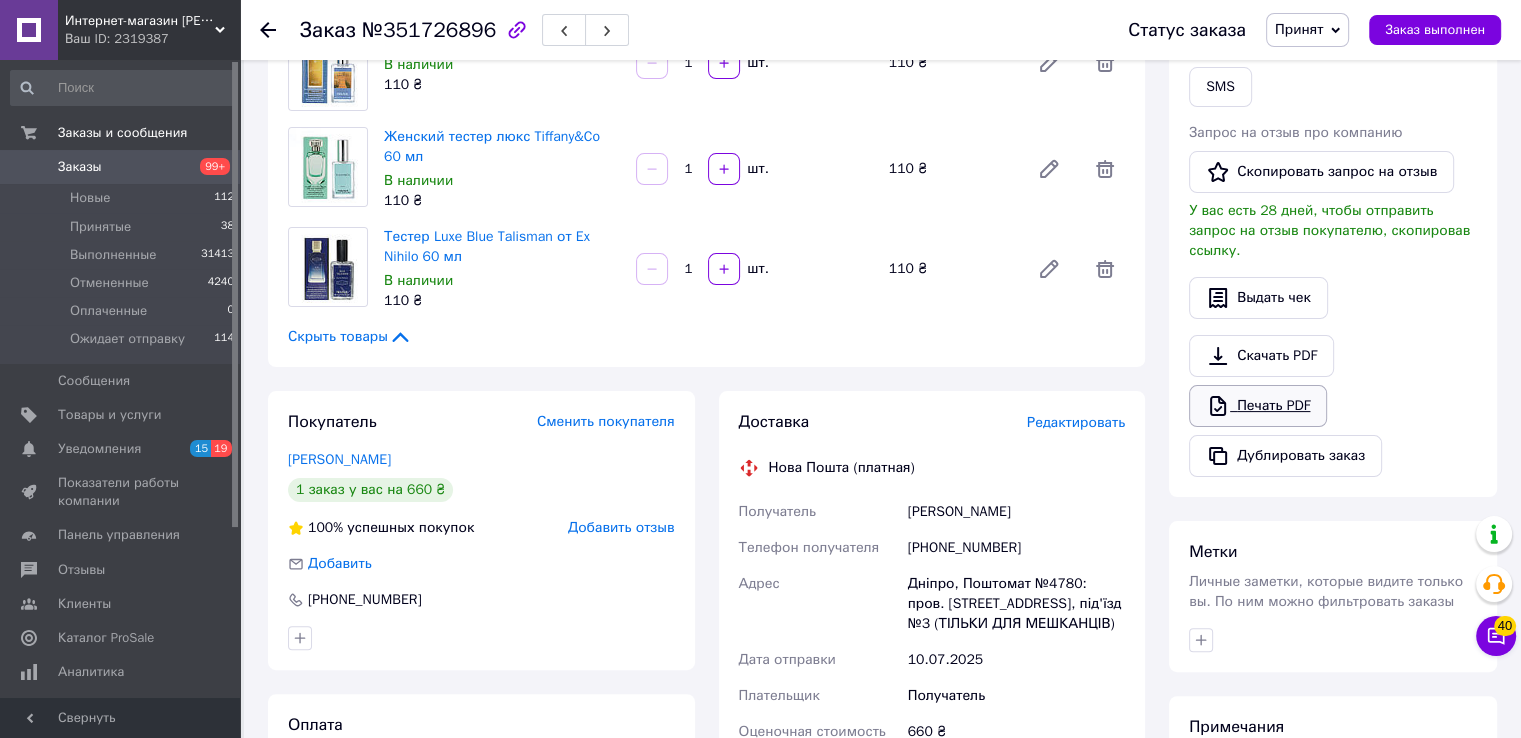 click on "Печать PDF" at bounding box center [1258, 406] 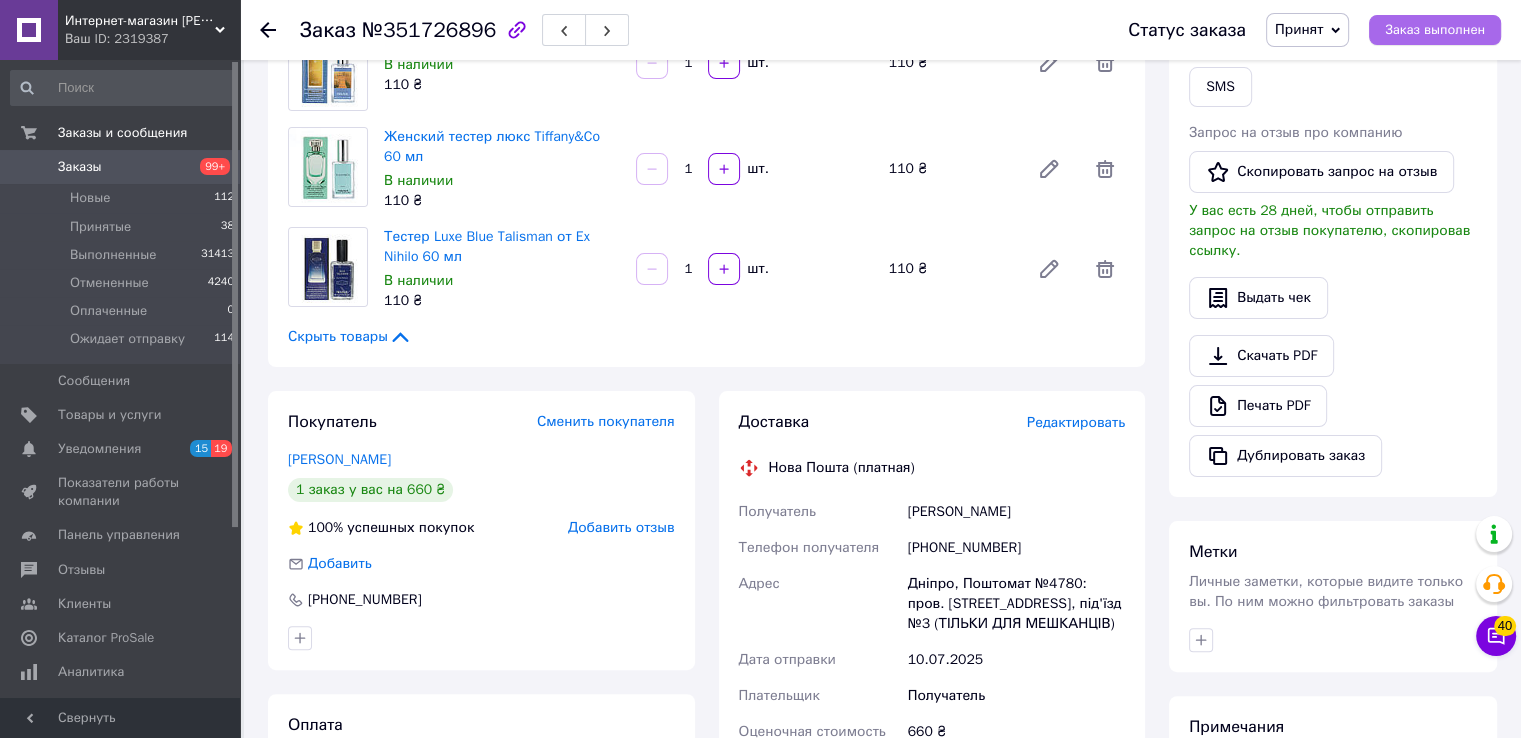click on "Заказ выполнен" at bounding box center [1435, 30] 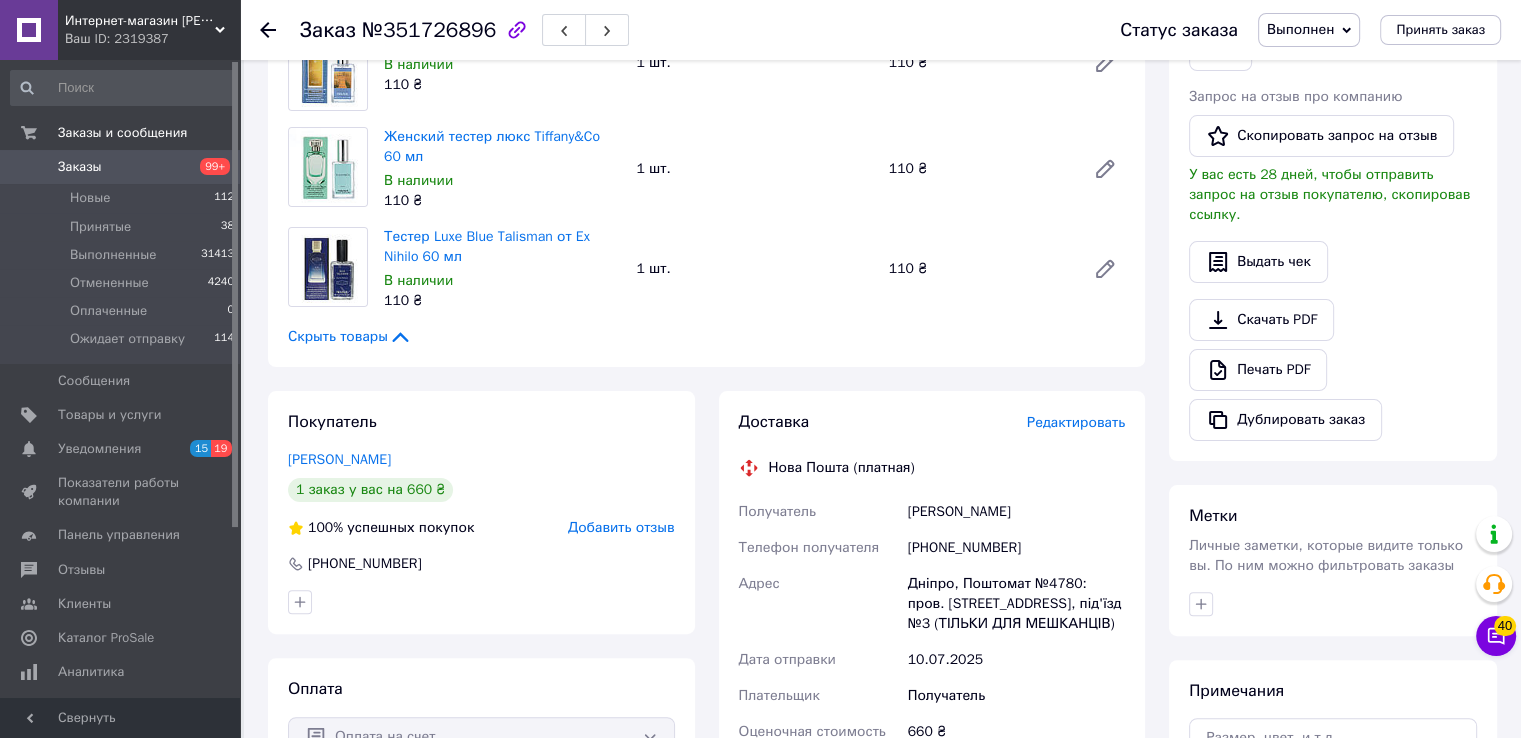 click 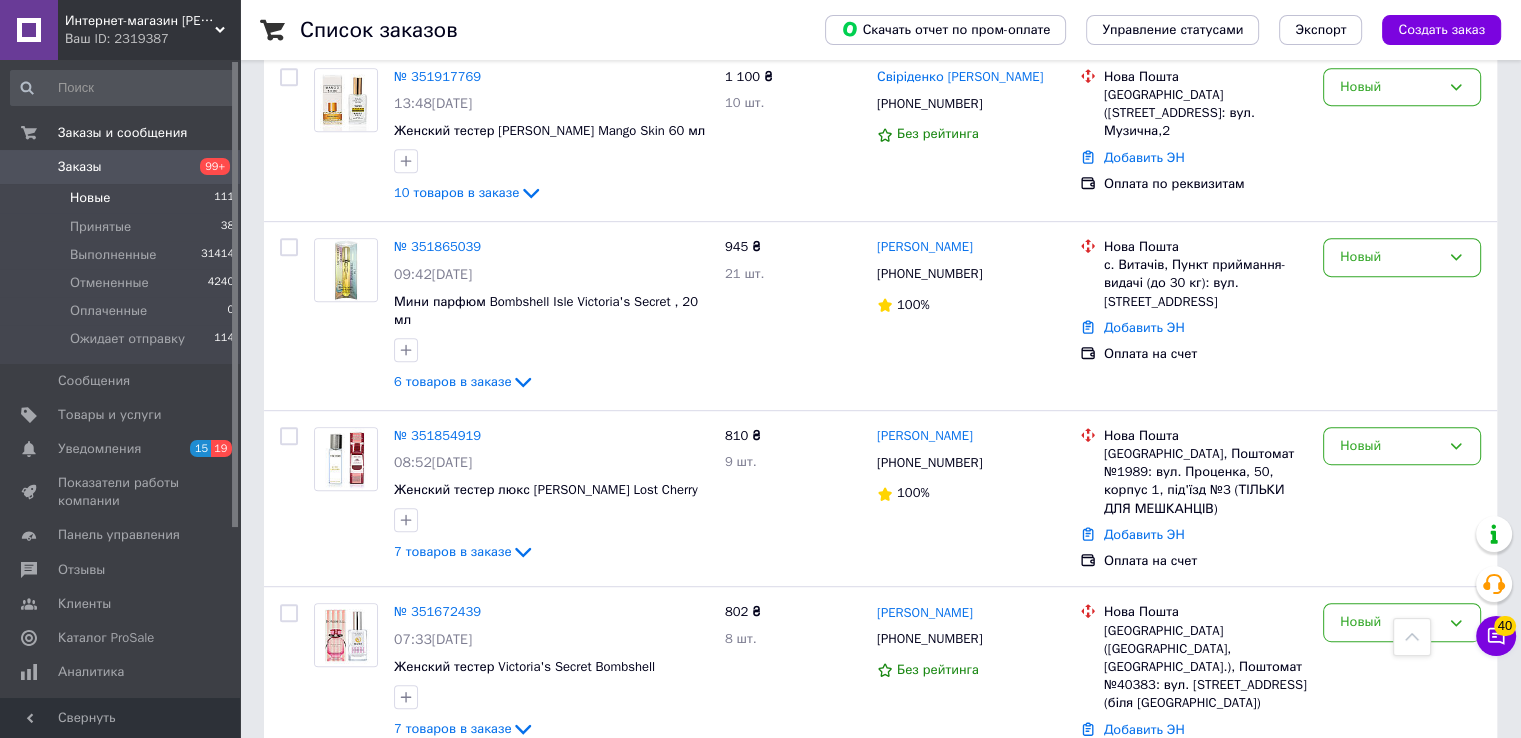 scroll, scrollTop: 900, scrollLeft: 0, axis: vertical 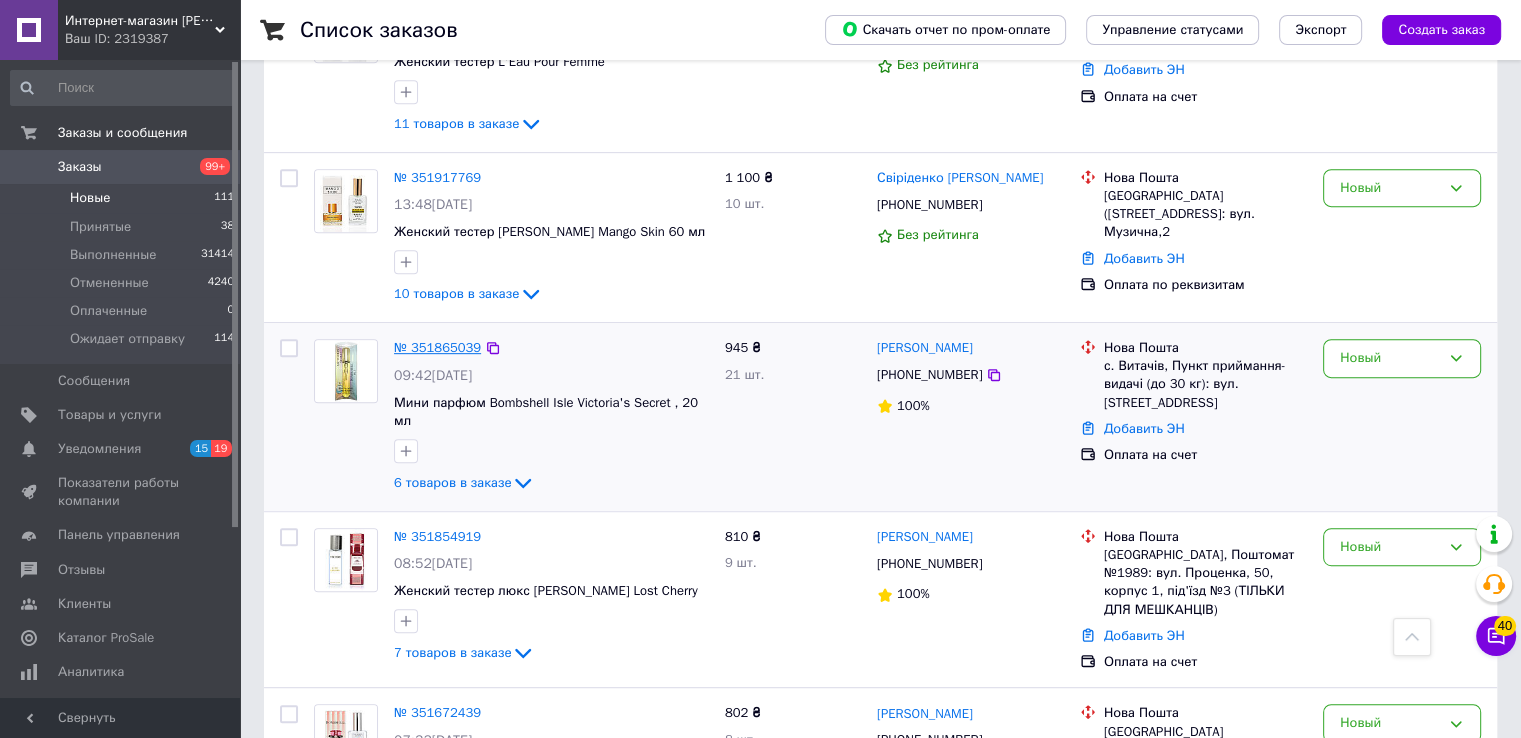 click on "№ 351865039" at bounding box center [437, 347] 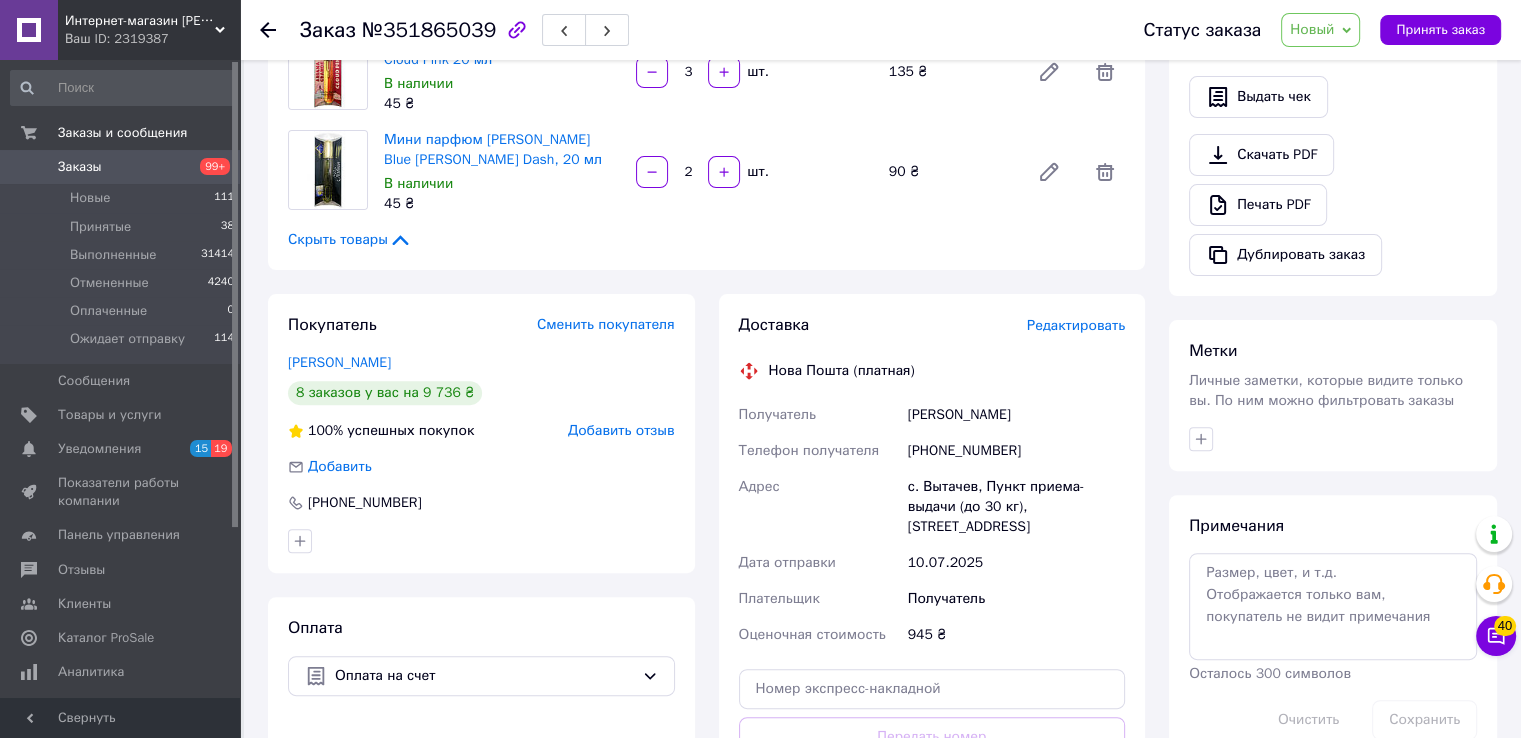 scroll, scrollTop: 700, scrollLeft: 0, axis: vertical 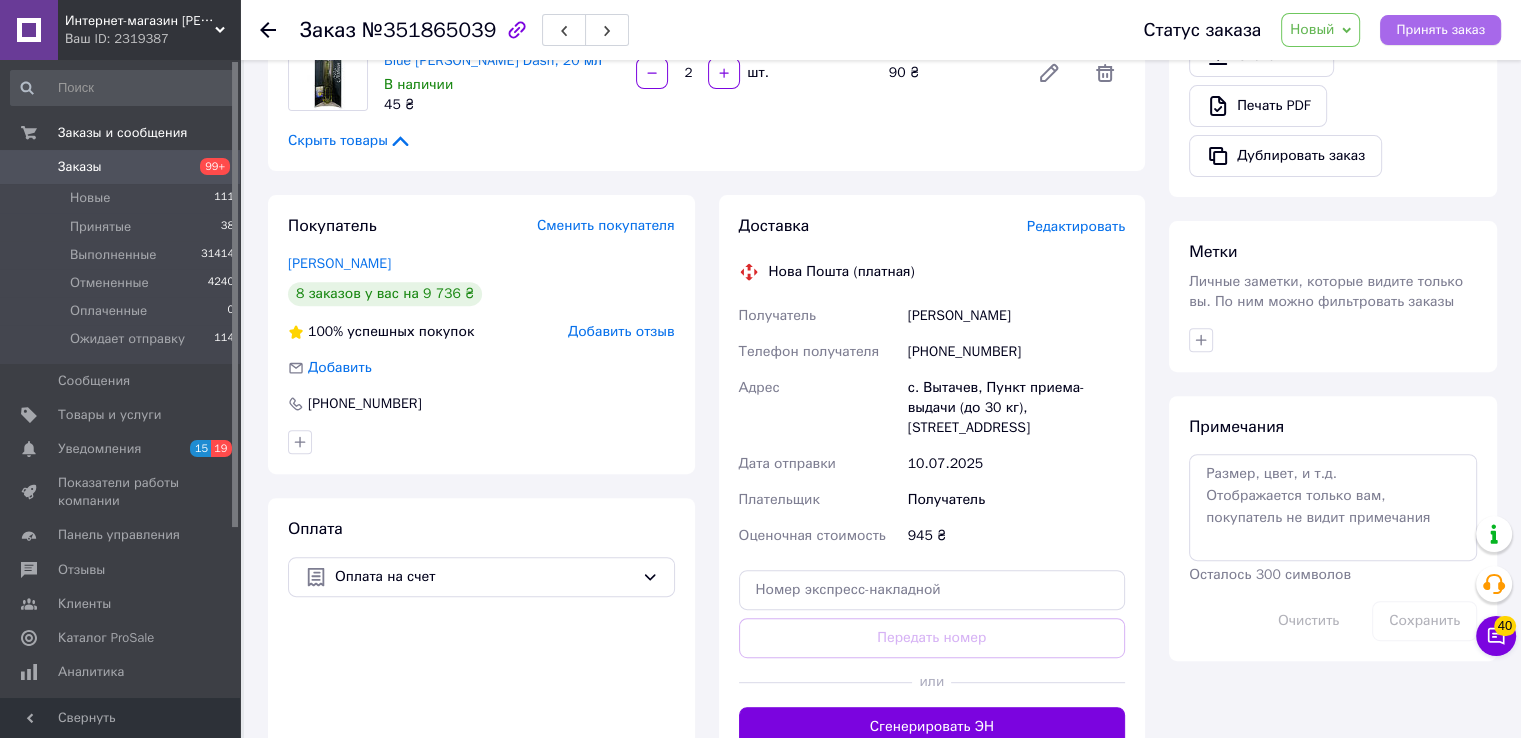 click on "Принять заказ" at bounding box center (1440, 30) 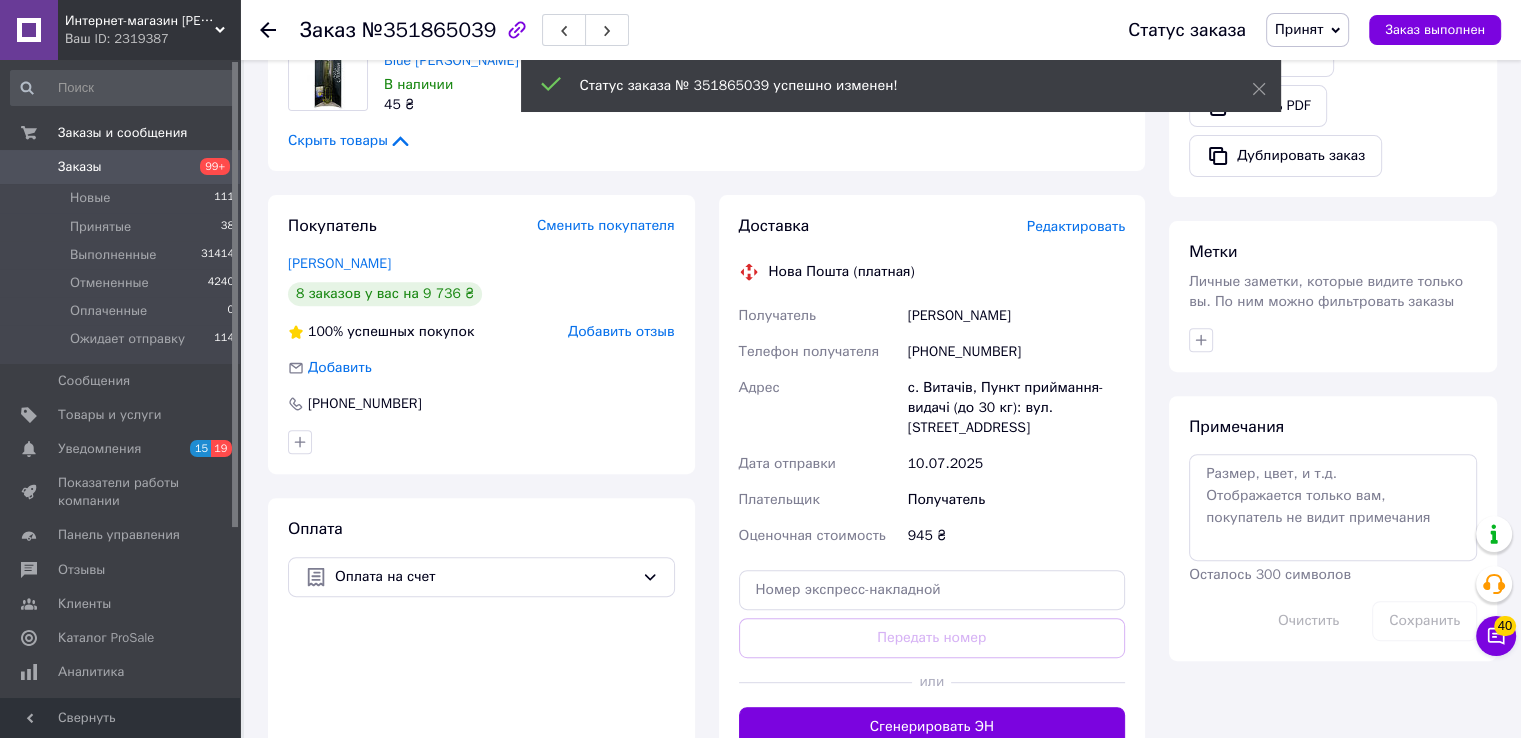 scroll, scrollTop: 600, scrollLeft: 0, axis: vertical 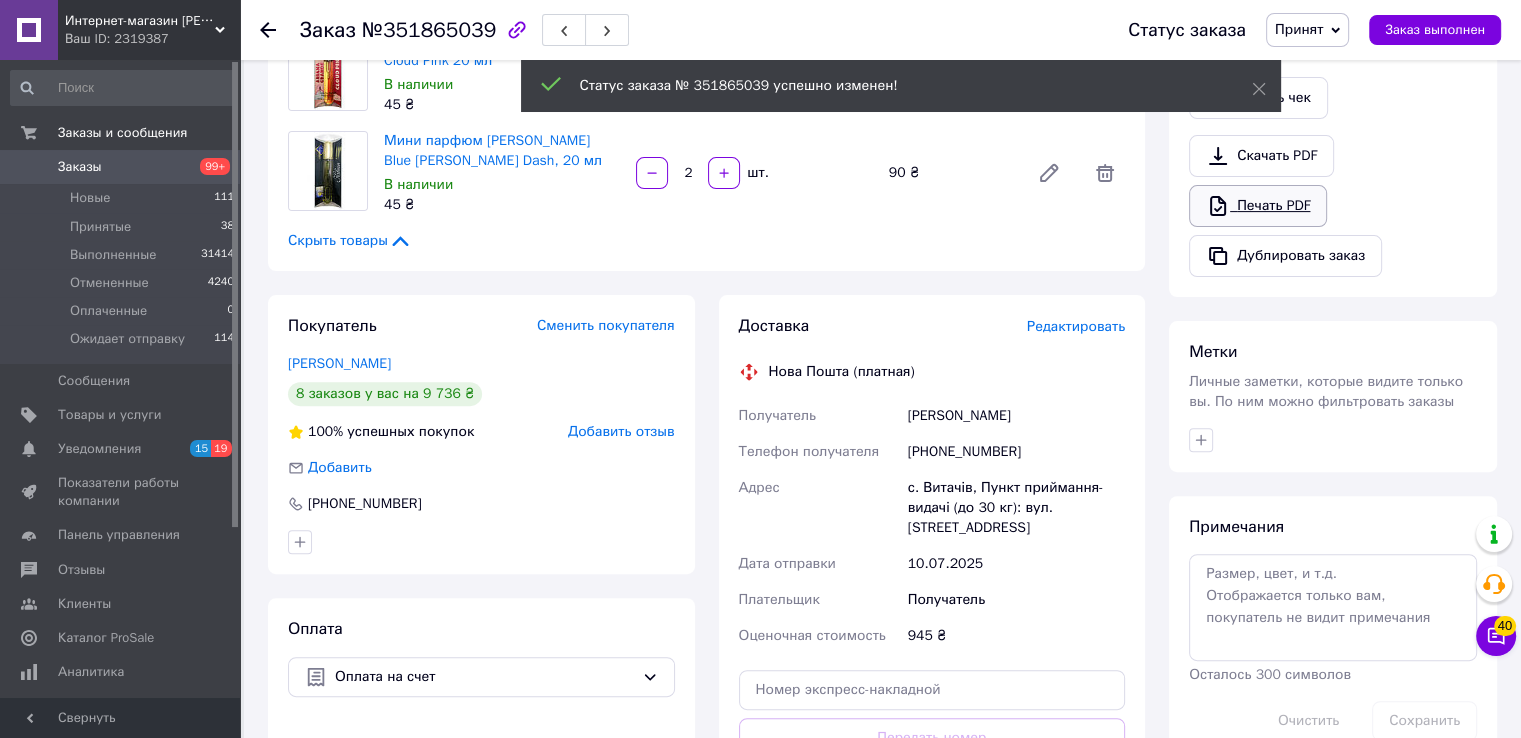 click on "Печать PDF" at bounding box center (1258, 206) 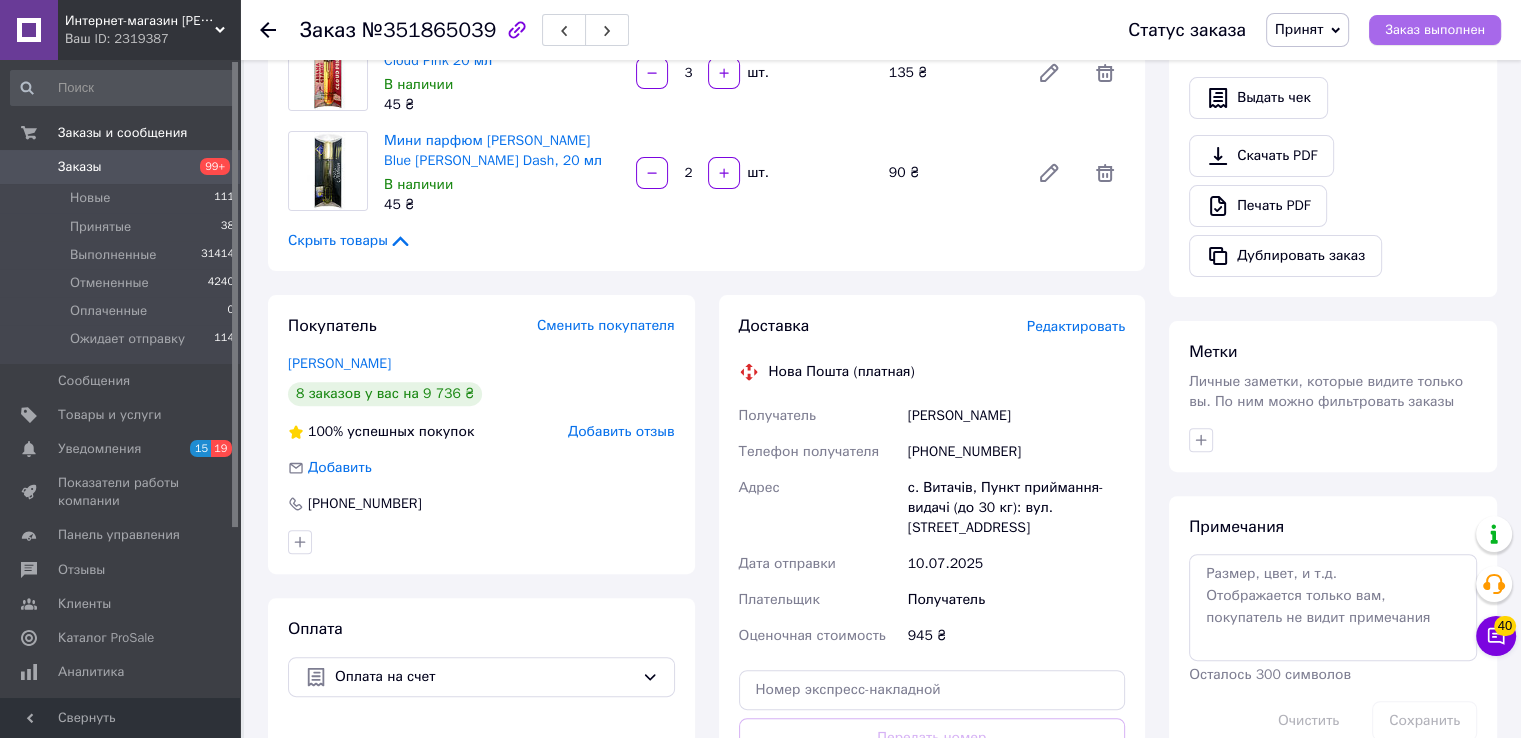 click on "Заказ выполнен" at bounding box center [1435, 30] 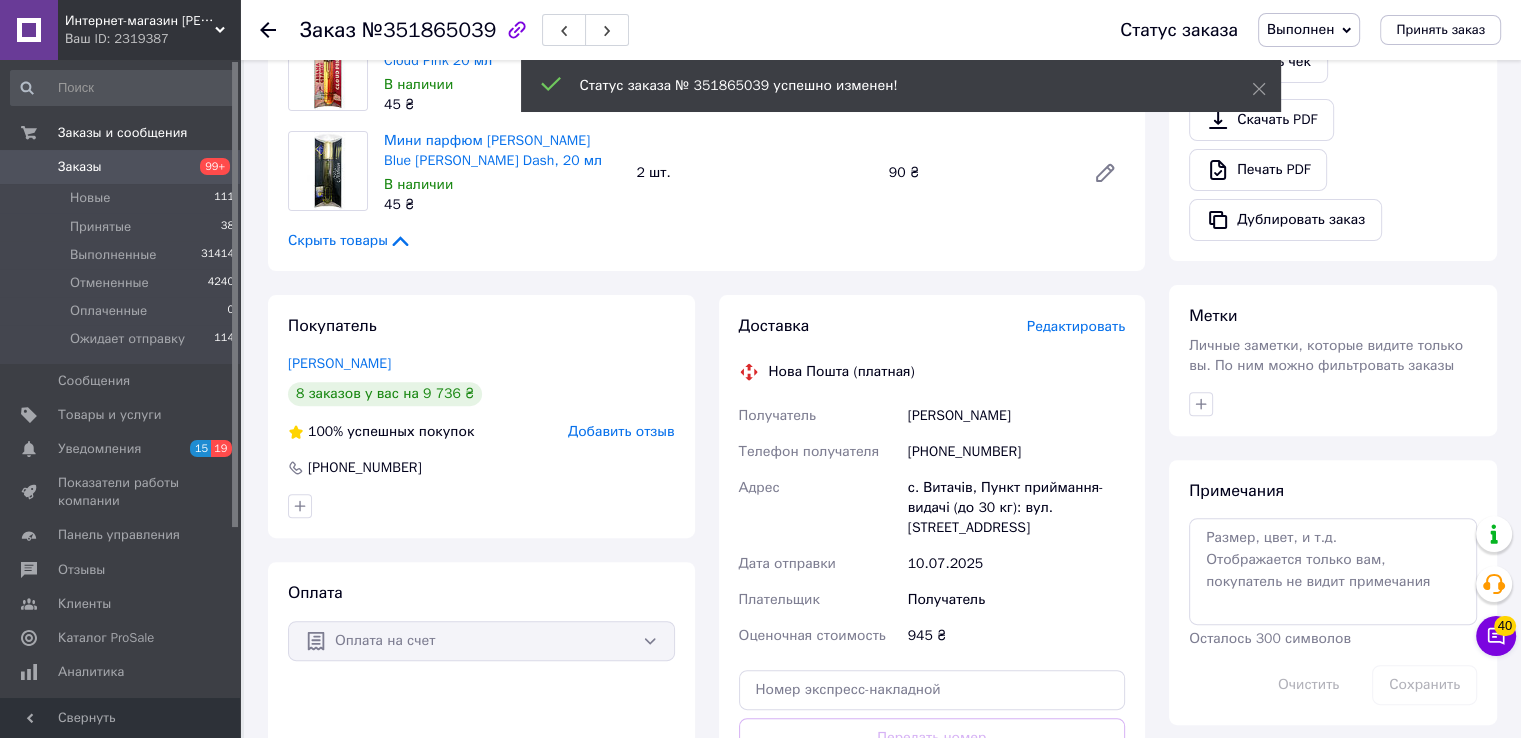 click 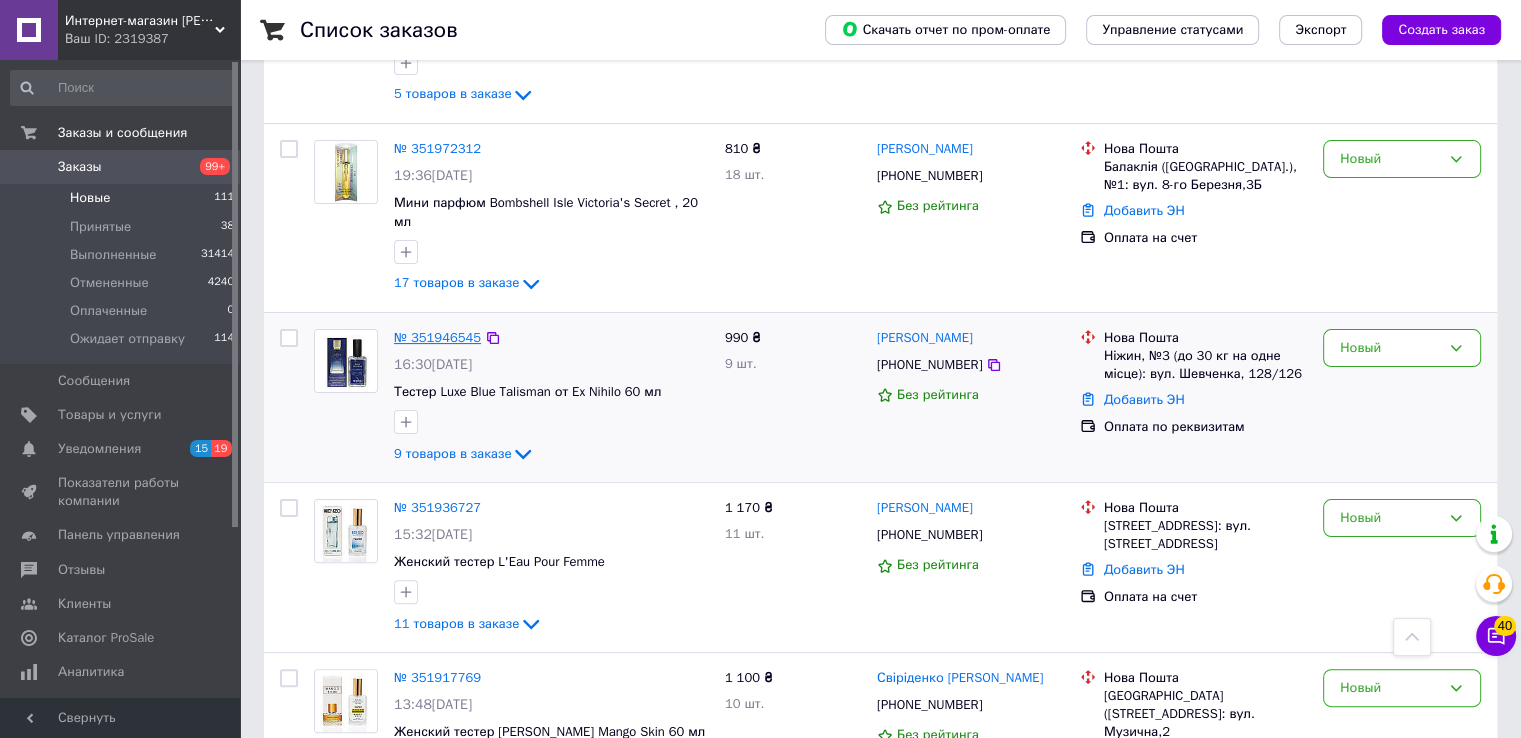 scroll, scrollTop: 300, scrollLeft: 0, axis: vertical 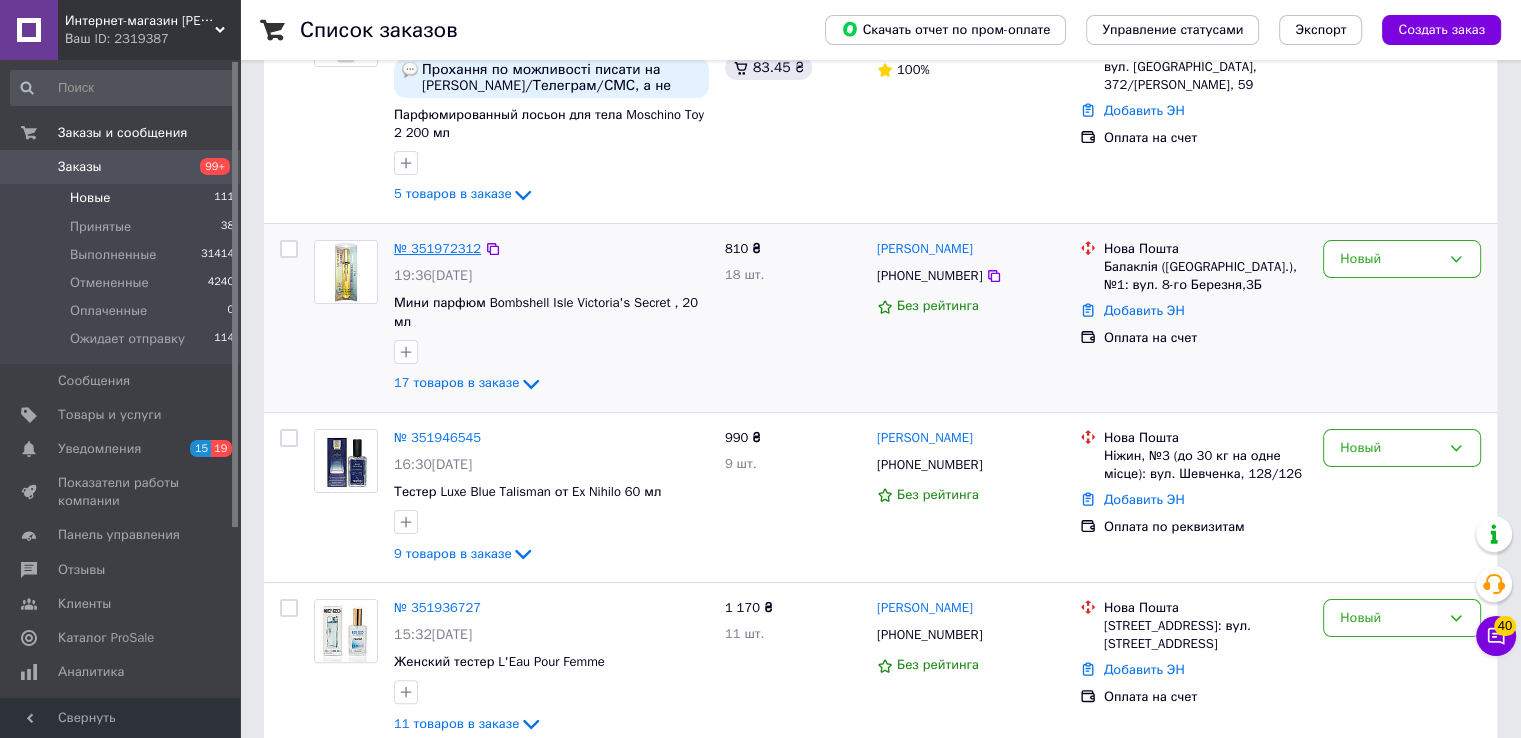 click on "№ 351972312" at bounding box center [437, 248] 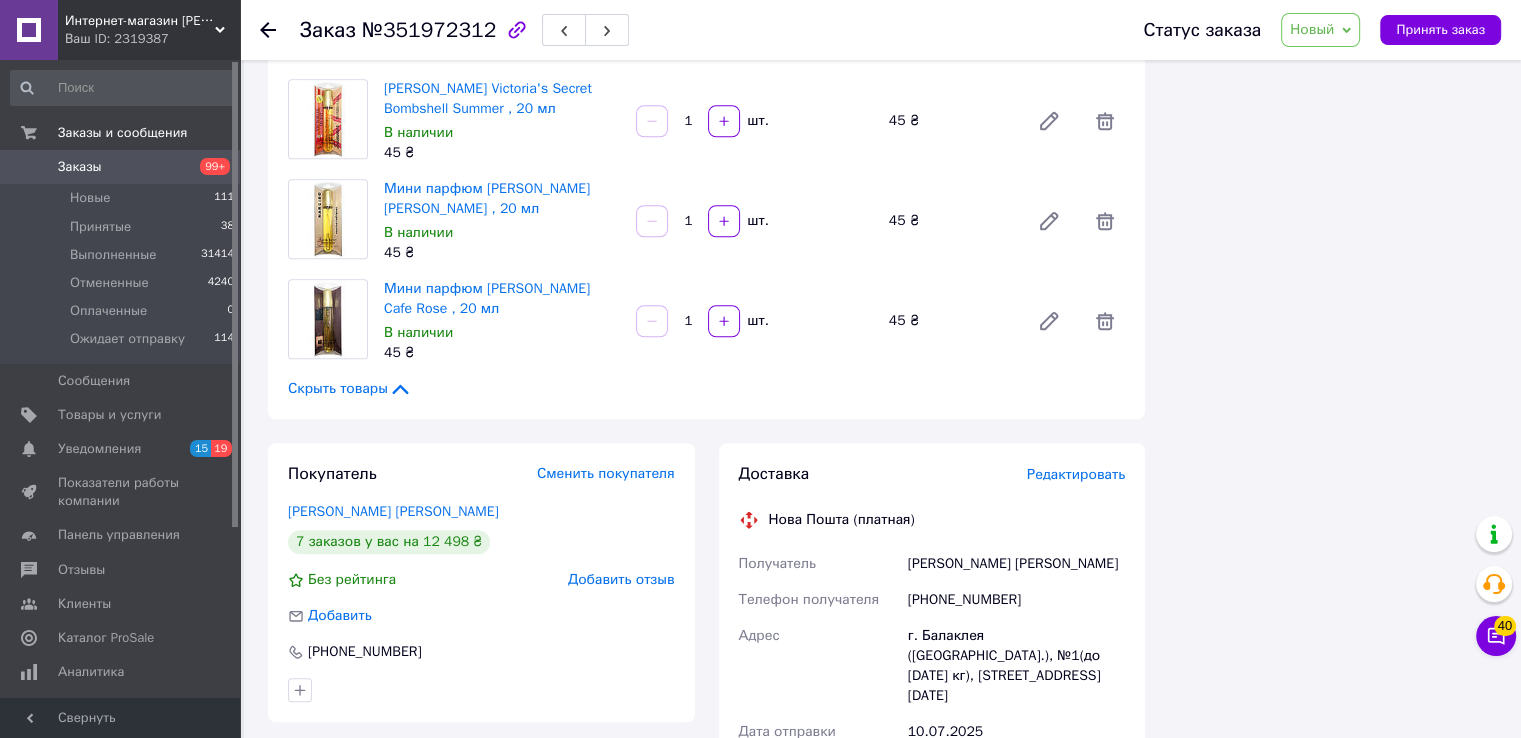 scroll, scrollTop: 1700, scrollLeft: 0, axis: vertical 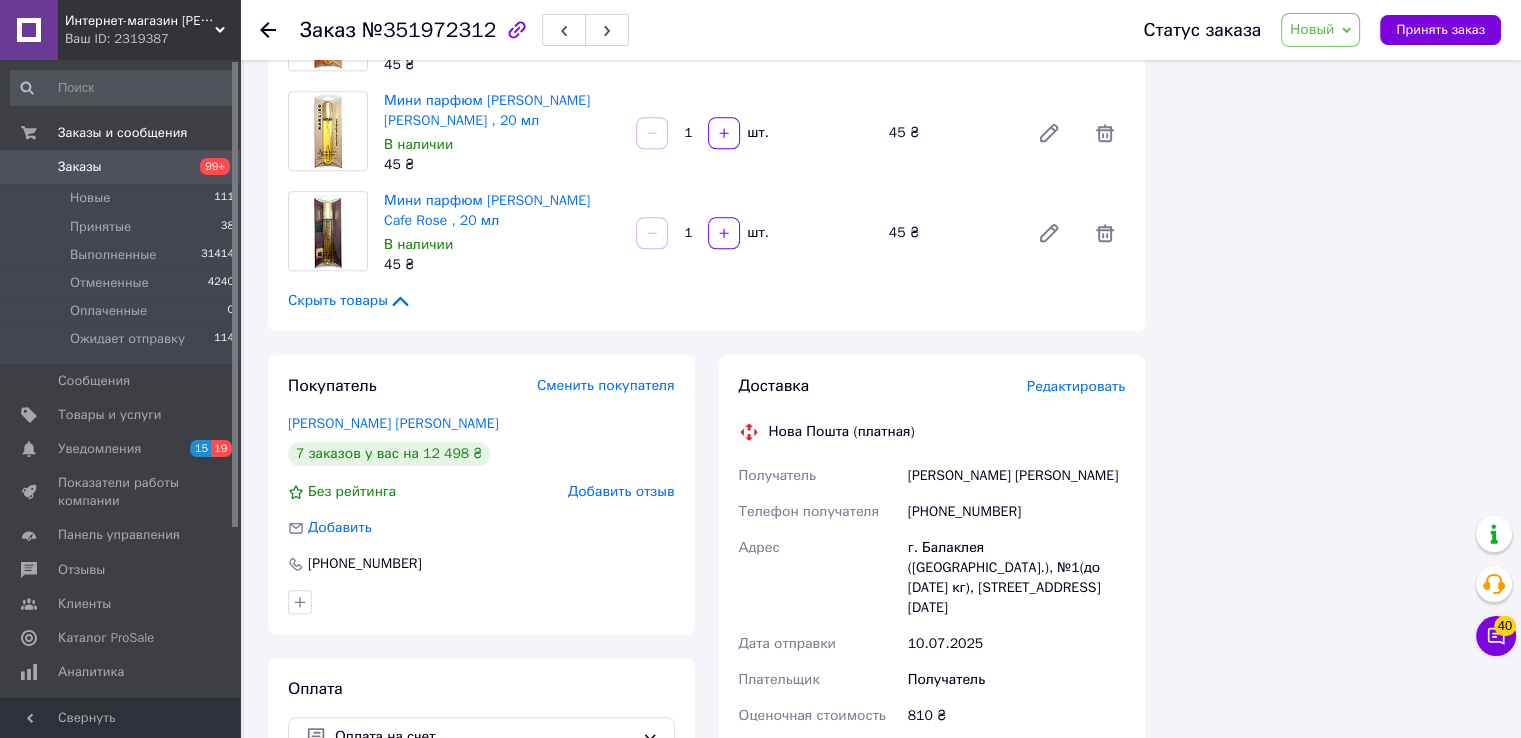 click 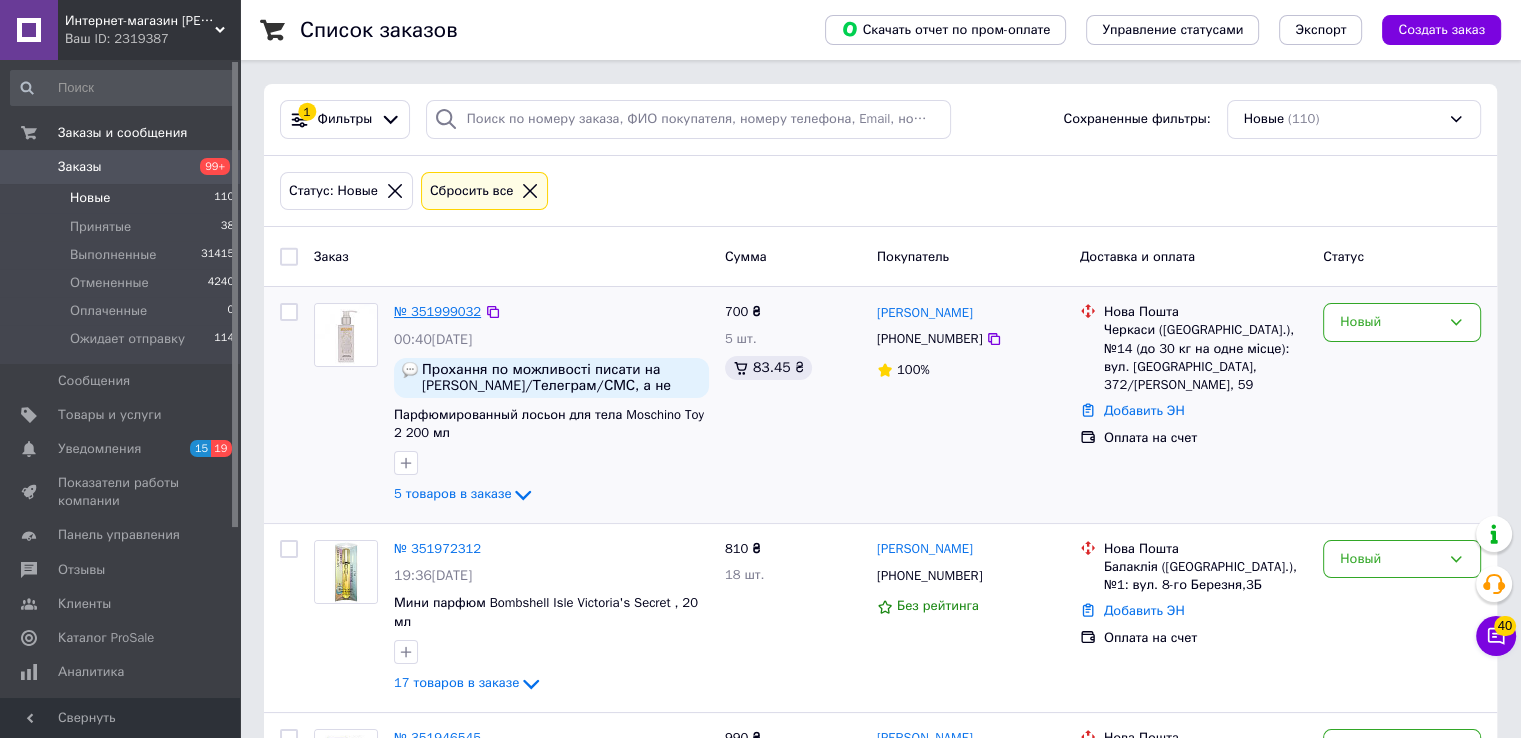 click on "№ 351999032" at bounding box center [437, 311] 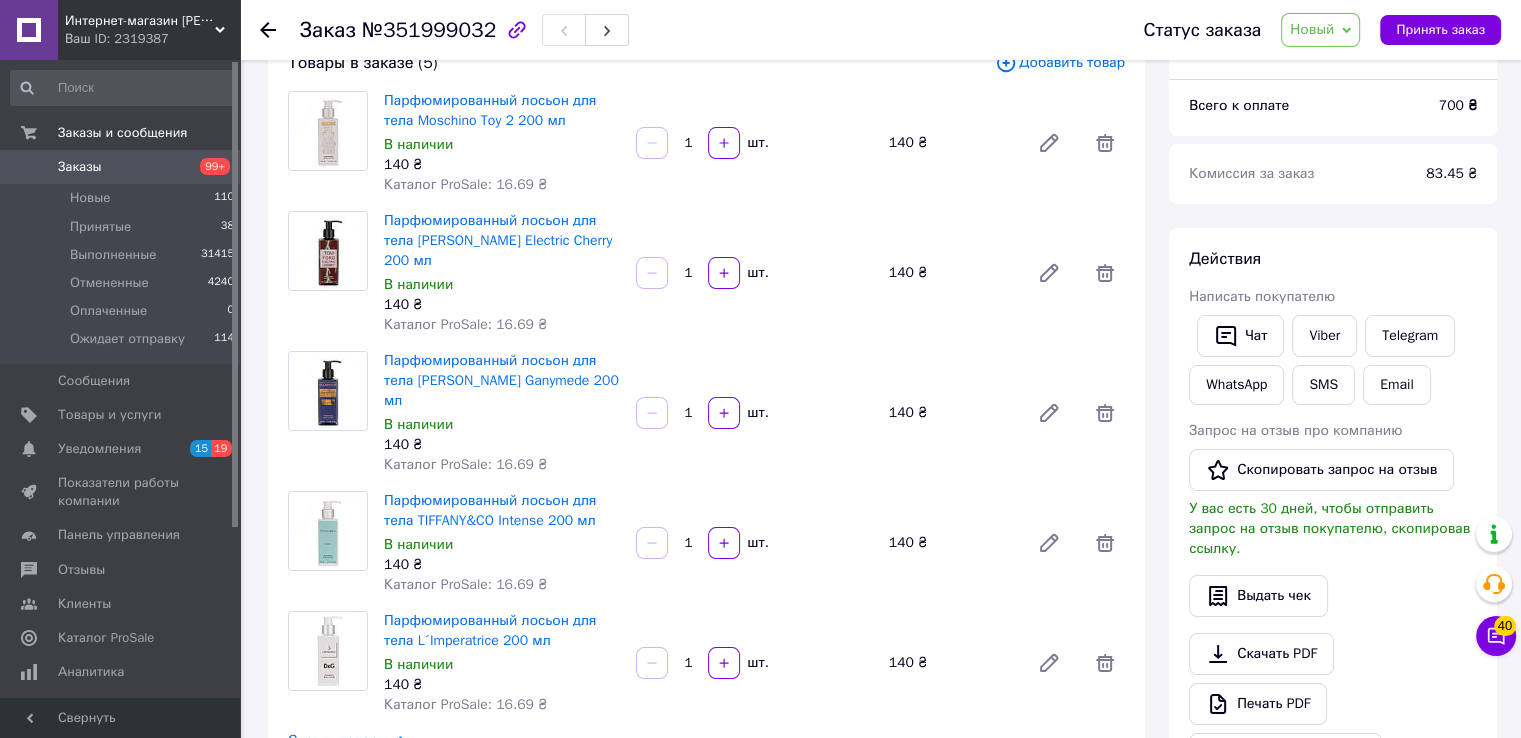 scroll, scrollTop: 200, scrollLeft: 0, axis: vertical 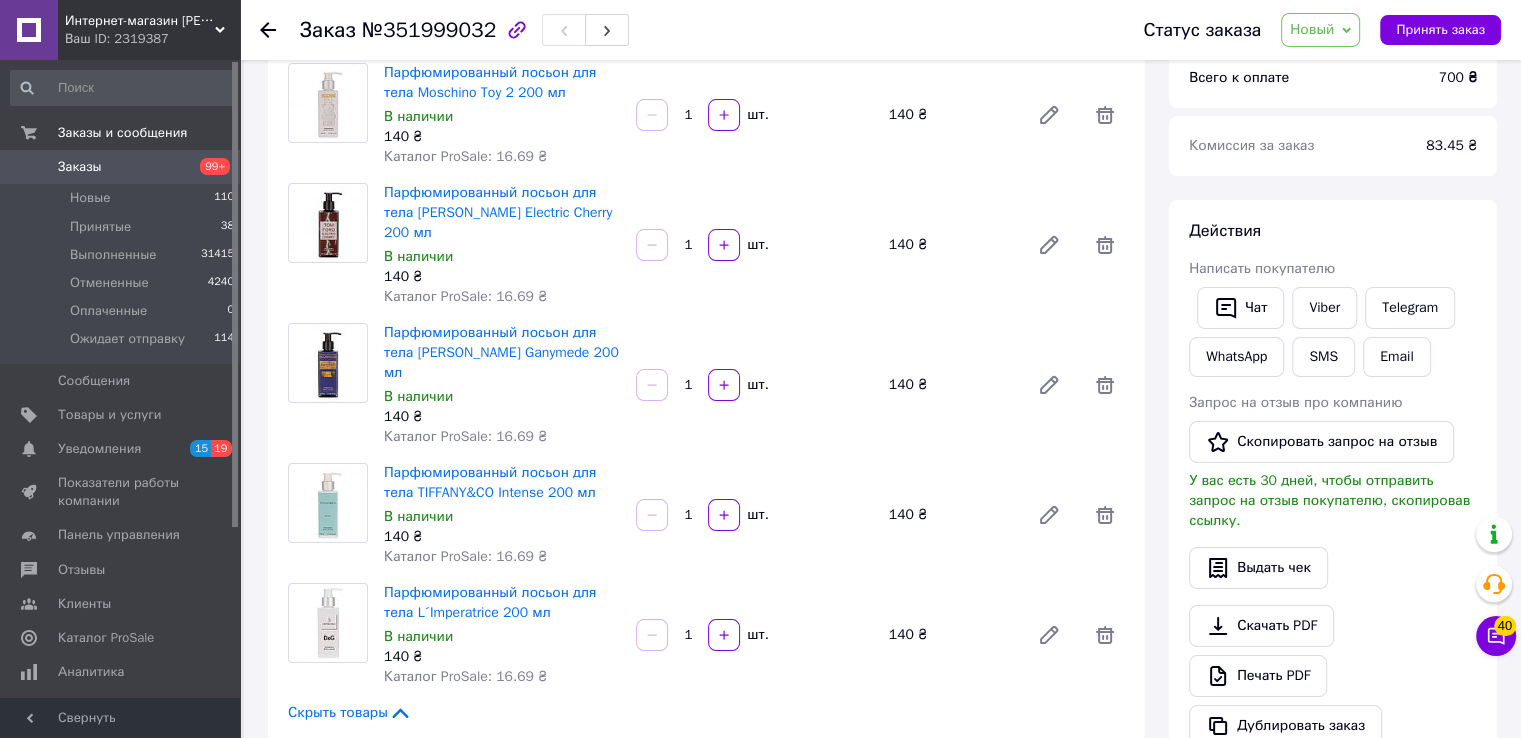 click 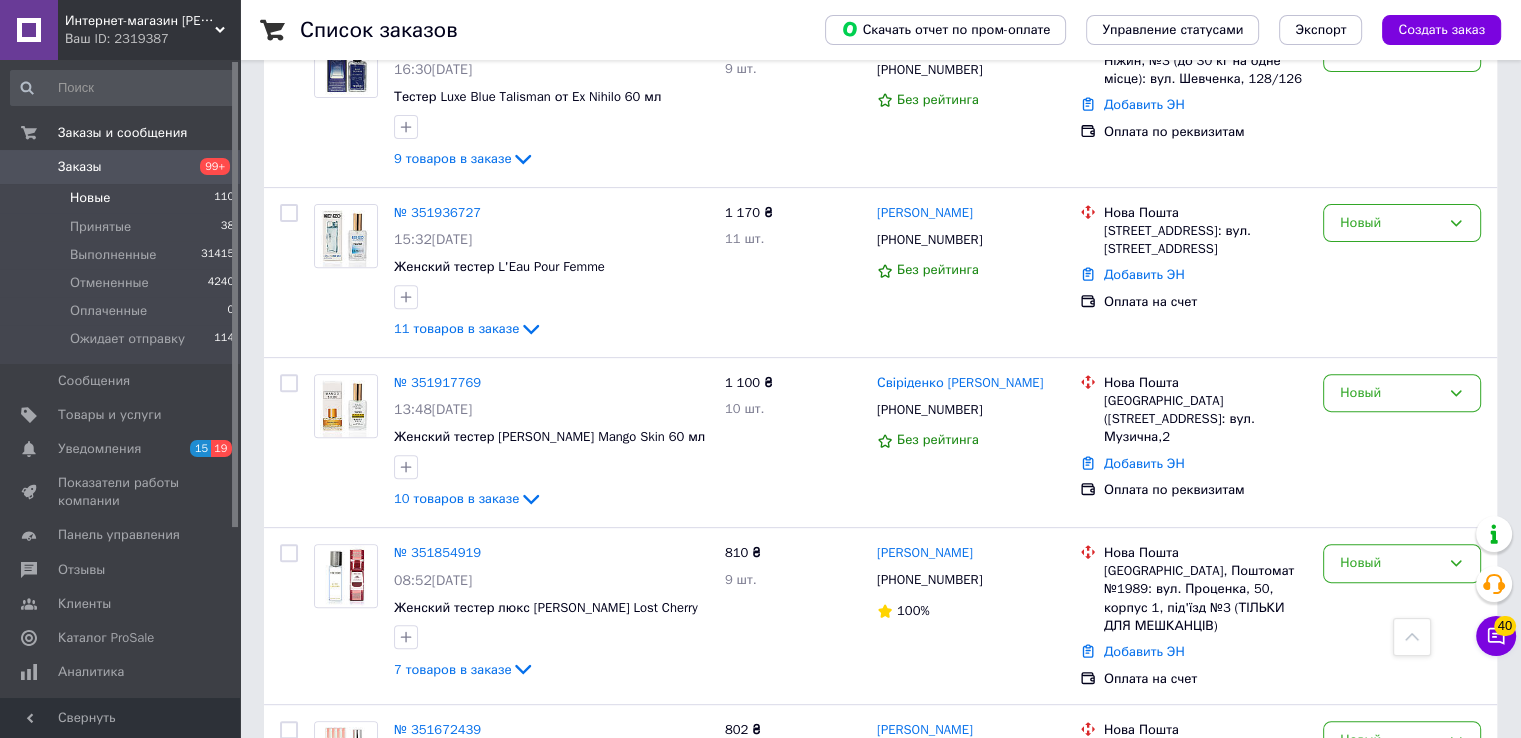 scroll, scrollTop: 700, scrollLeft: 0, axis: vertical 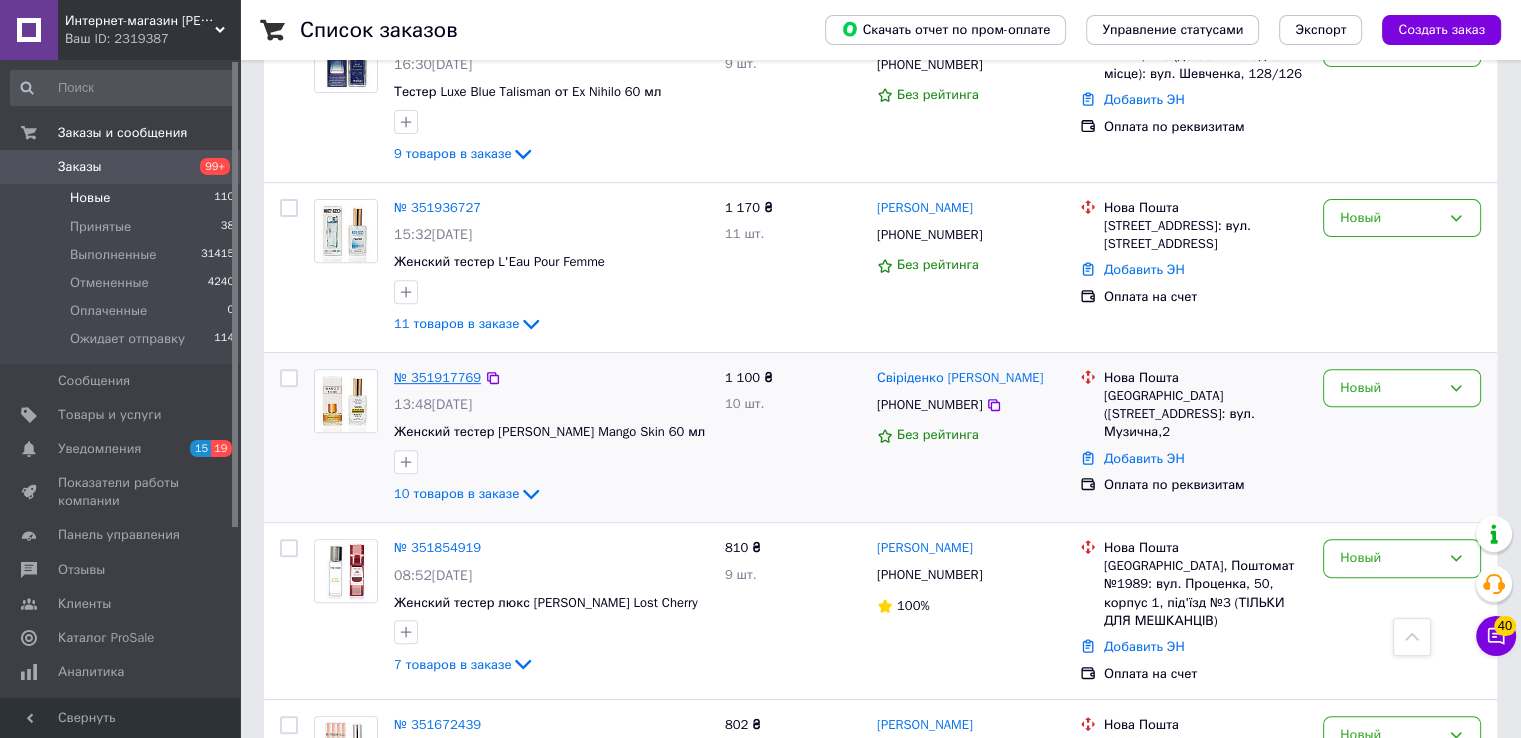 click on "№ 351917769" at bounding box center (437, 377) 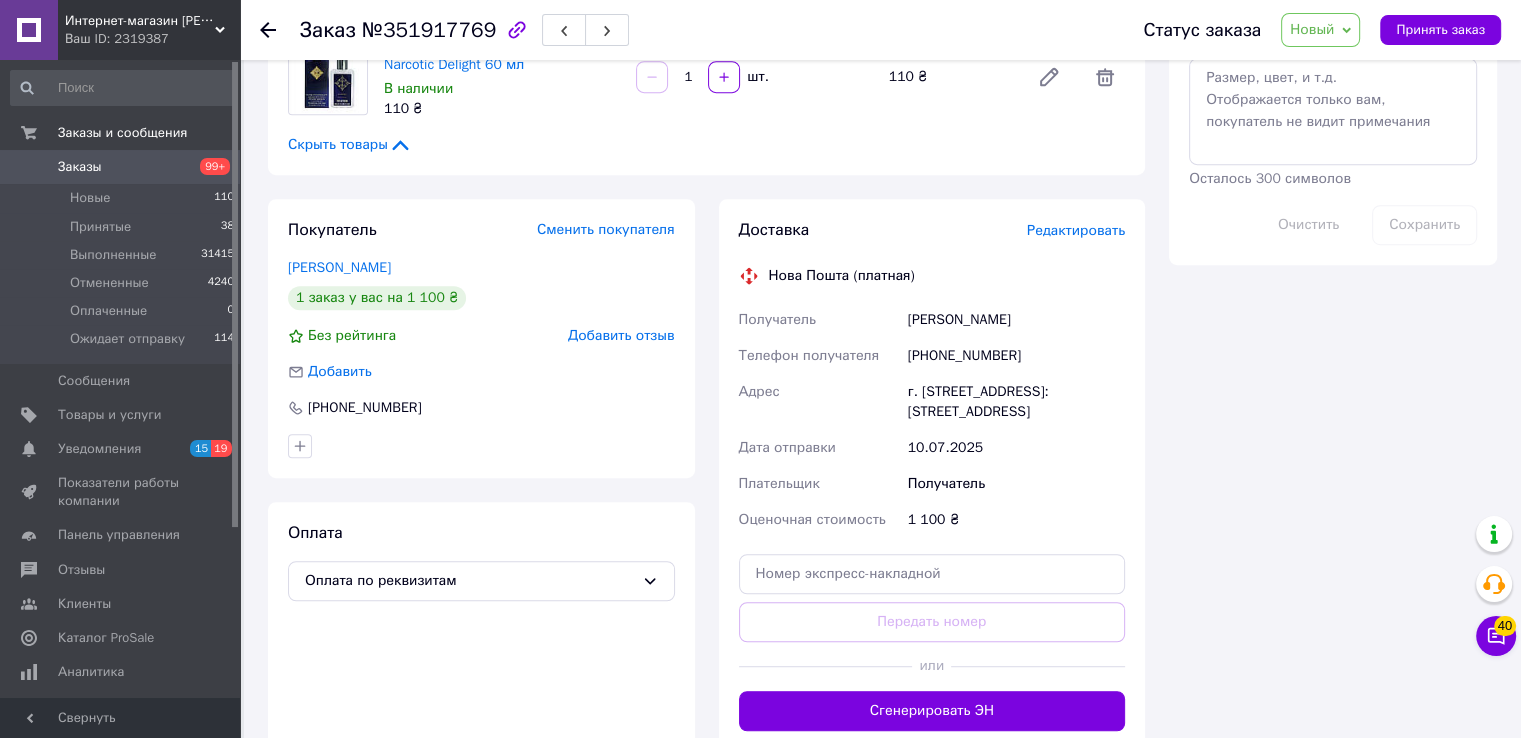 scroll, scrollTop: 1095, scrollLeft: 0, axis: vertical 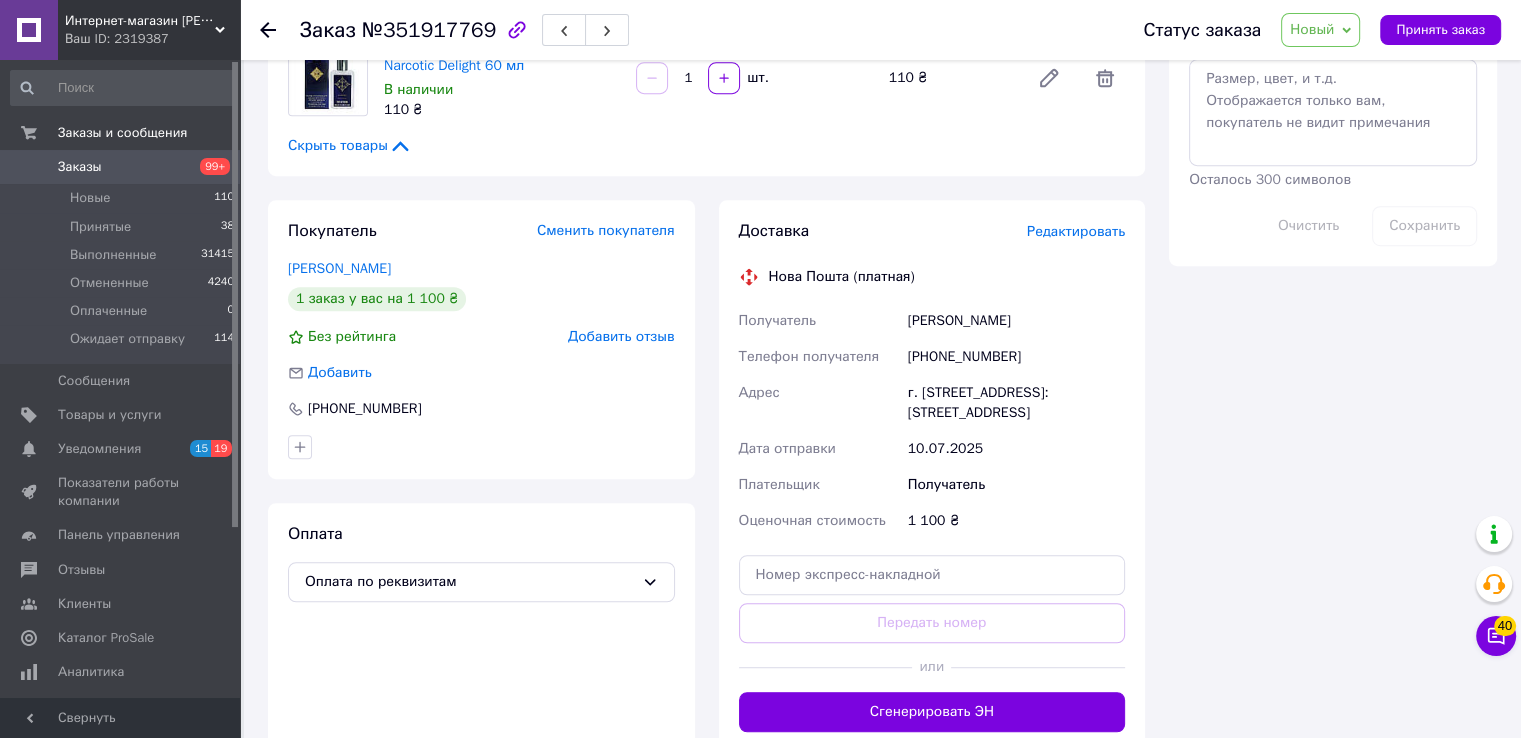 click 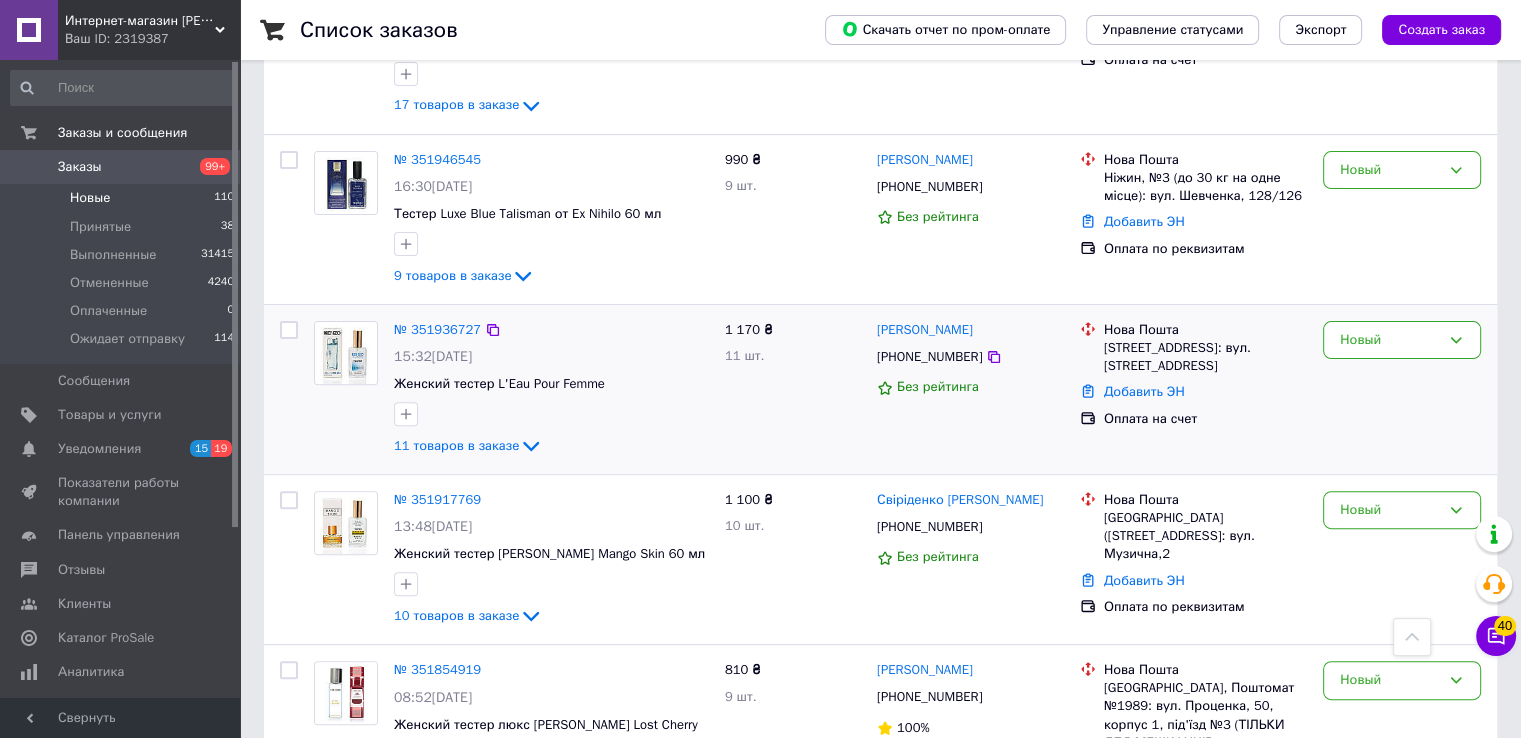 scroll, scrollTop: 400, scrollLeft: 0, axis: vertical 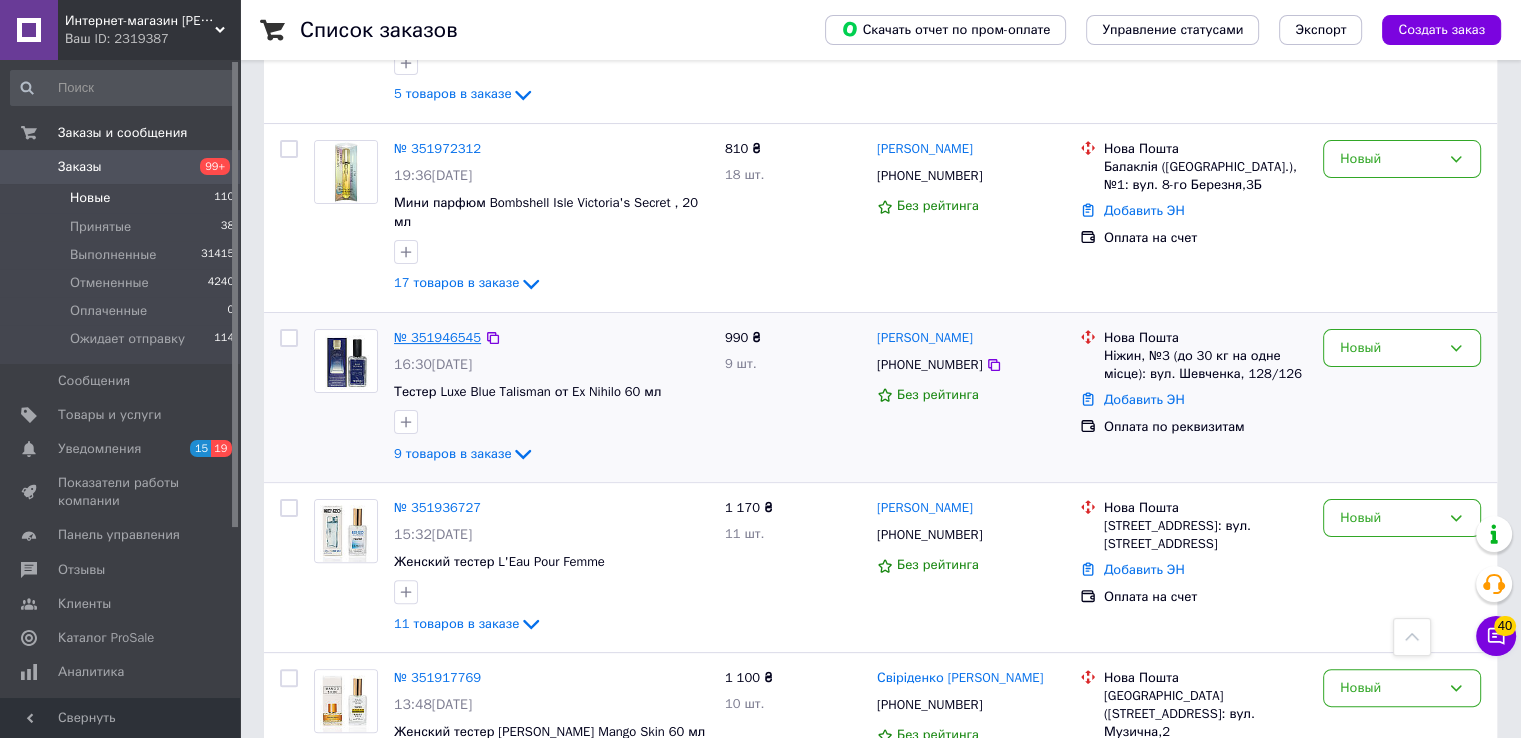 click on "№ 351946545" at bounding box center [437, 337] 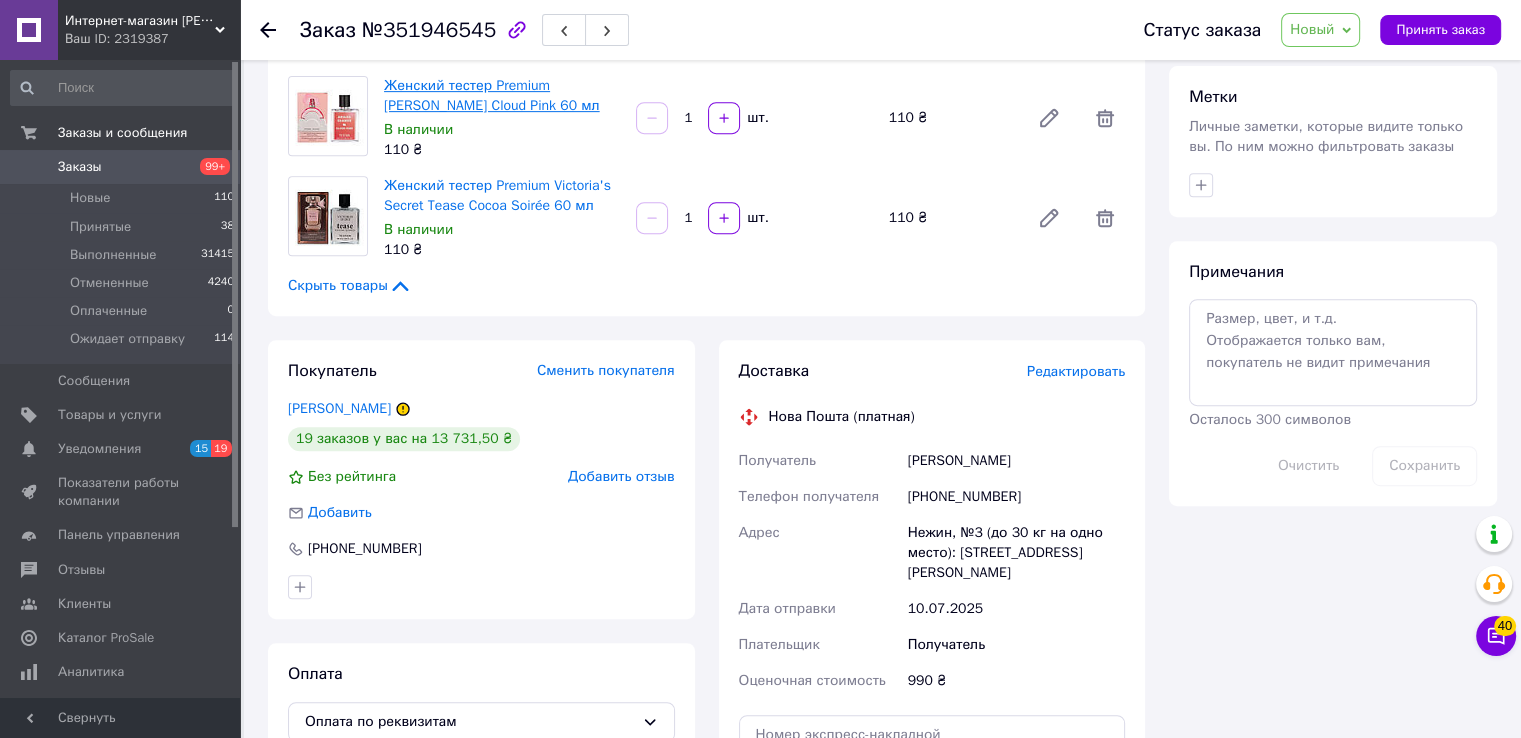 scroll, scrollTop: 800, scrollLeft: 0, axis: vertical 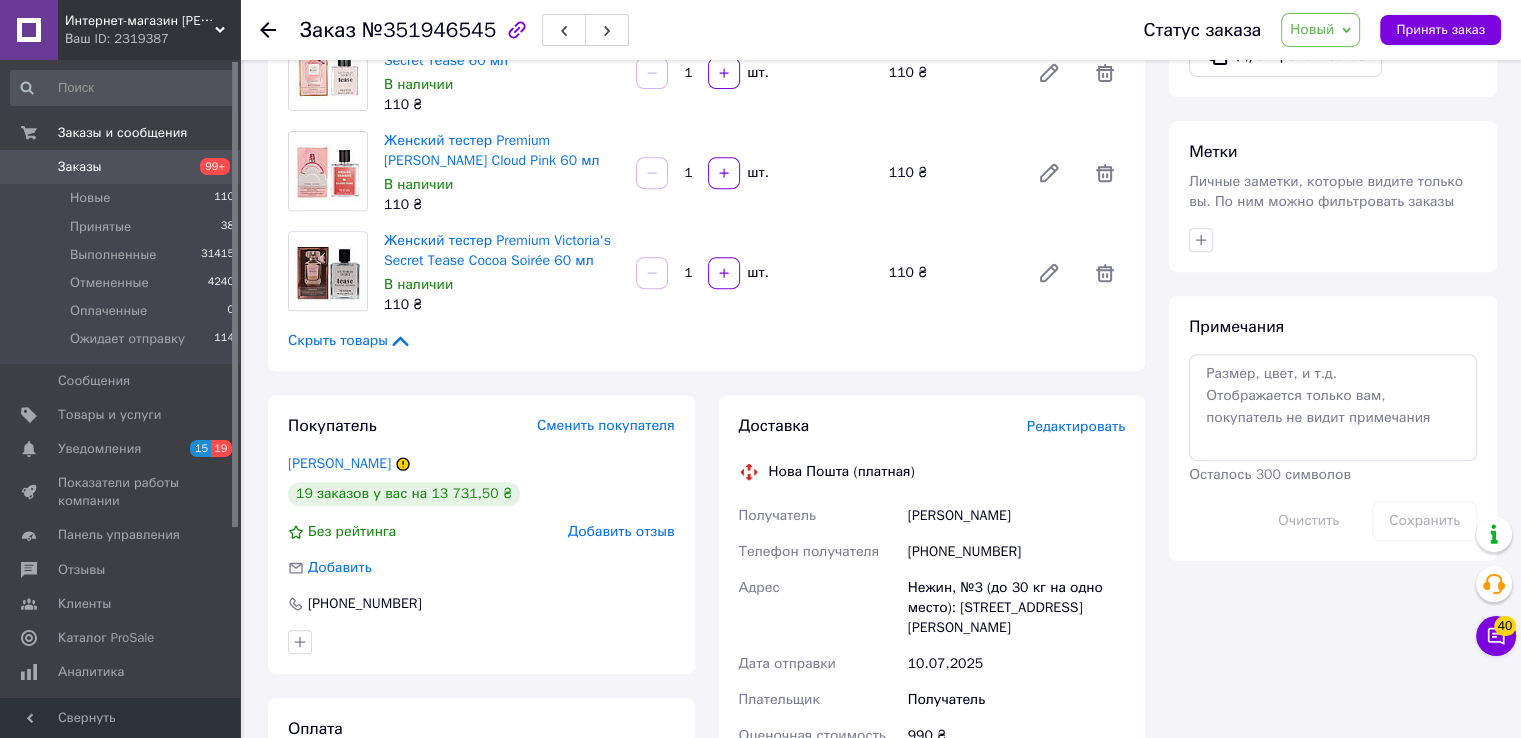 click 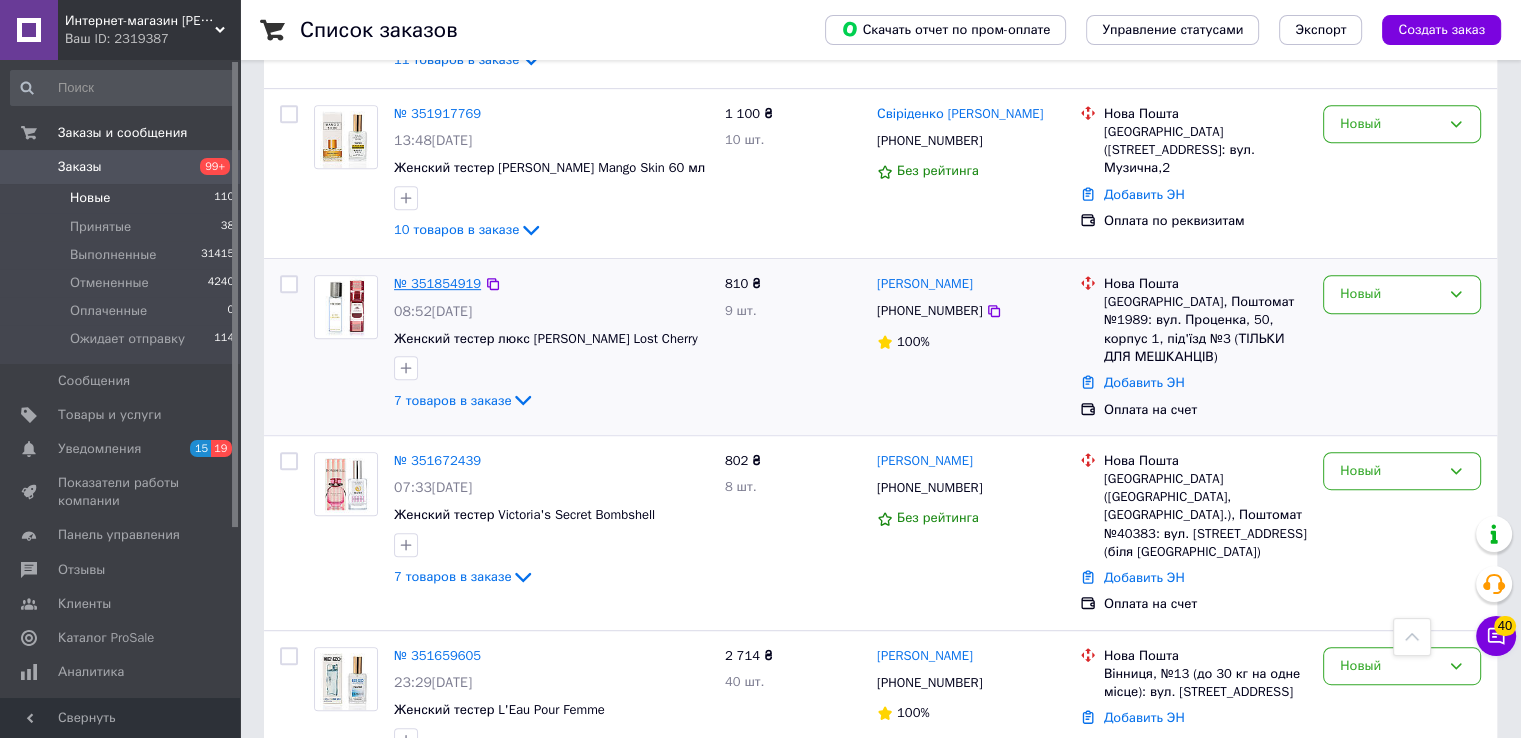 scroll, scrollTop: 1100, scrollLeft: 0, axis: vertical 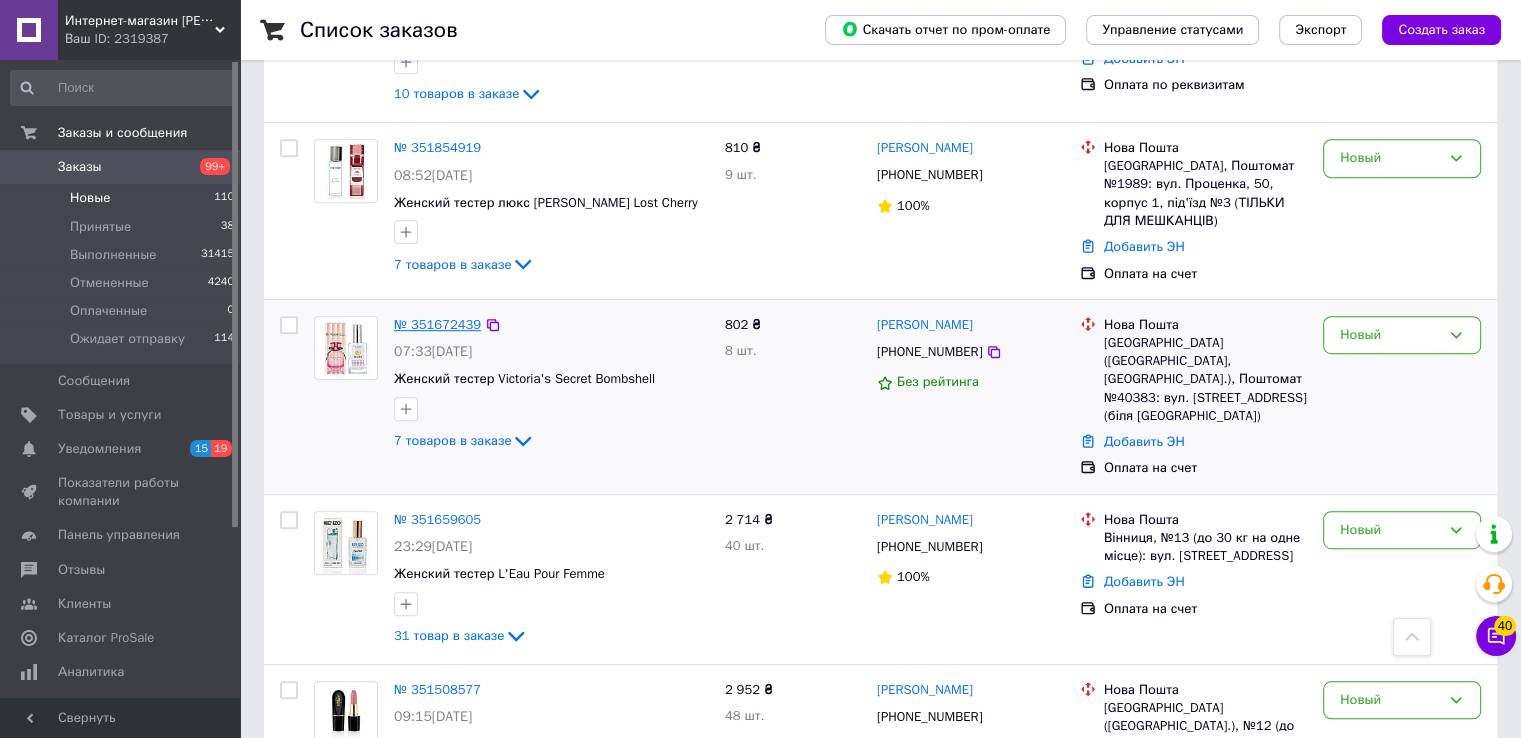 click on "№ 351672439" at bounding box center [437, 324] 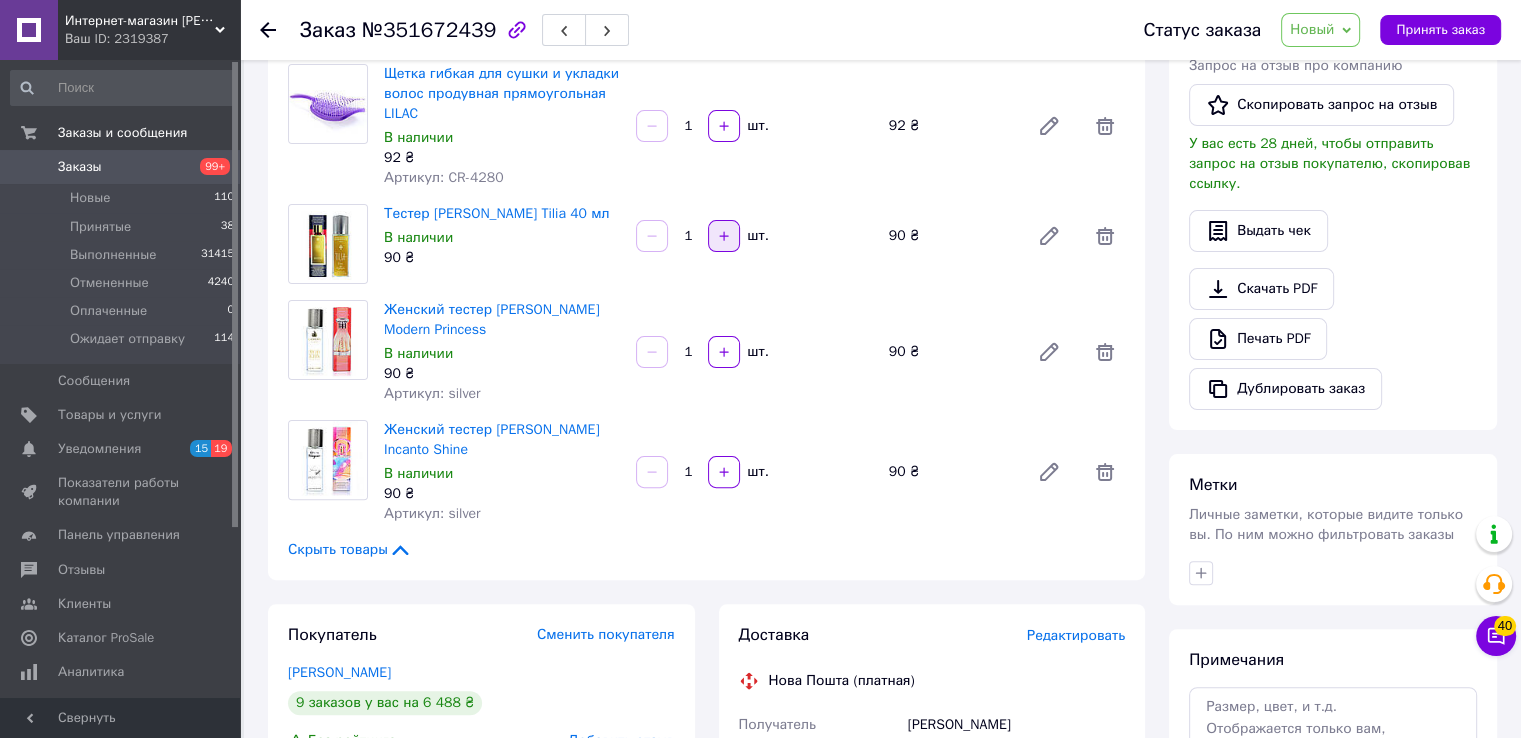 scroll, scrollTop: 400, scrollLeft: 0, axis: vertical 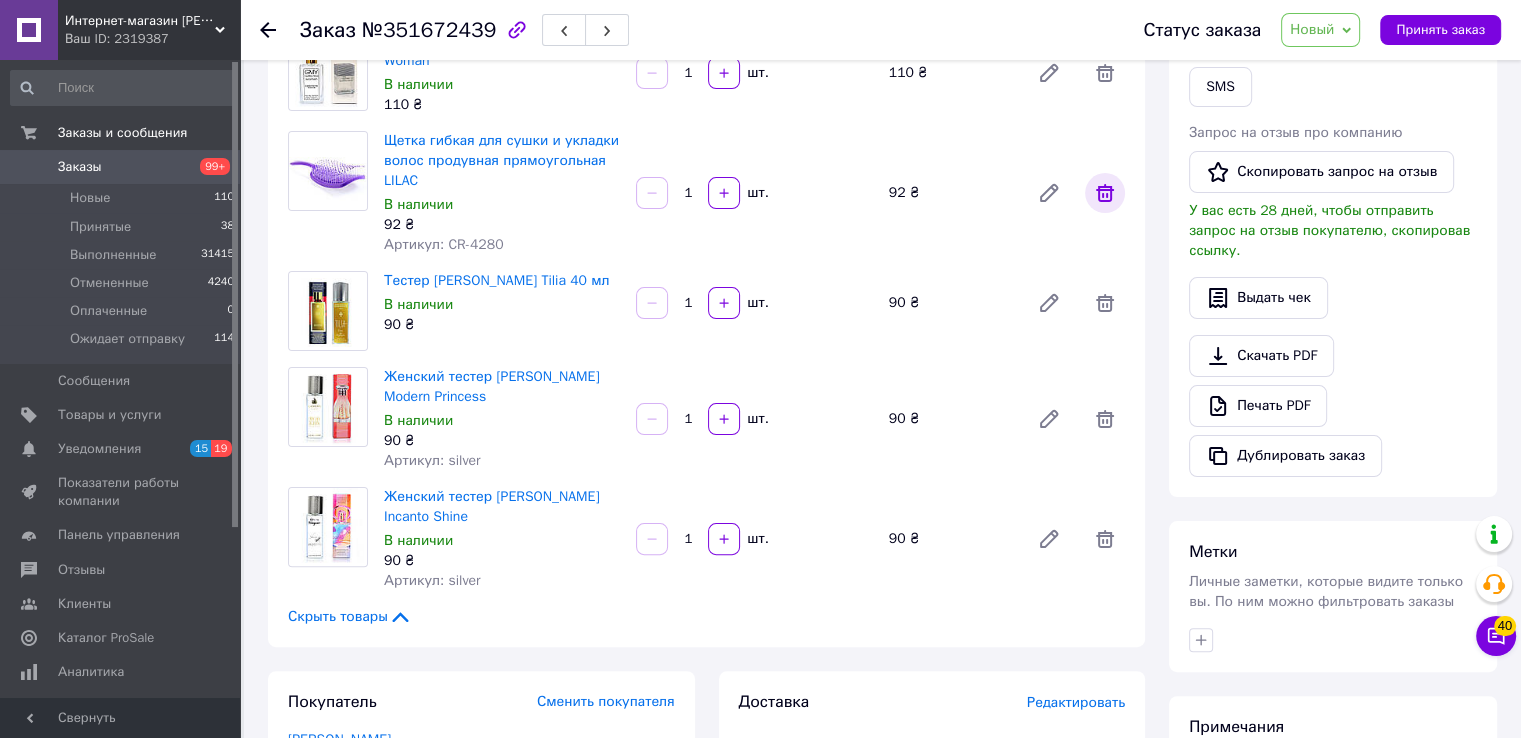 click 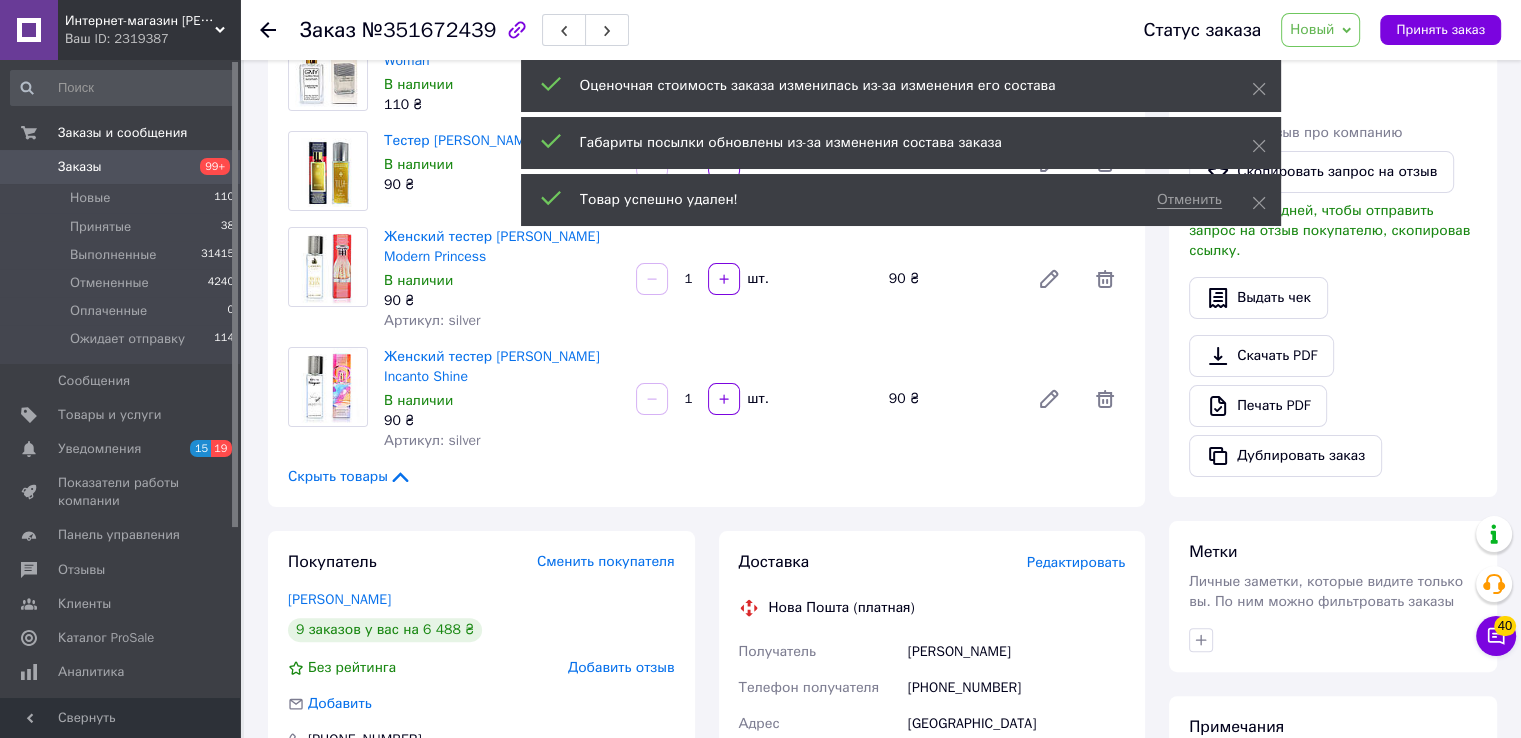 click 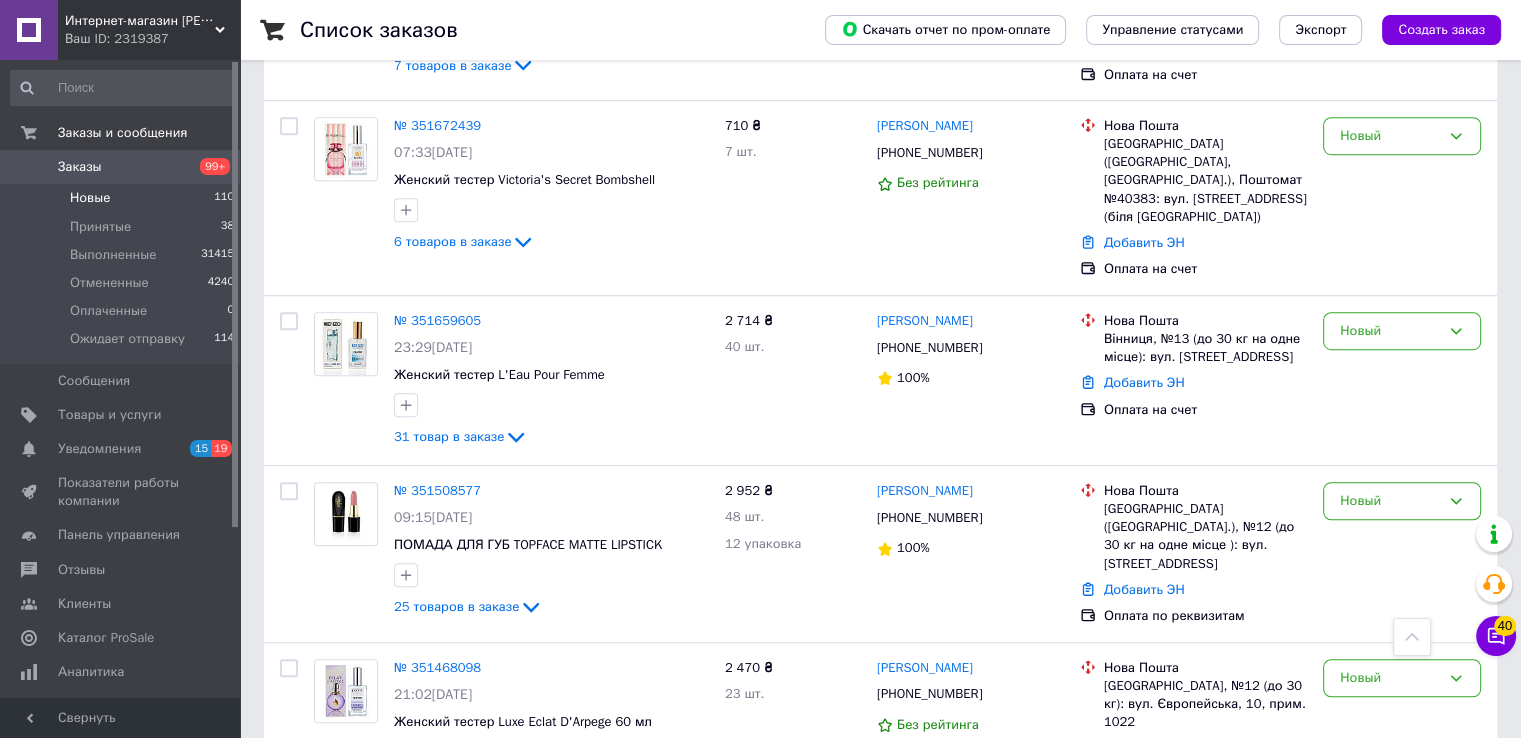 scroll, scrollTop: 1300, scrollLeft: 0, axis: vertical 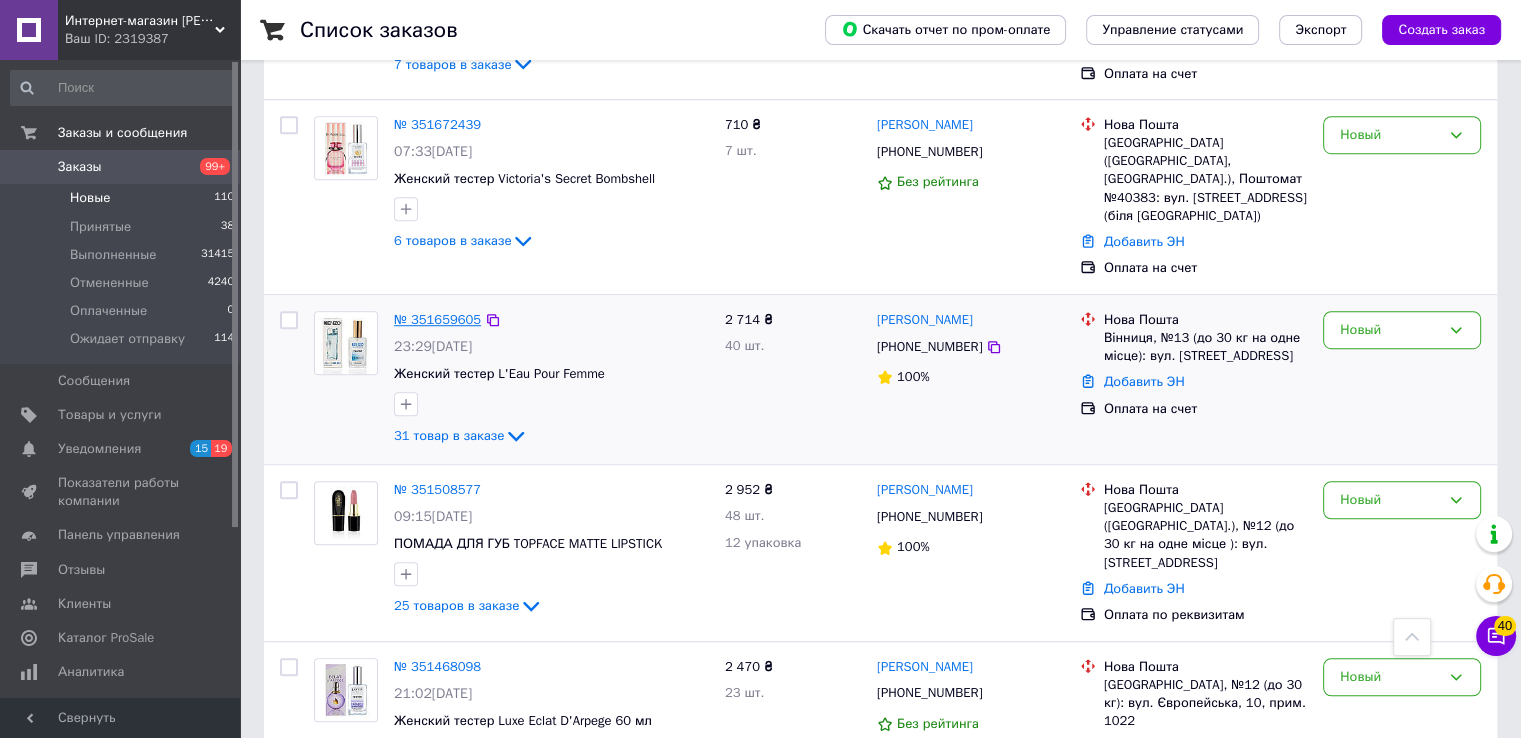 click on "№ 351659605" at bounding box center [437, 319] 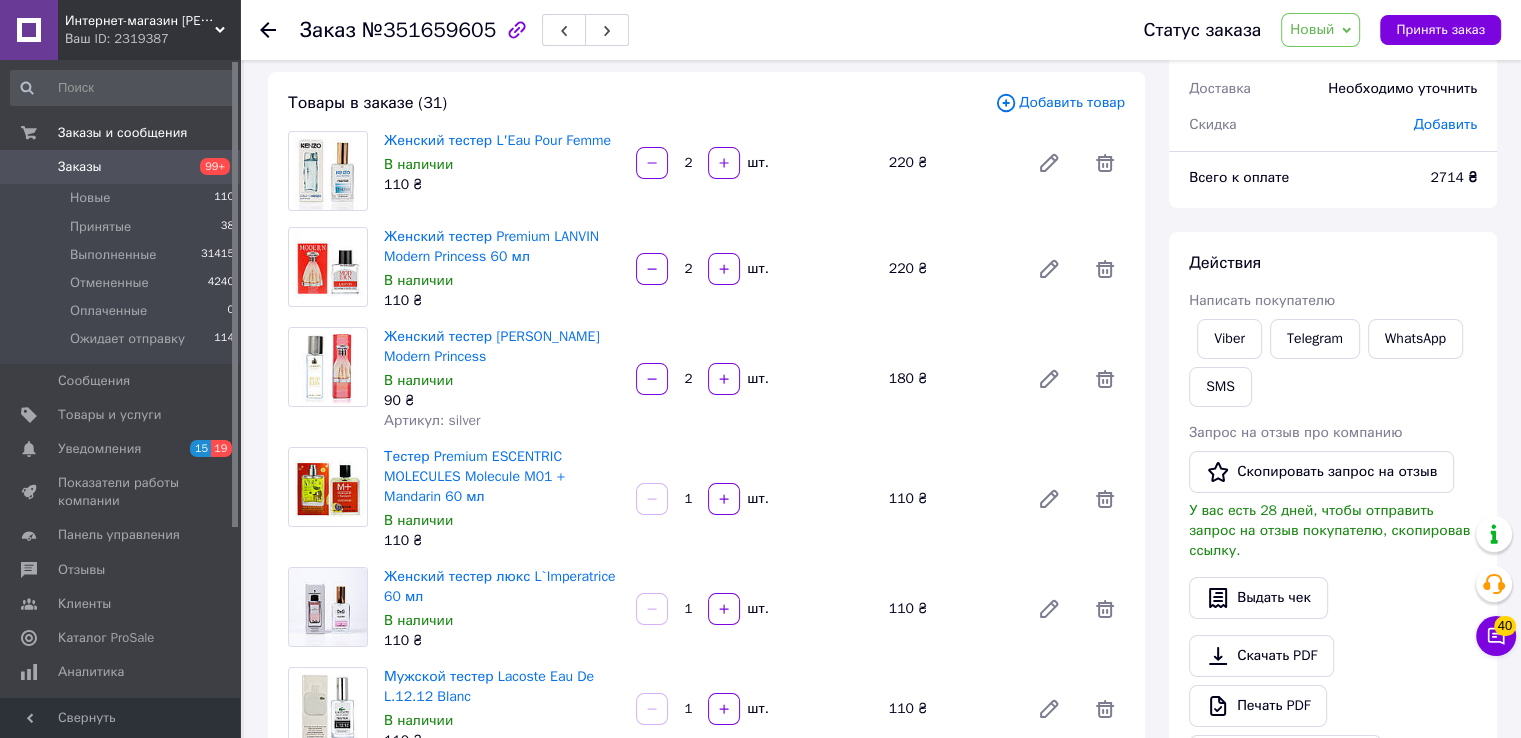 scroll, scrollTop: 0, scrollLeft: 0, axis: both 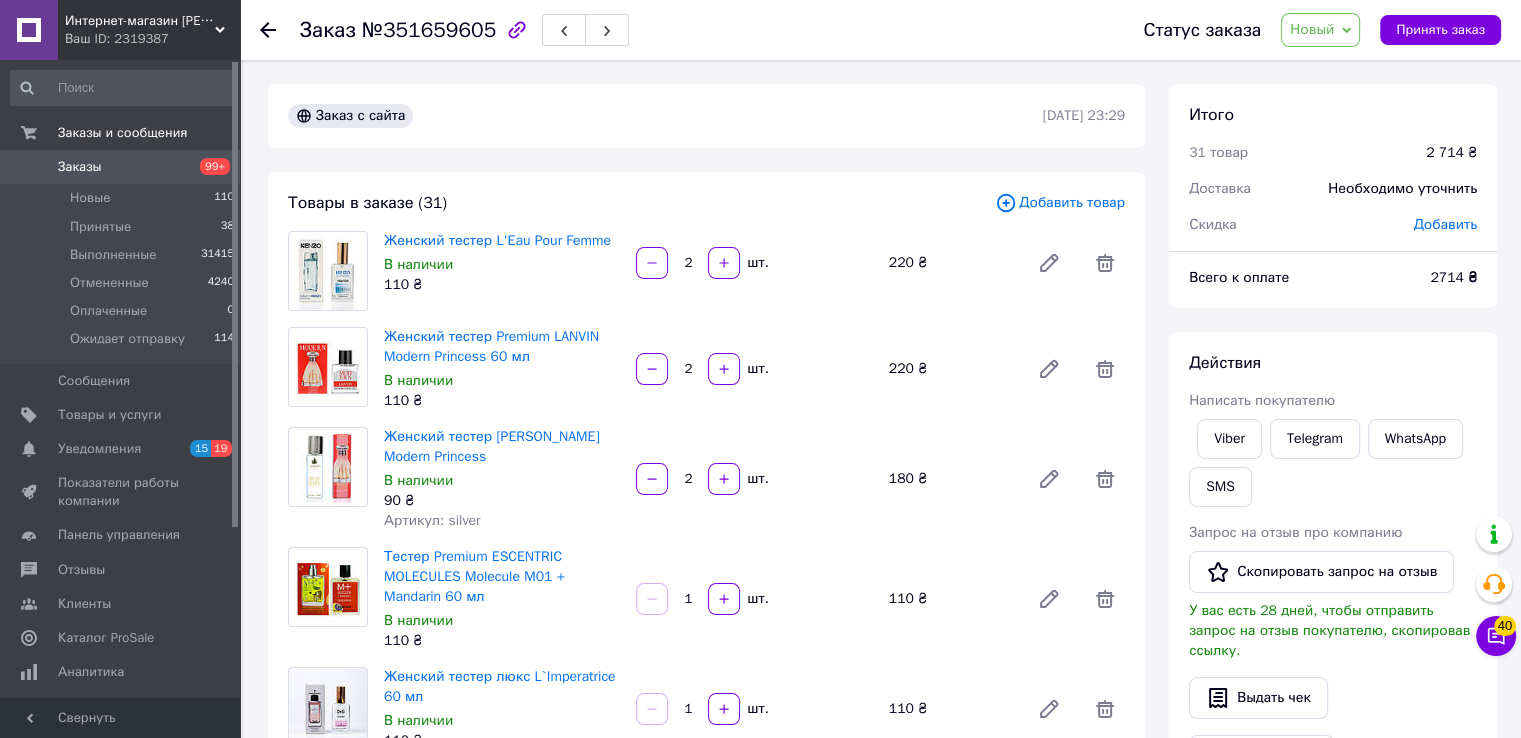 click 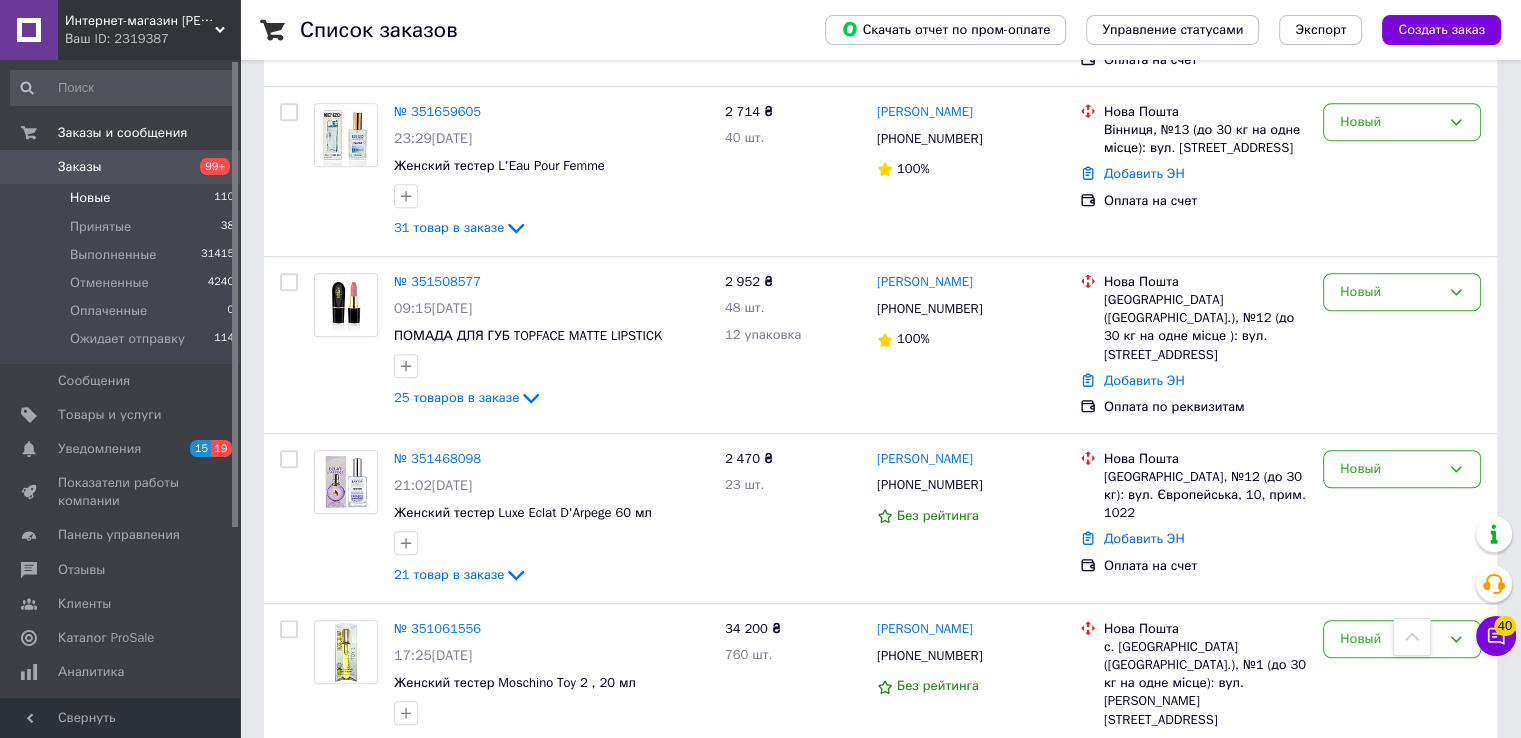 scroll, scrollTop: 1500, scrollLeft: 0, axis: vertical 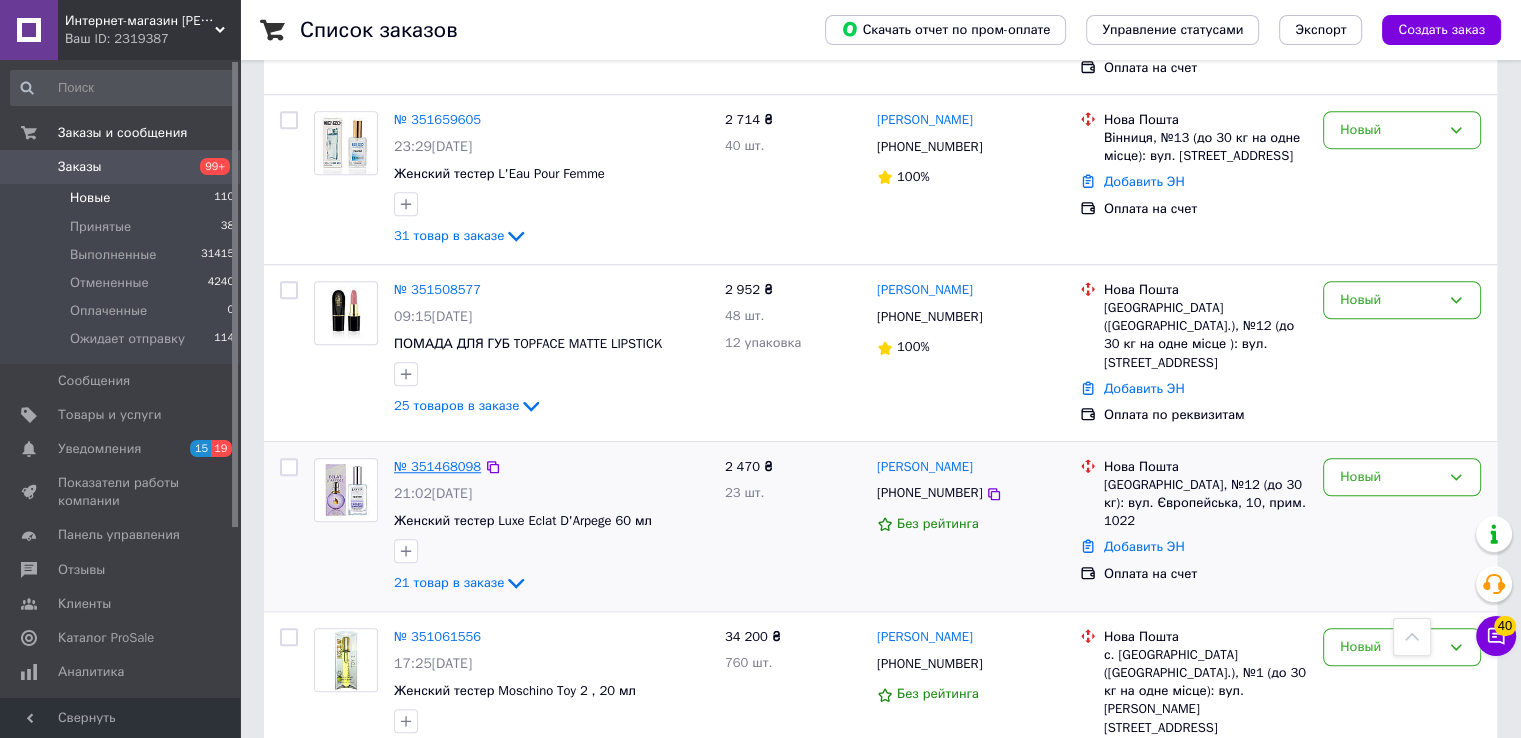 click on "№ 351468098" at bounding box center [437, 466] 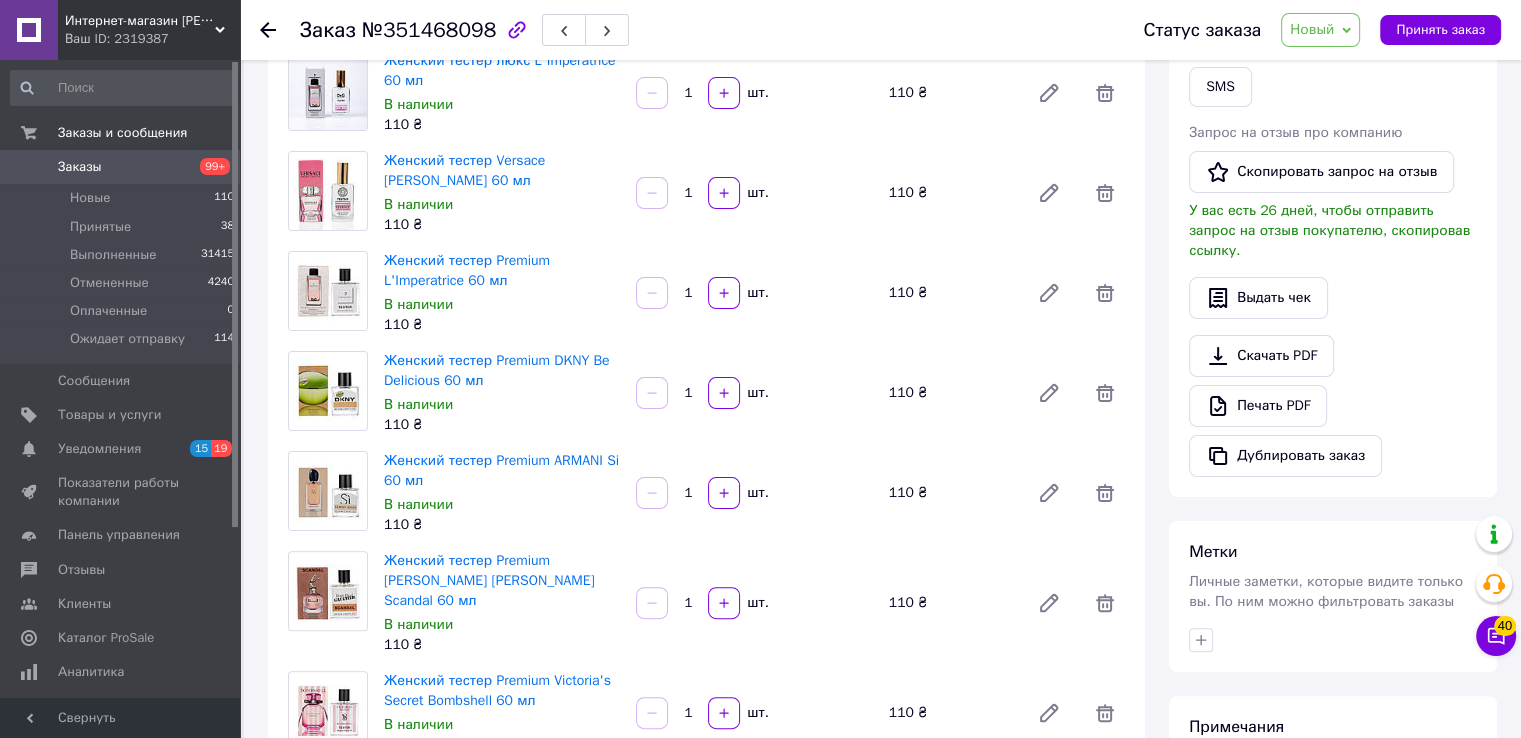 scroll, scrollTop: 0, scrollLeft: 0, axis: both 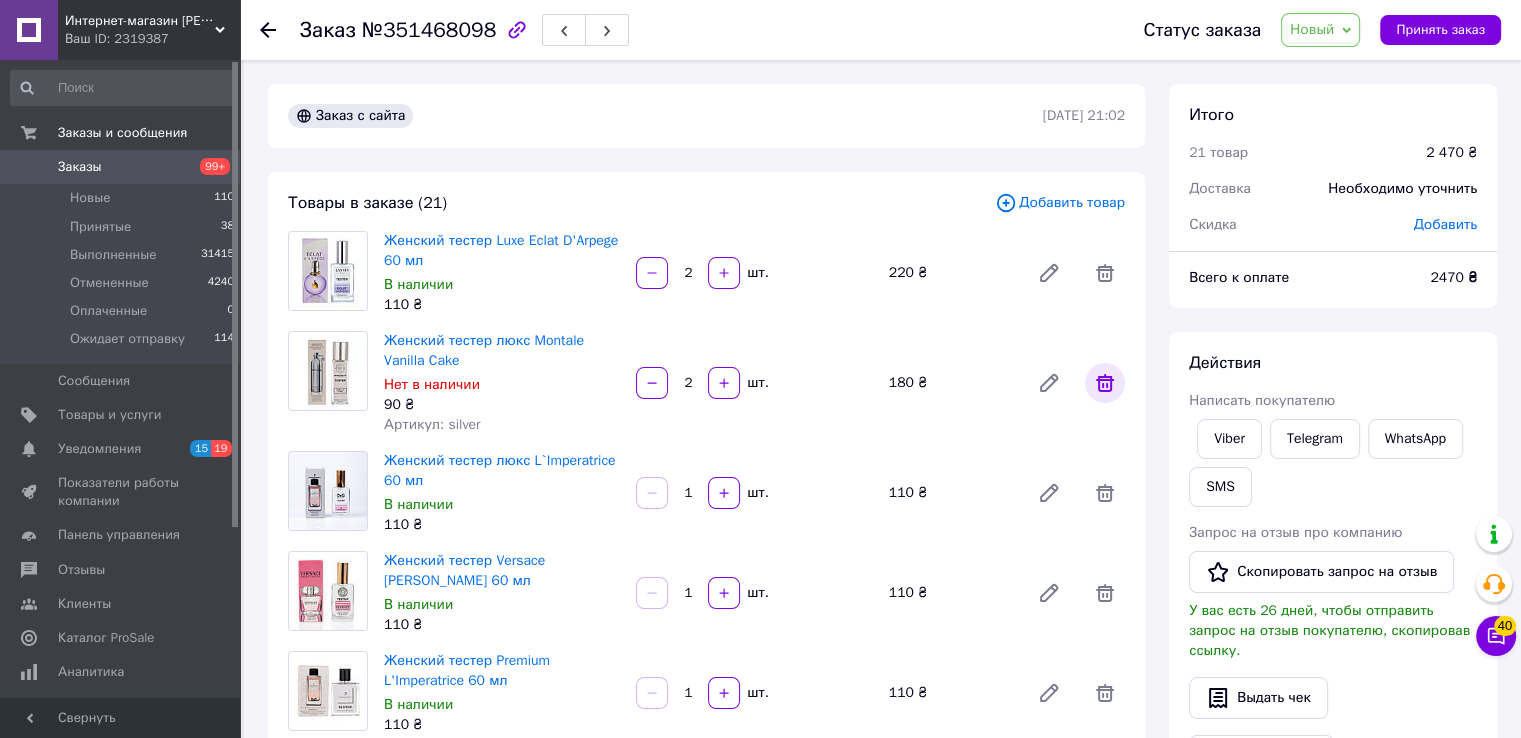 click 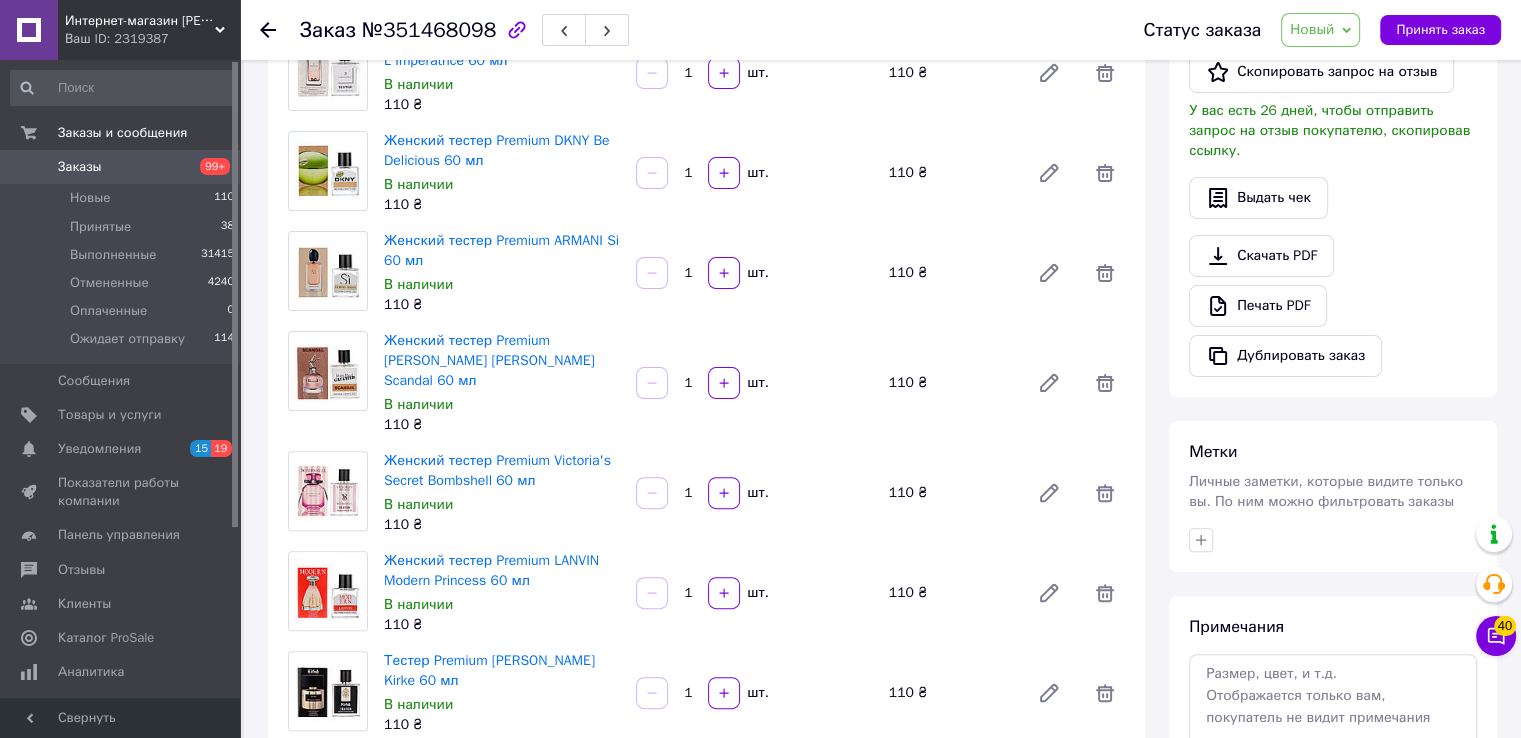 scroll, scrollTop: 700, scrollLeft: 0, axis: vertical 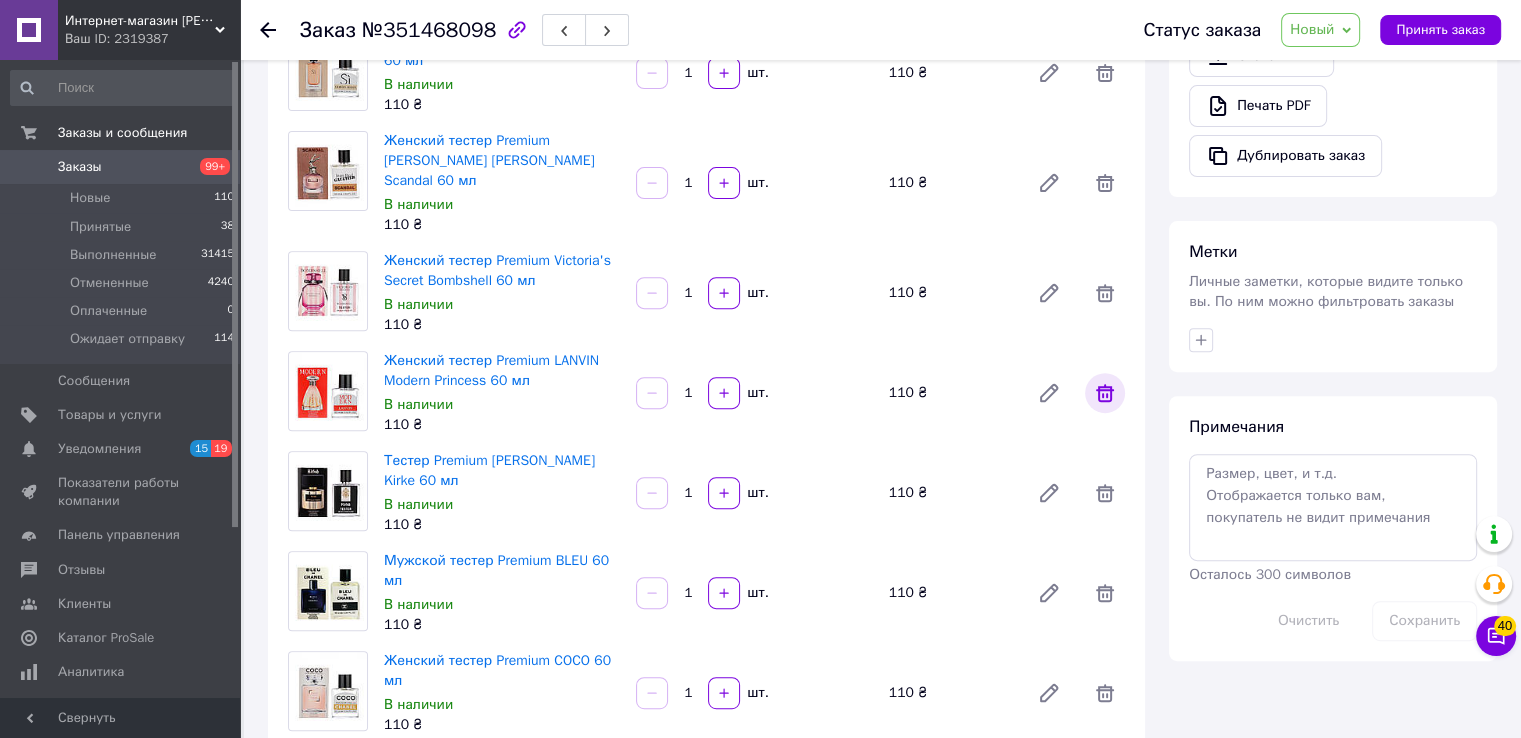 click 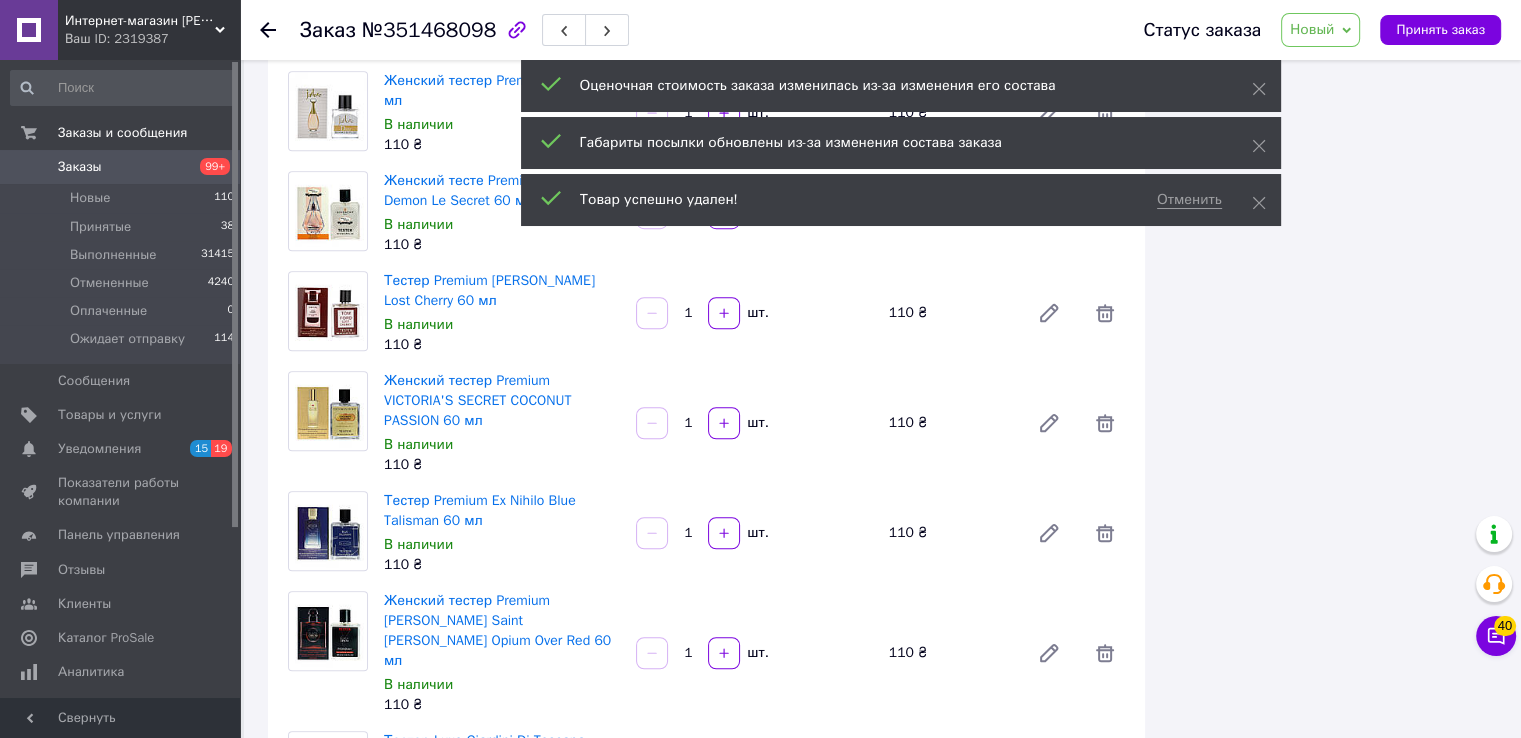 scroll, scrollTop: 1600, scrollLeft: 0, axis: vertical 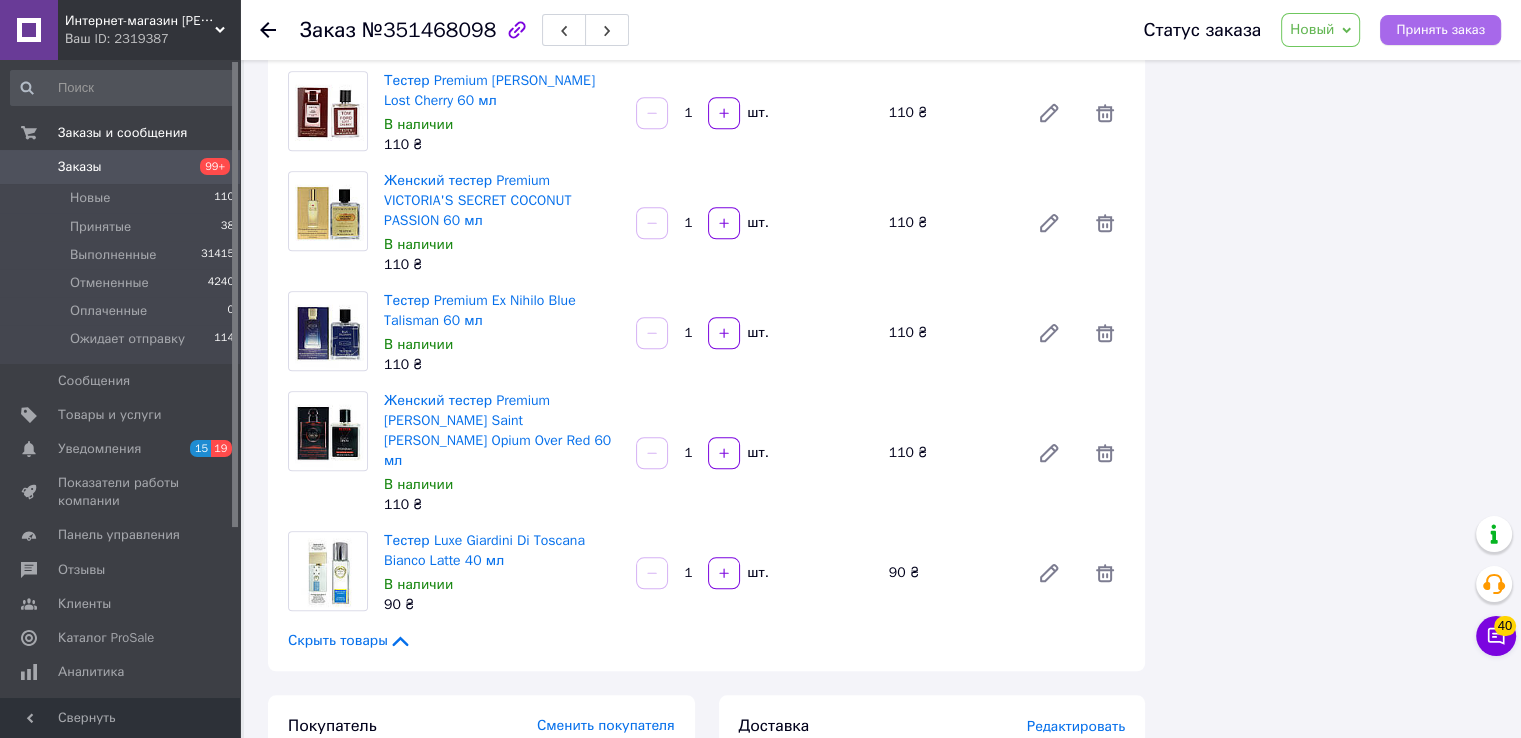 click on "Принять заказ" at bounding box center [1440, 30] 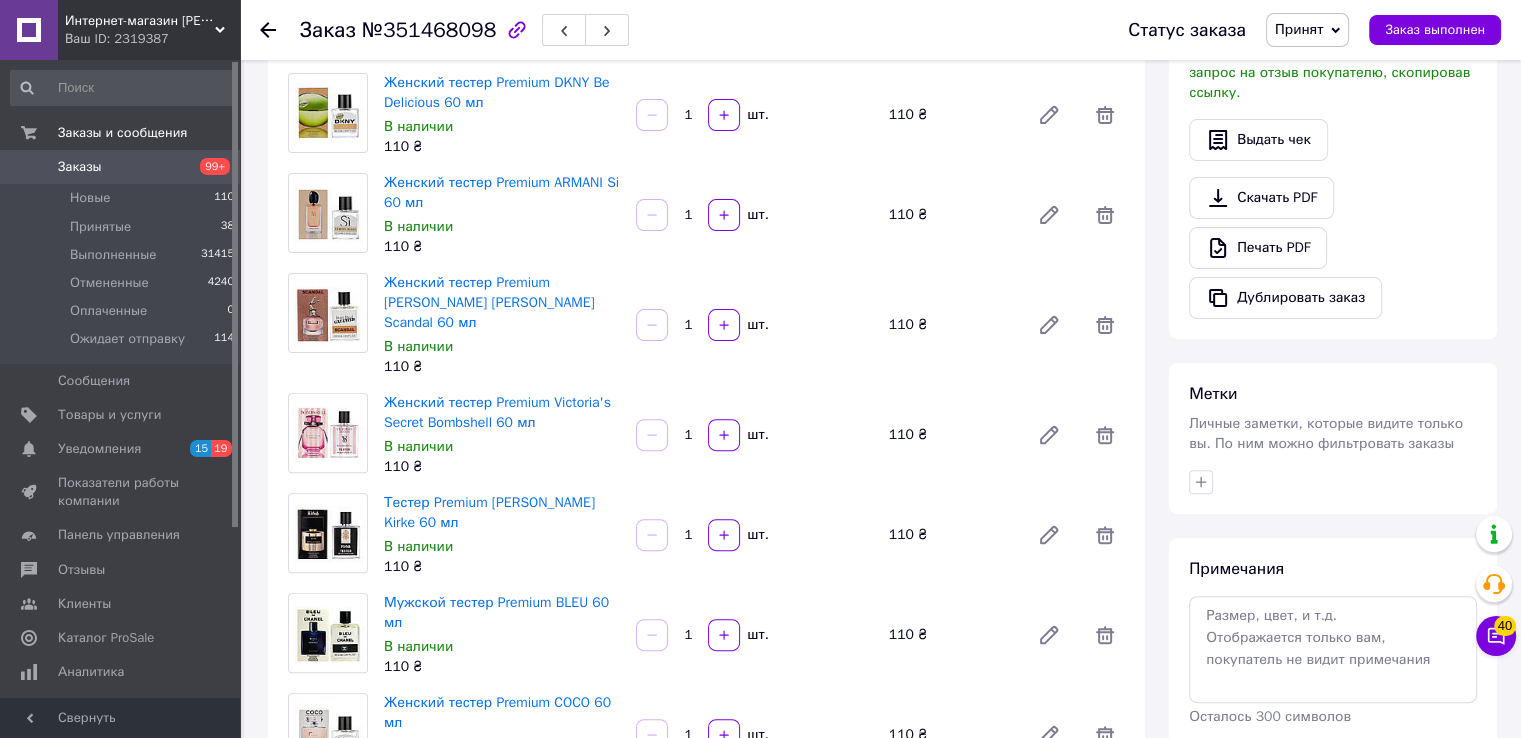 scroll, scrollTop: 300, scrollLeft: 0, axis: vertical 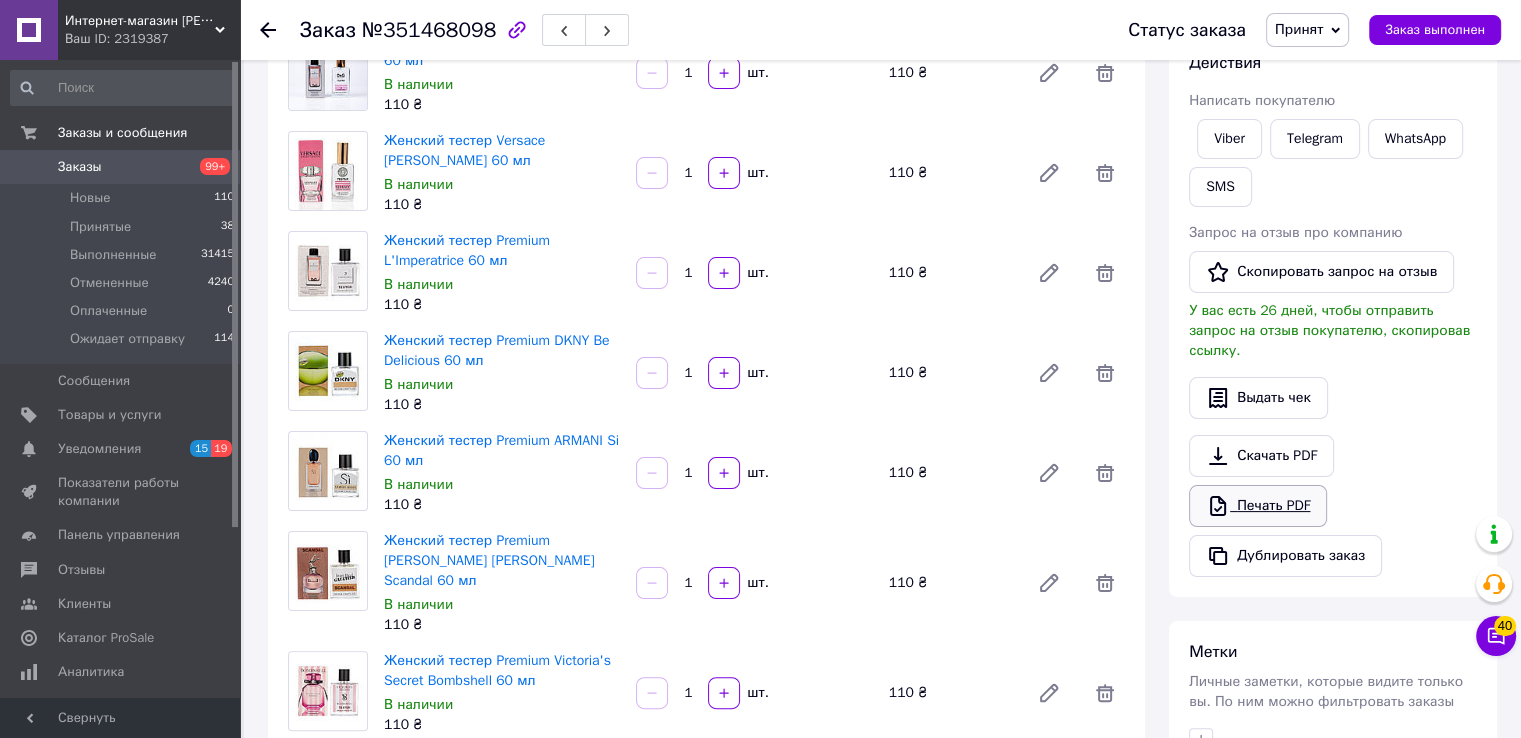 click on "Печать PDF" at bounding box center (1258, 506) 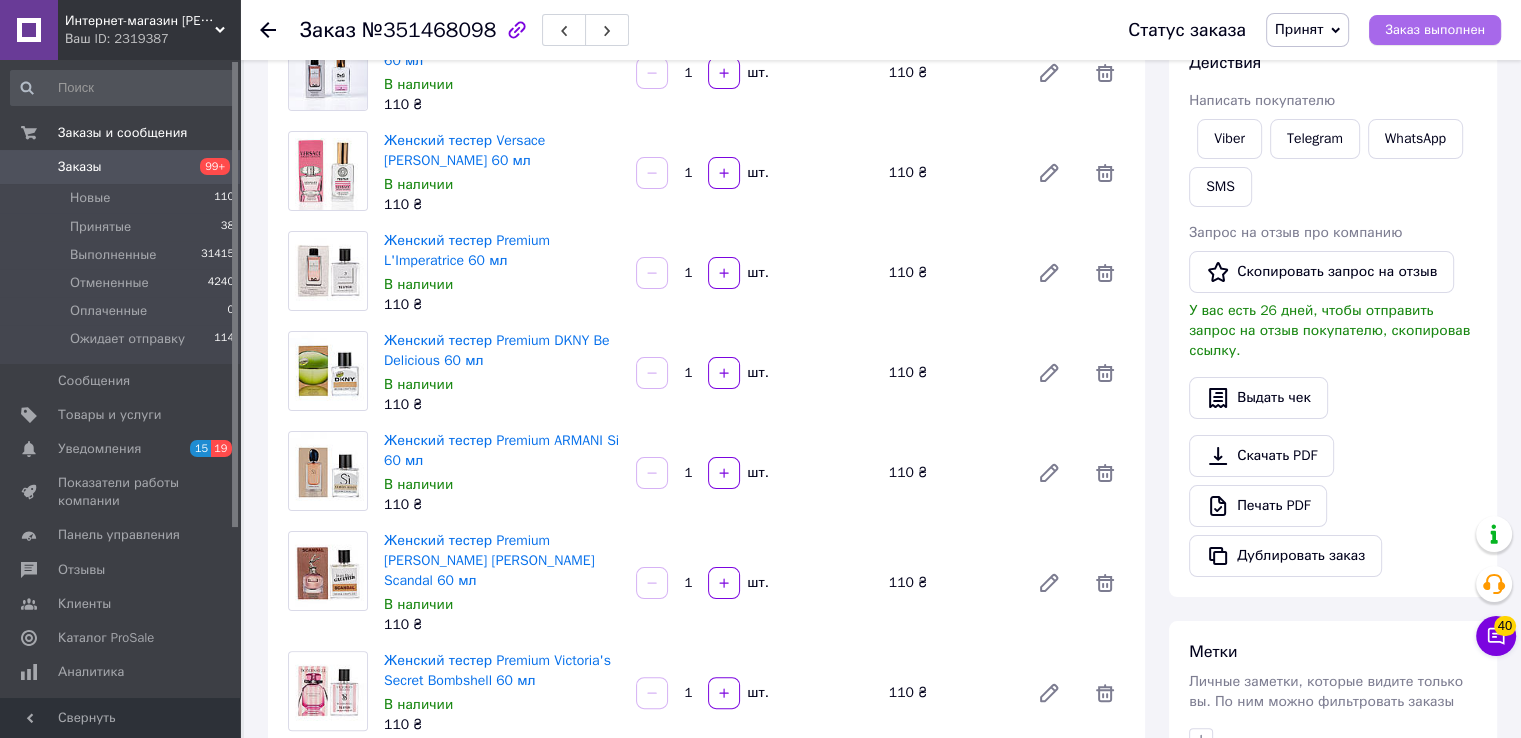 click on "Заказ выполнен" at bounding box center [1435, 30] 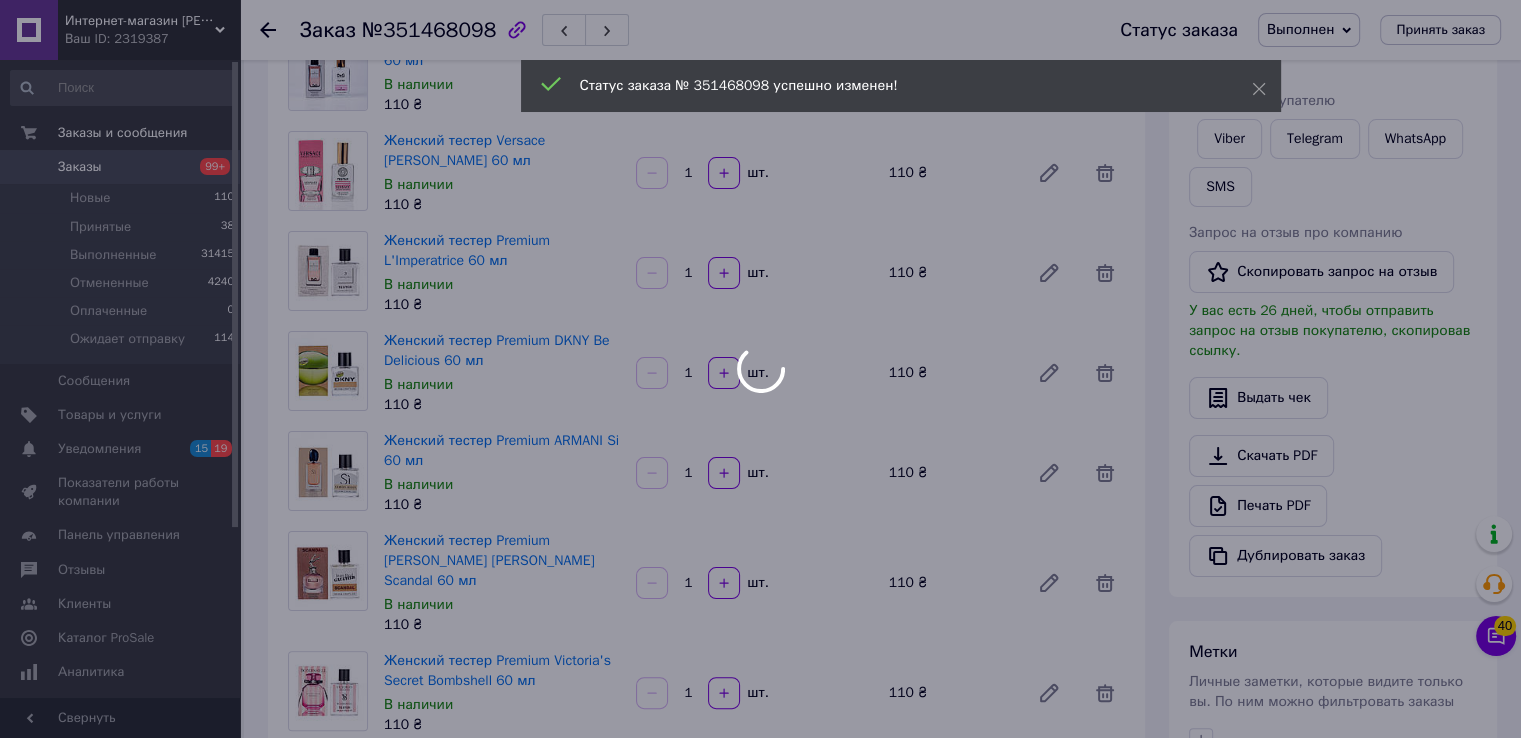 click at bounding box center (760, 369) 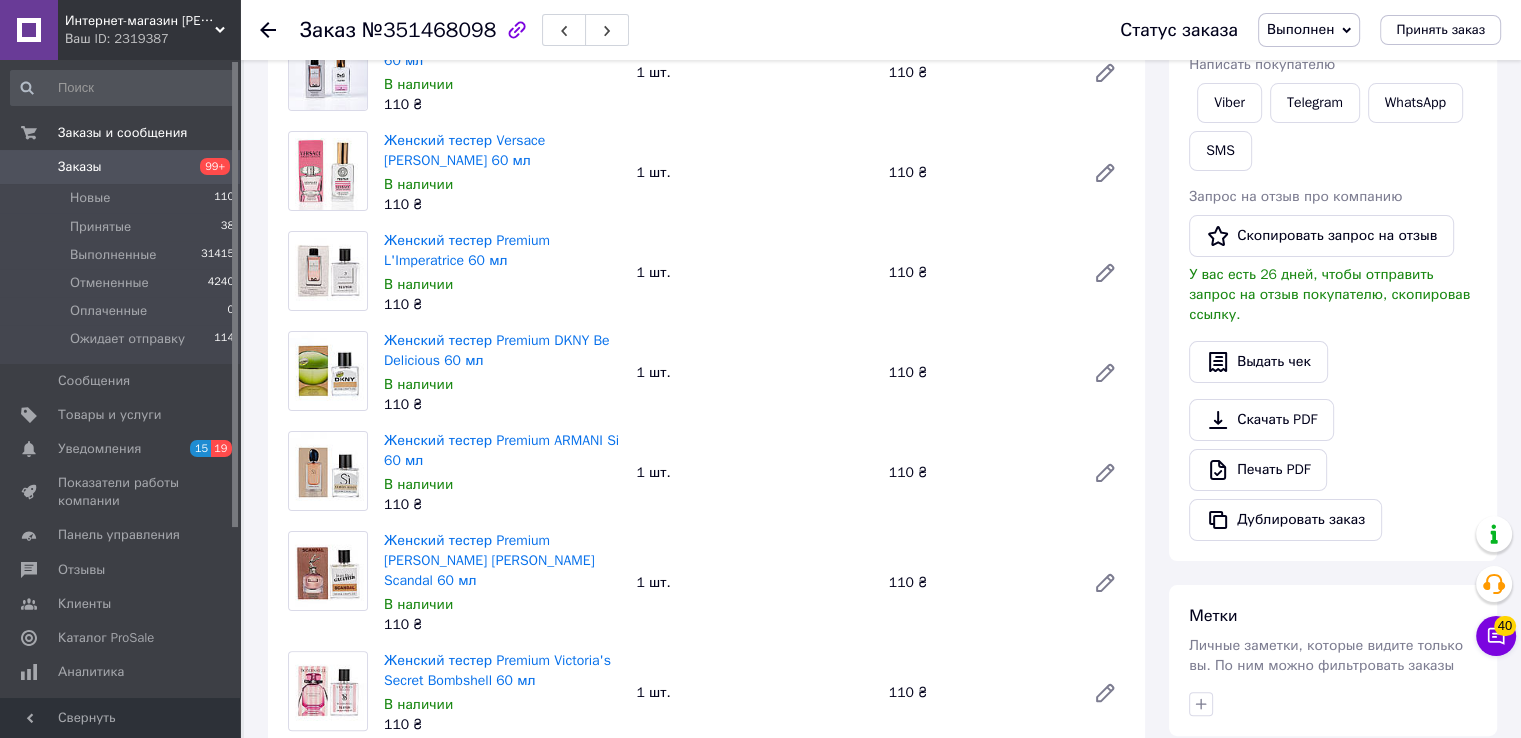scroll, scrollTop: 900, scrollLeft: 0, axis: vertical 